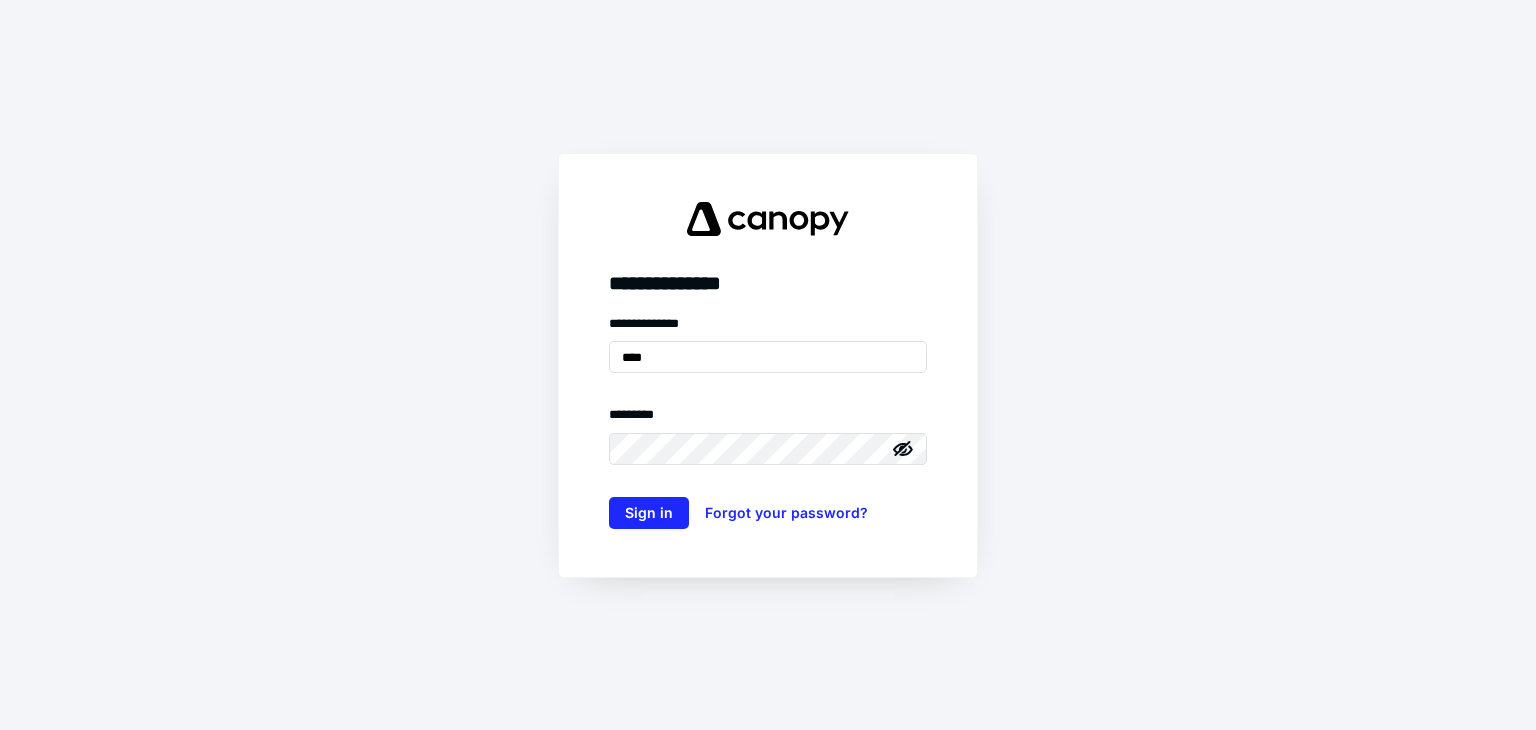 scroll, scrollTop: 0, scrollLeft: 0, axis: both 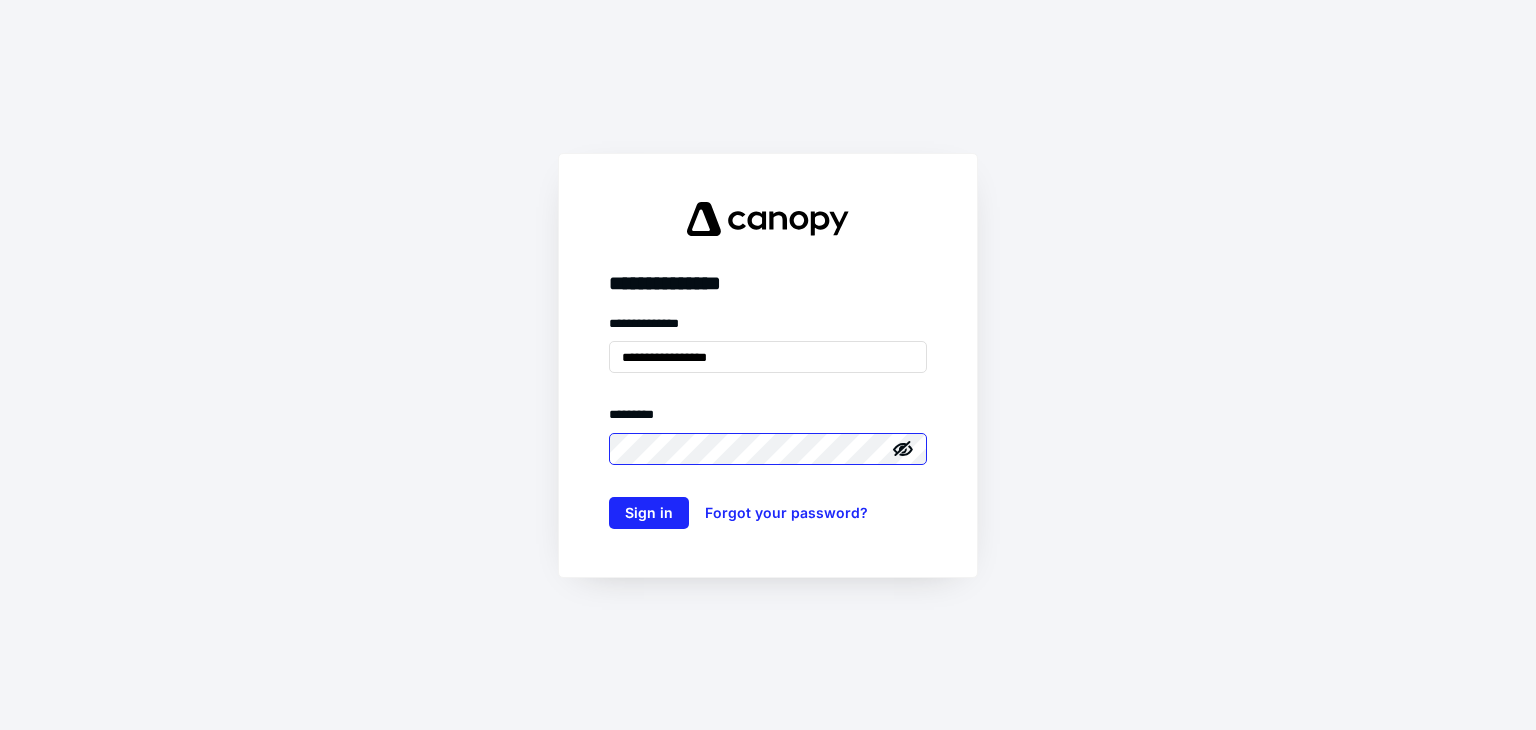 click on "Sign in" at bounding box center [649, 513] 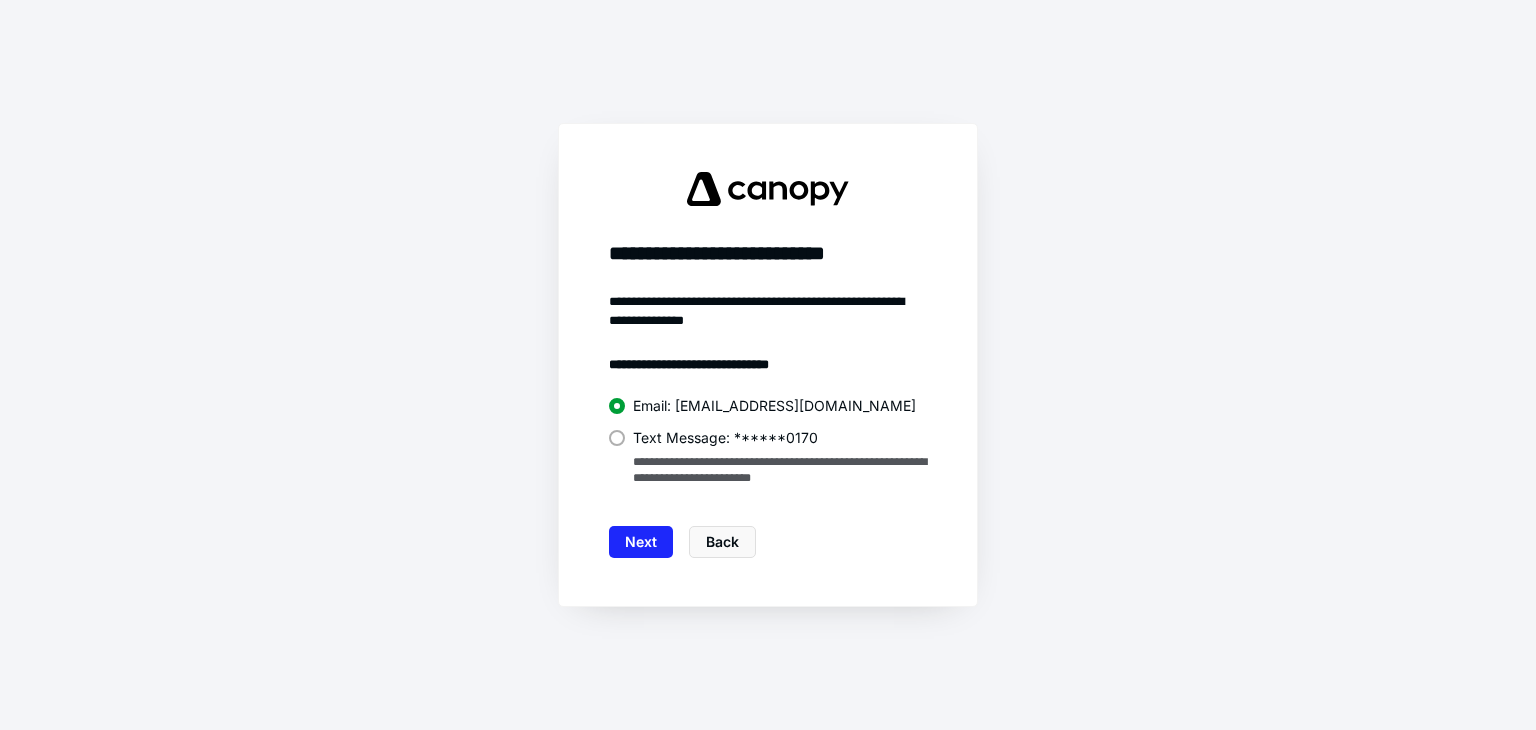 click at bounding box center (617, 438) 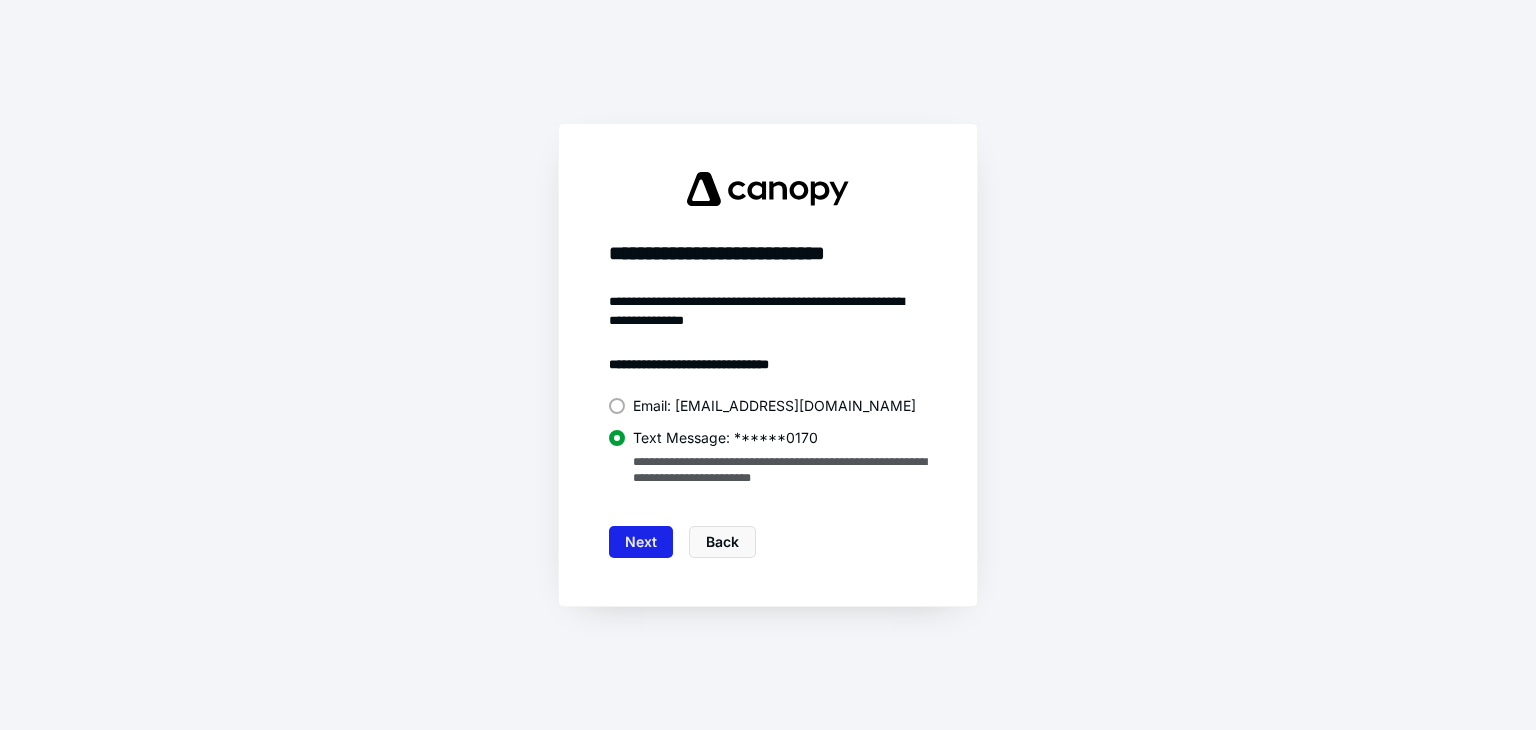 click on "Next" at bounding box center [641, 542] 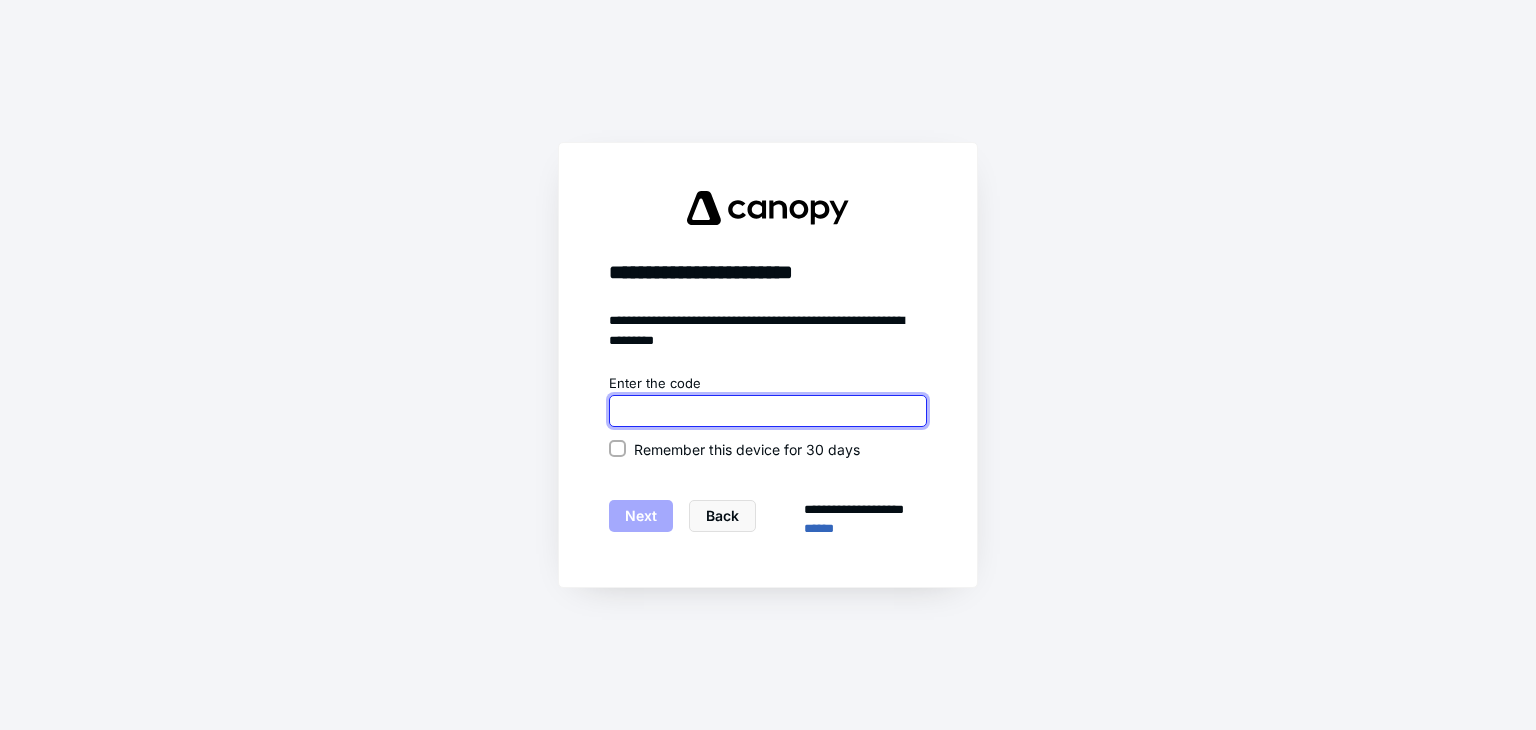 click at bounding box center [768, 411] 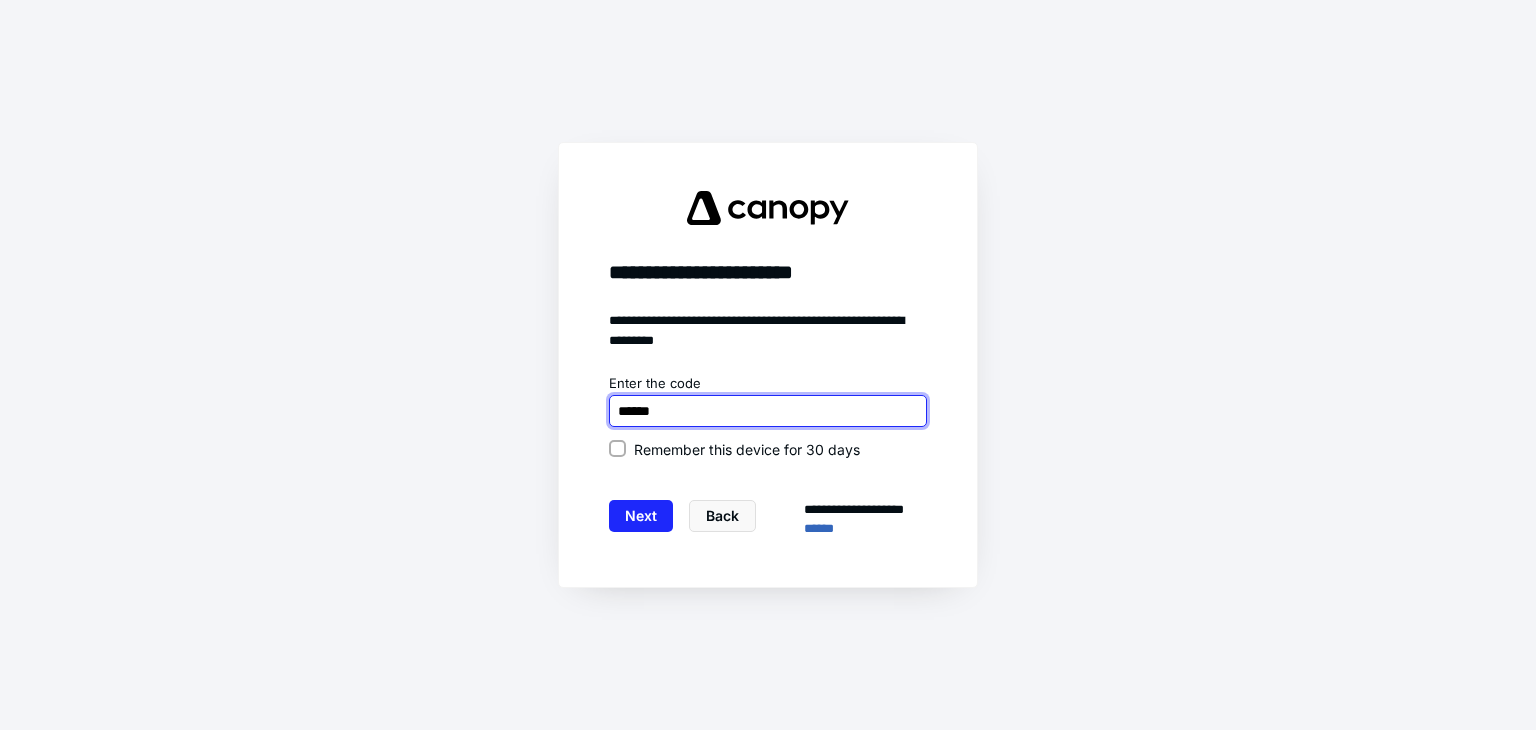 type on "******" 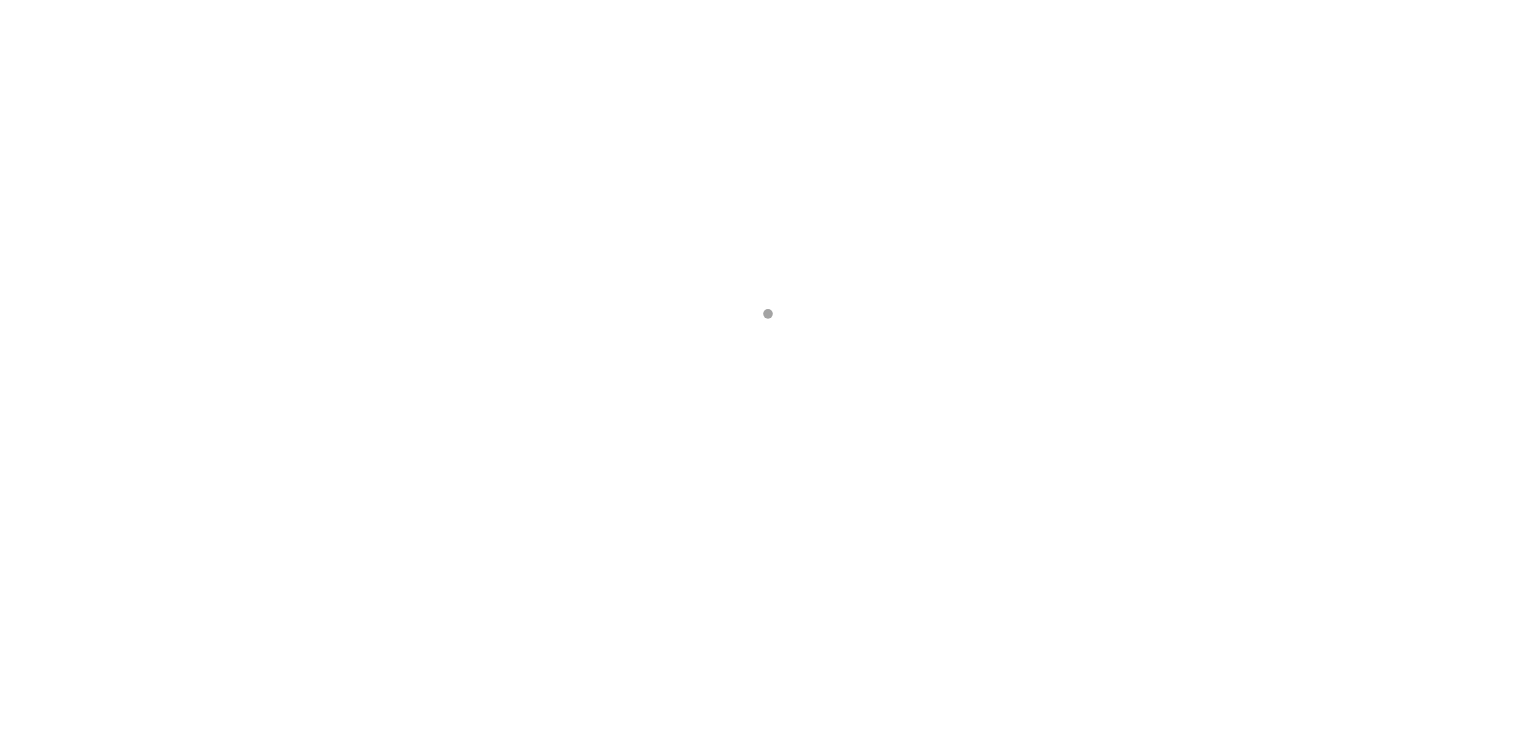 scroll, scrollTop: 0, scrollLeft: 0, axis: both 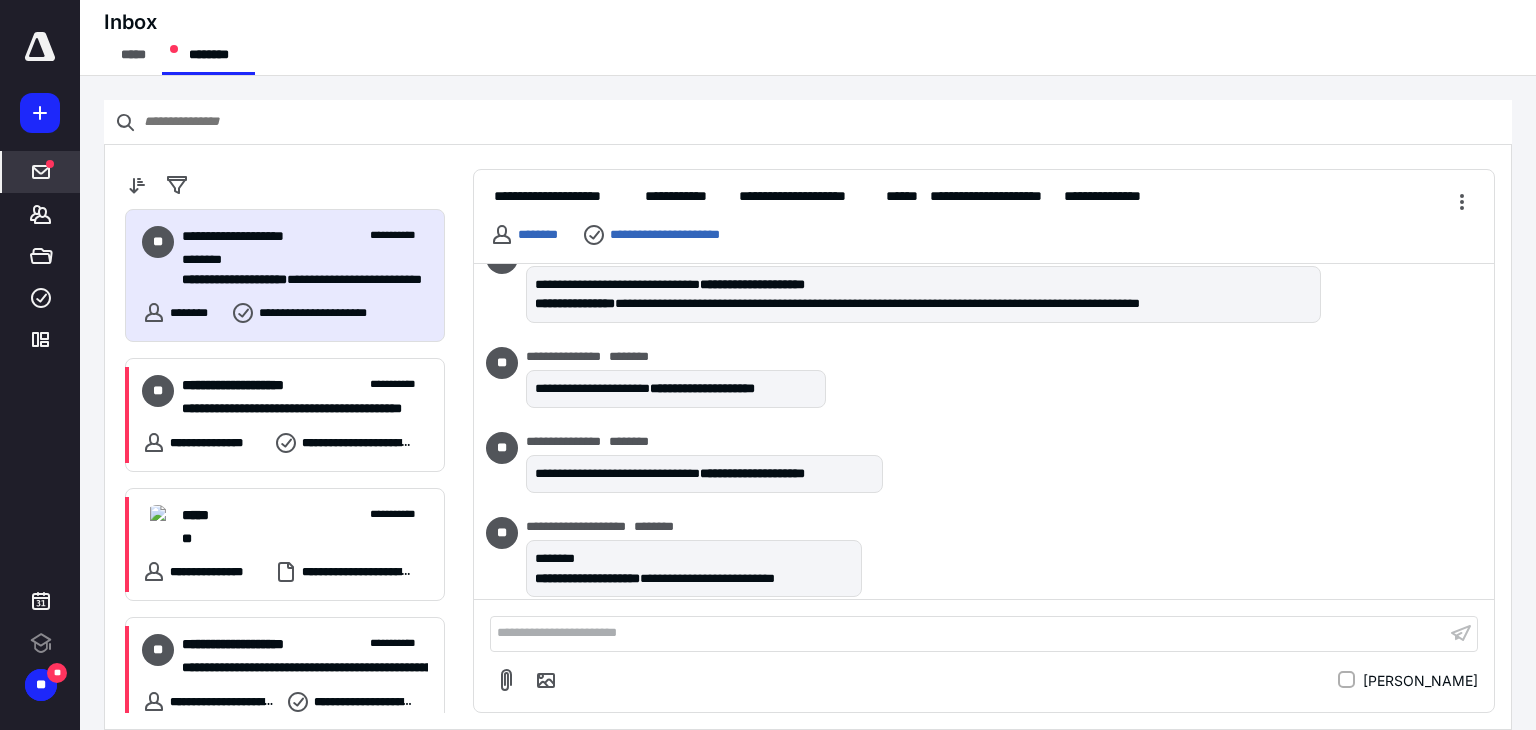 click on "**********" at bounding box center [968, 633] 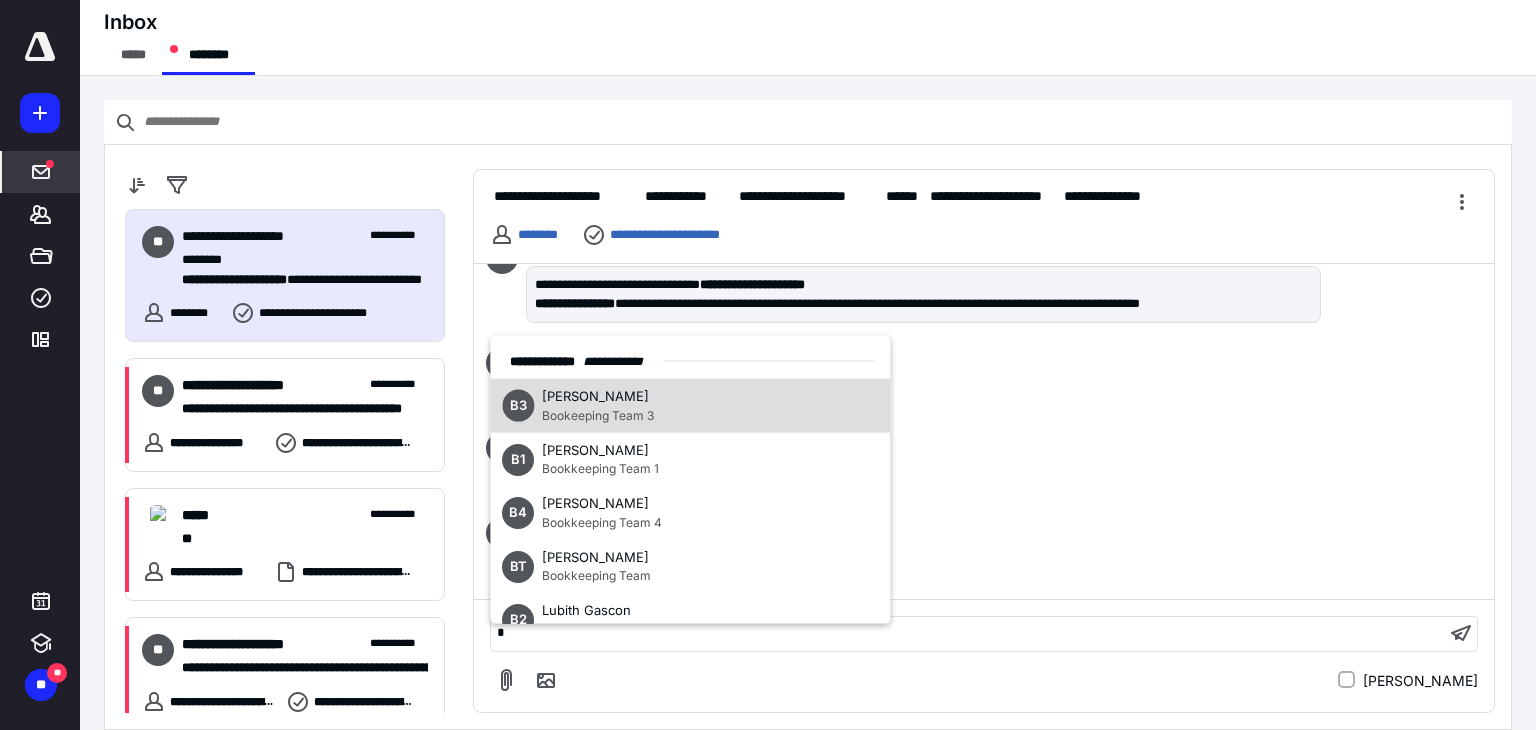 type 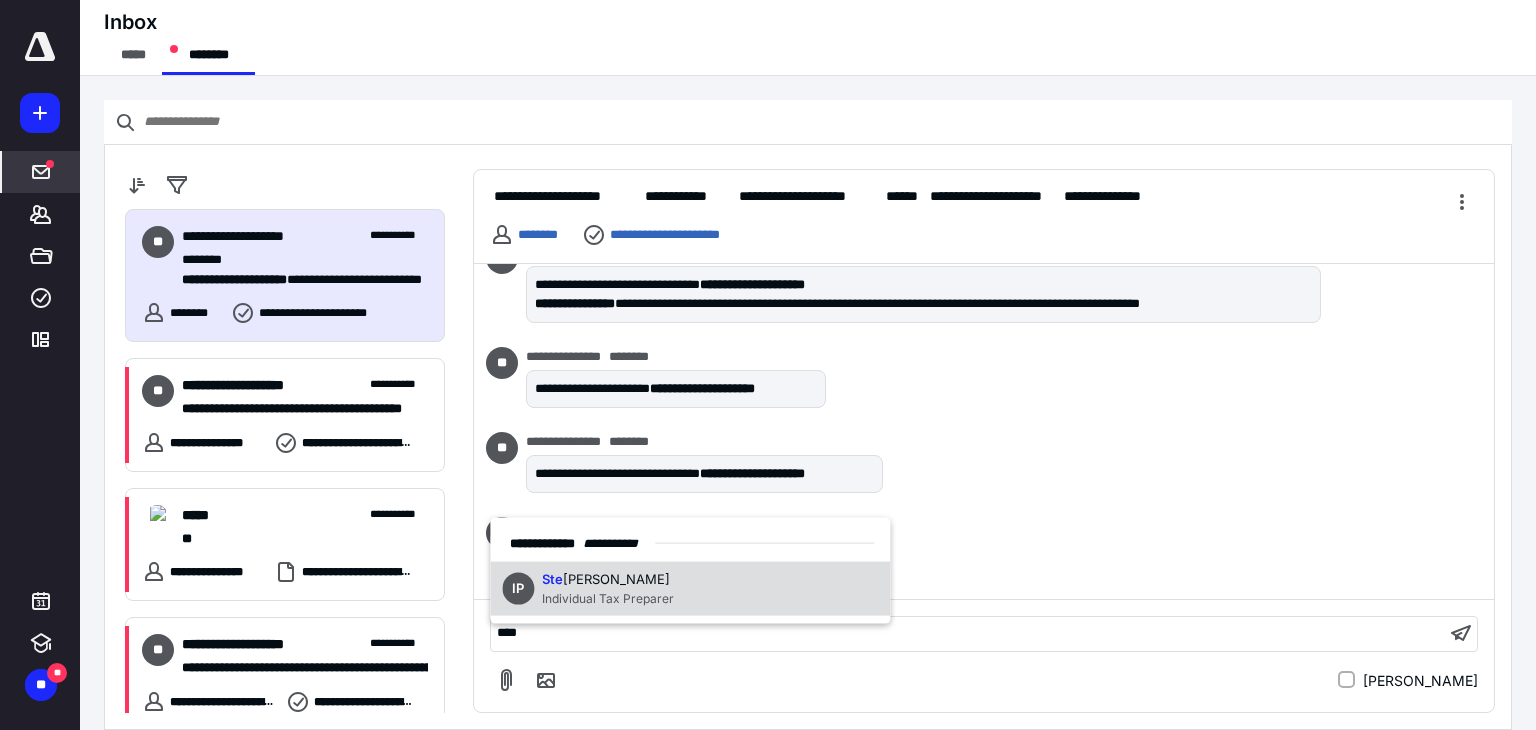 click on "[PERSON_NAME]" at bounding box center [616, 579] 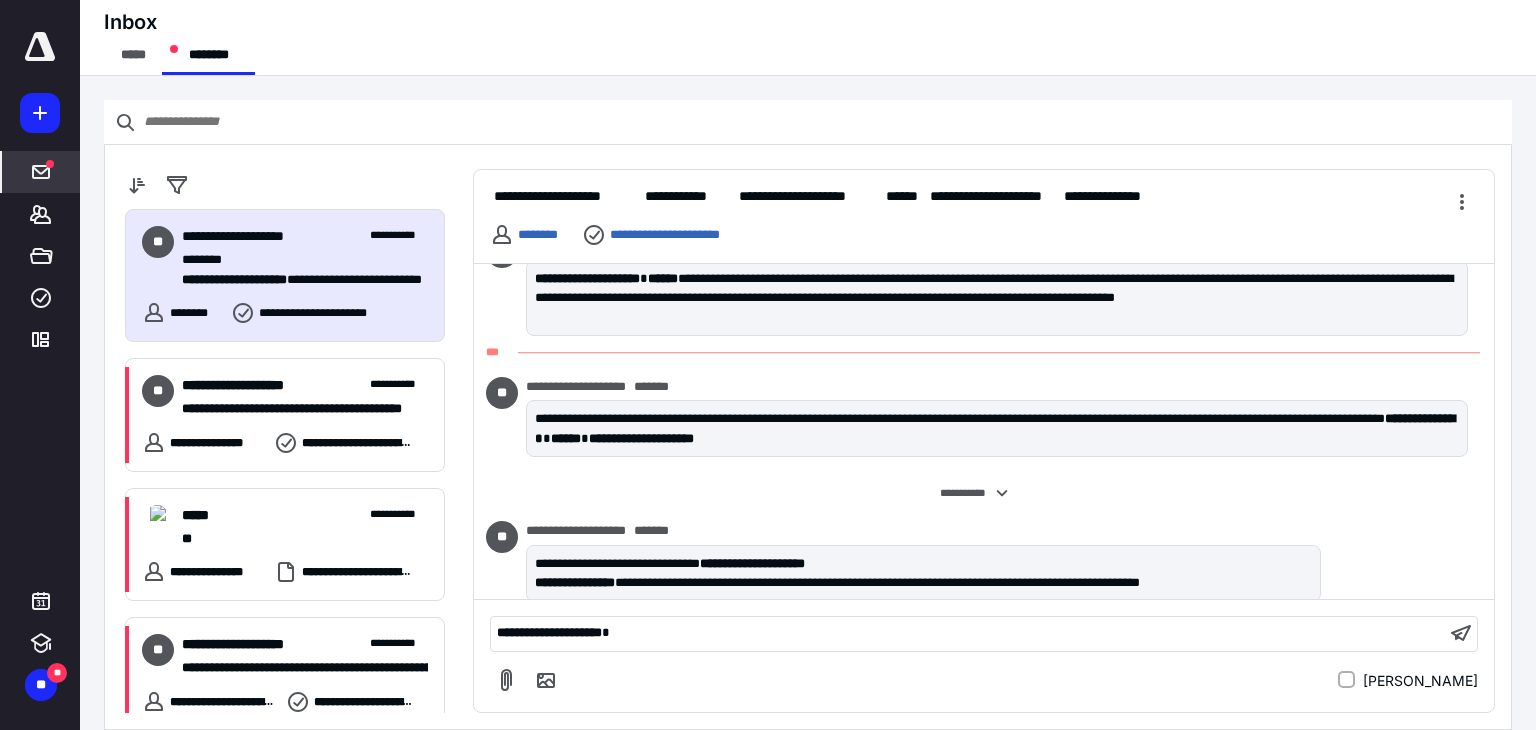 scroll, scrollTop: 3694, scrollLeft: 0, axis: vertical 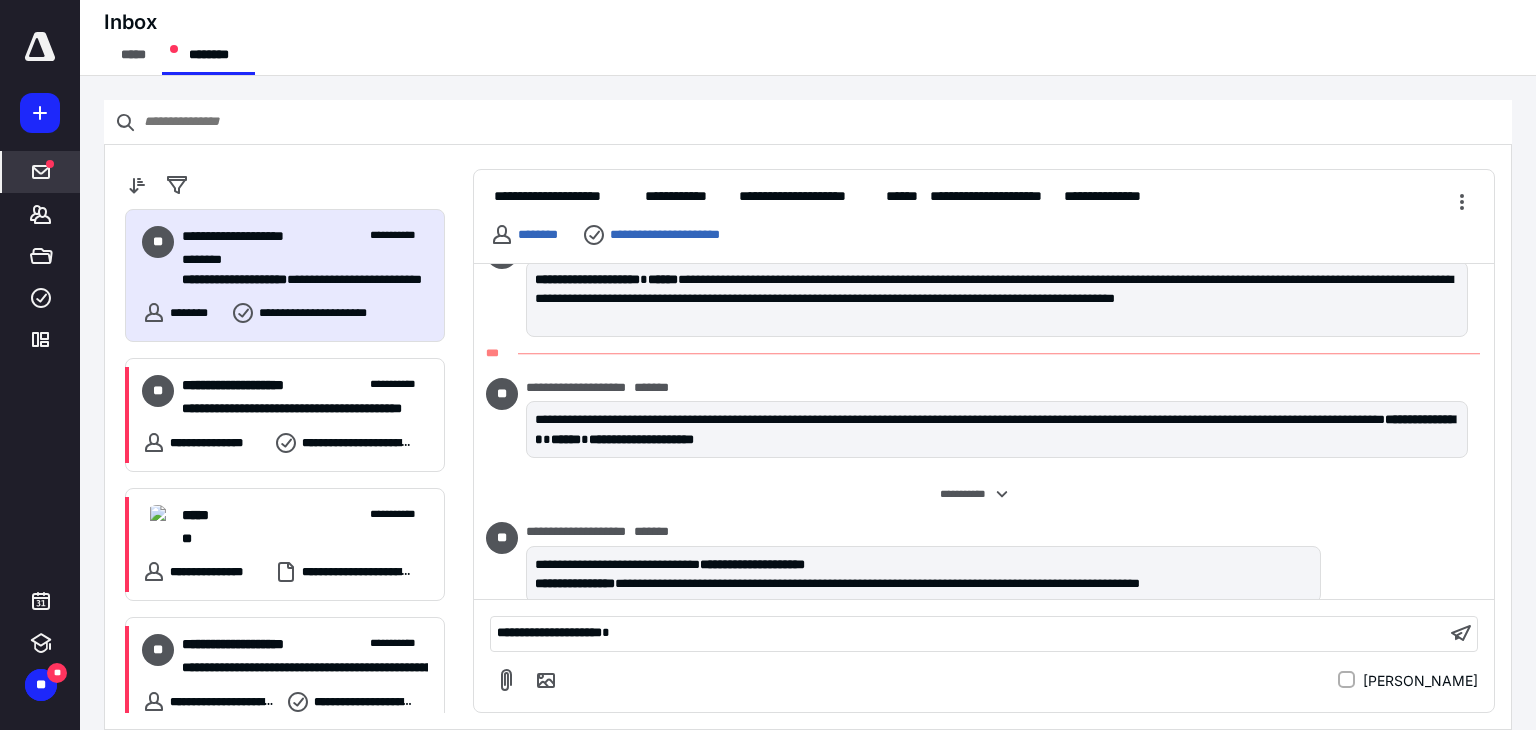 click on "**********" at bounding box center (968, 633) 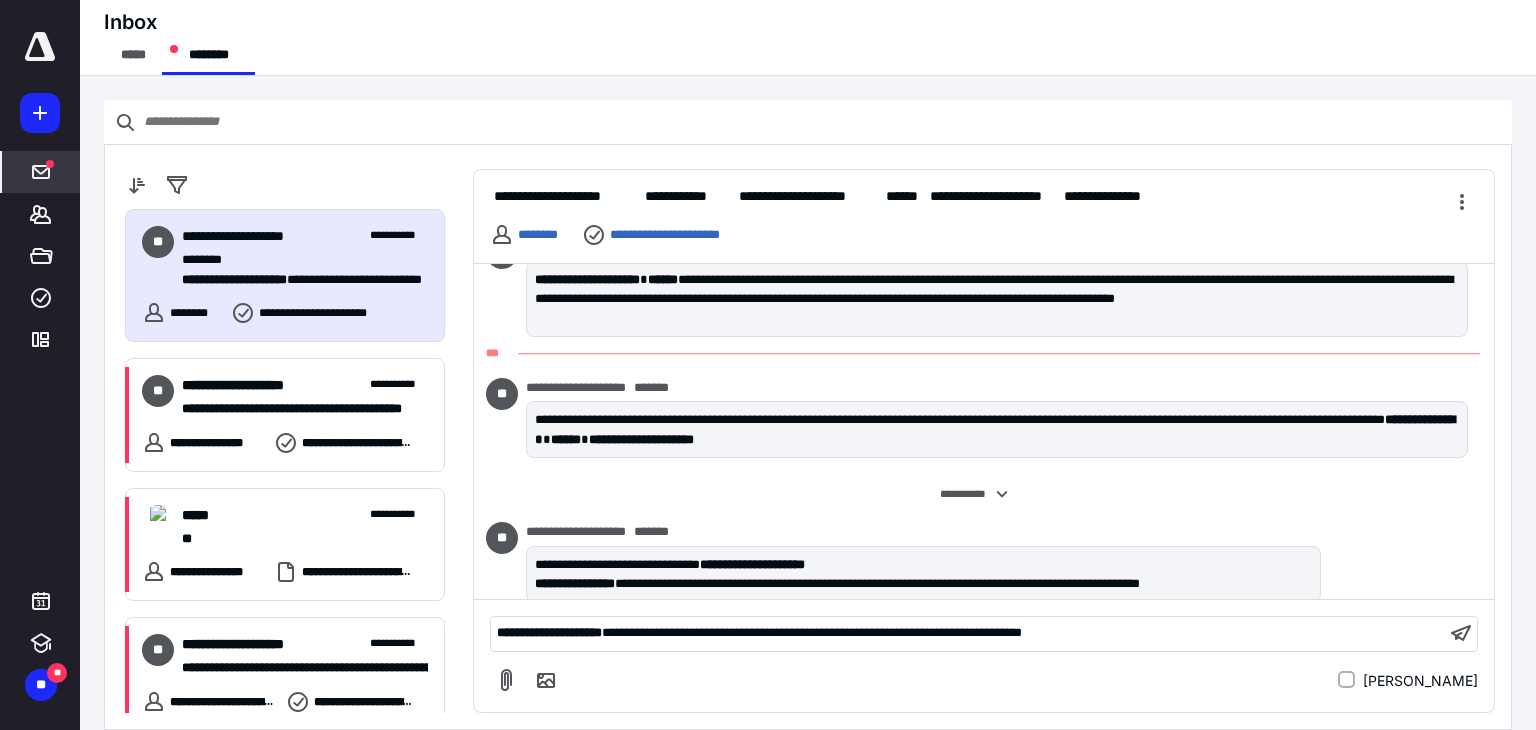 scroll, scrollTop: 4099, scrollLeft: 0, axis: vertical 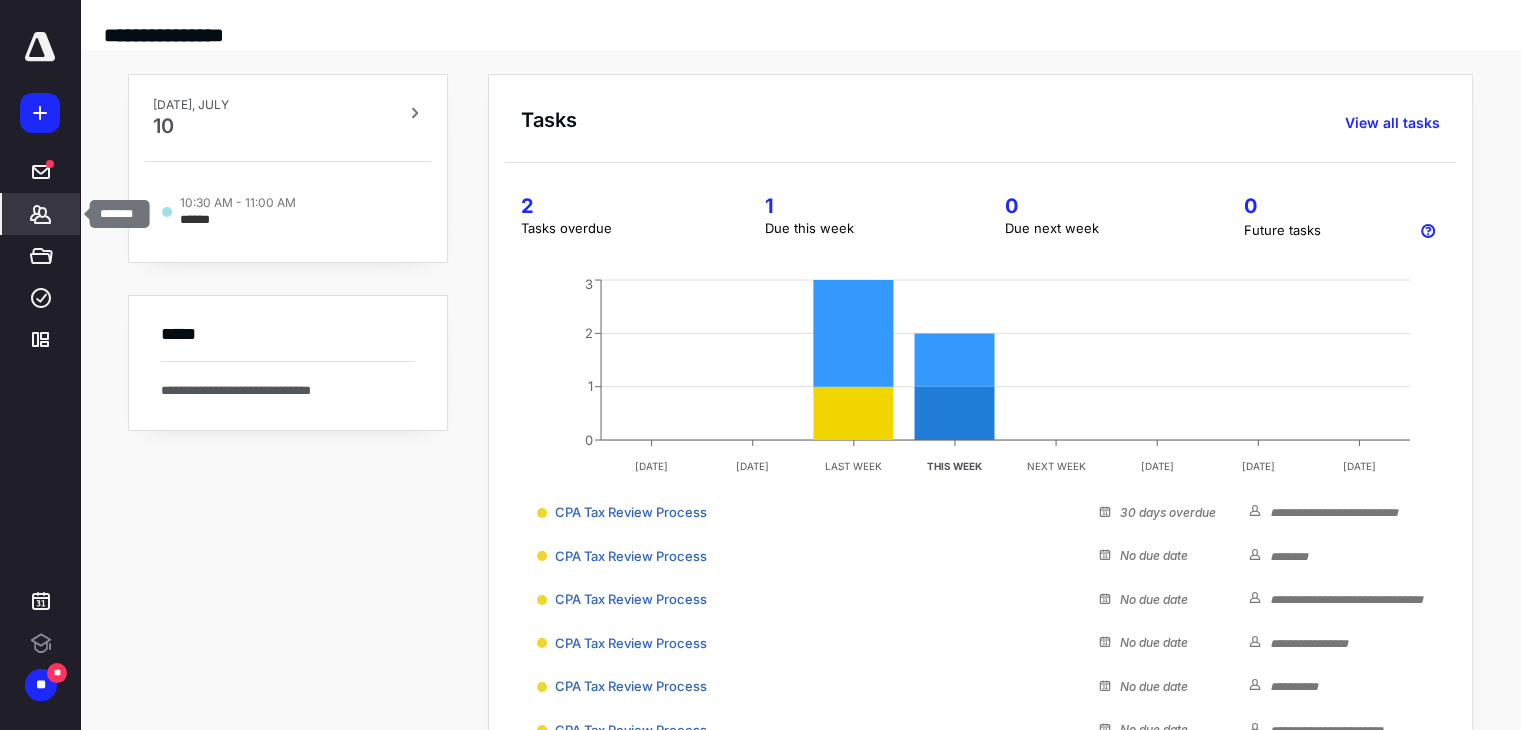 click 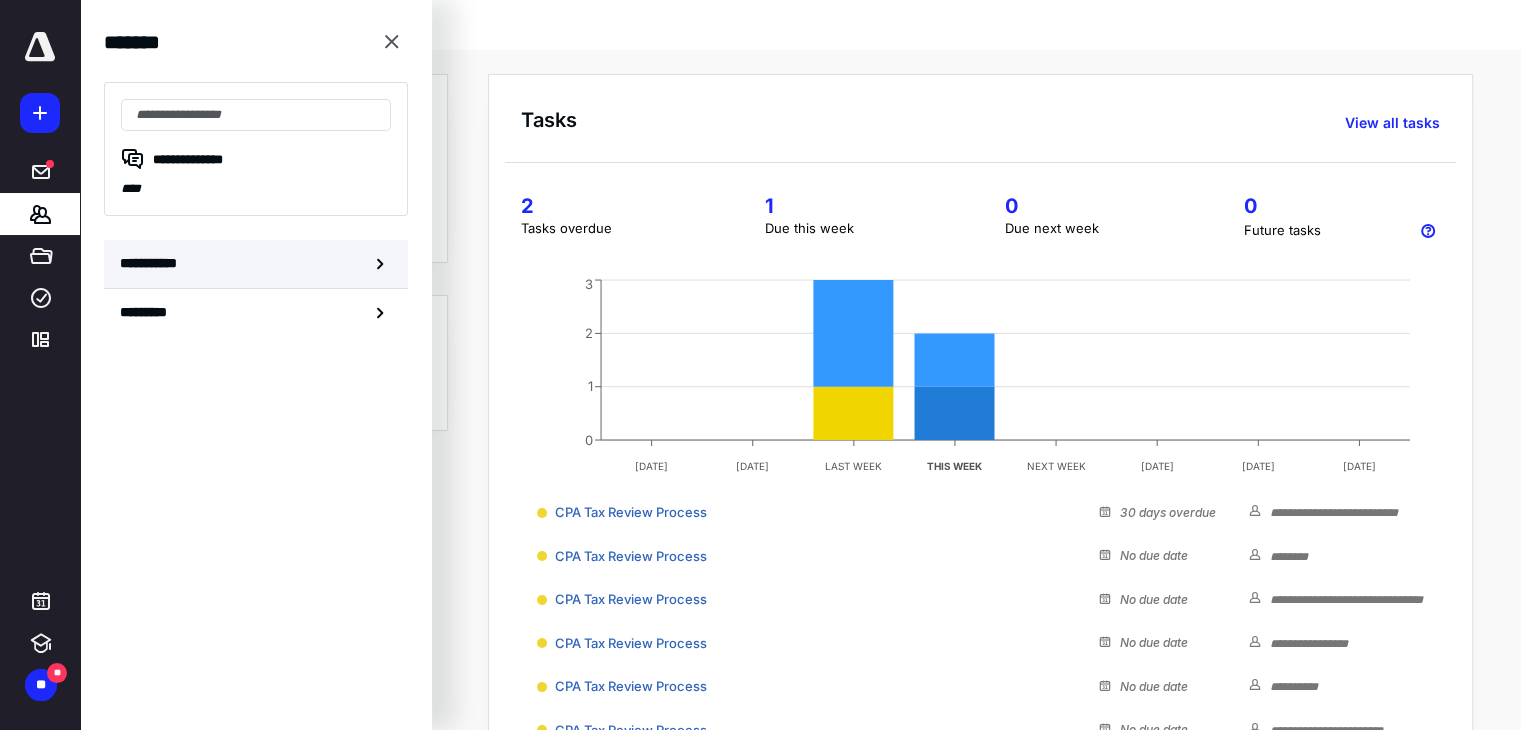 click on "**********" at bounding box center [256, 264] 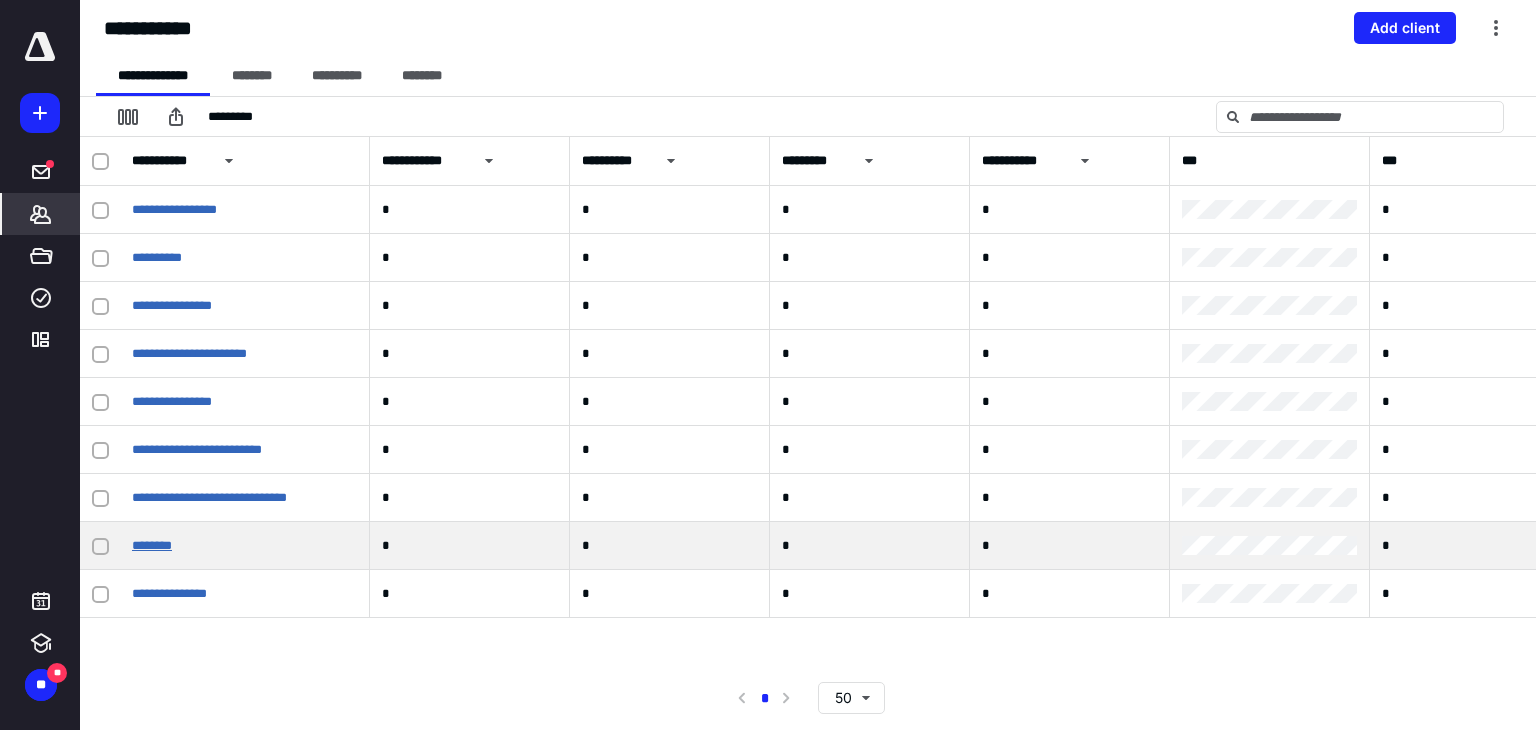 click on "********" at bounding box center [152, 545] 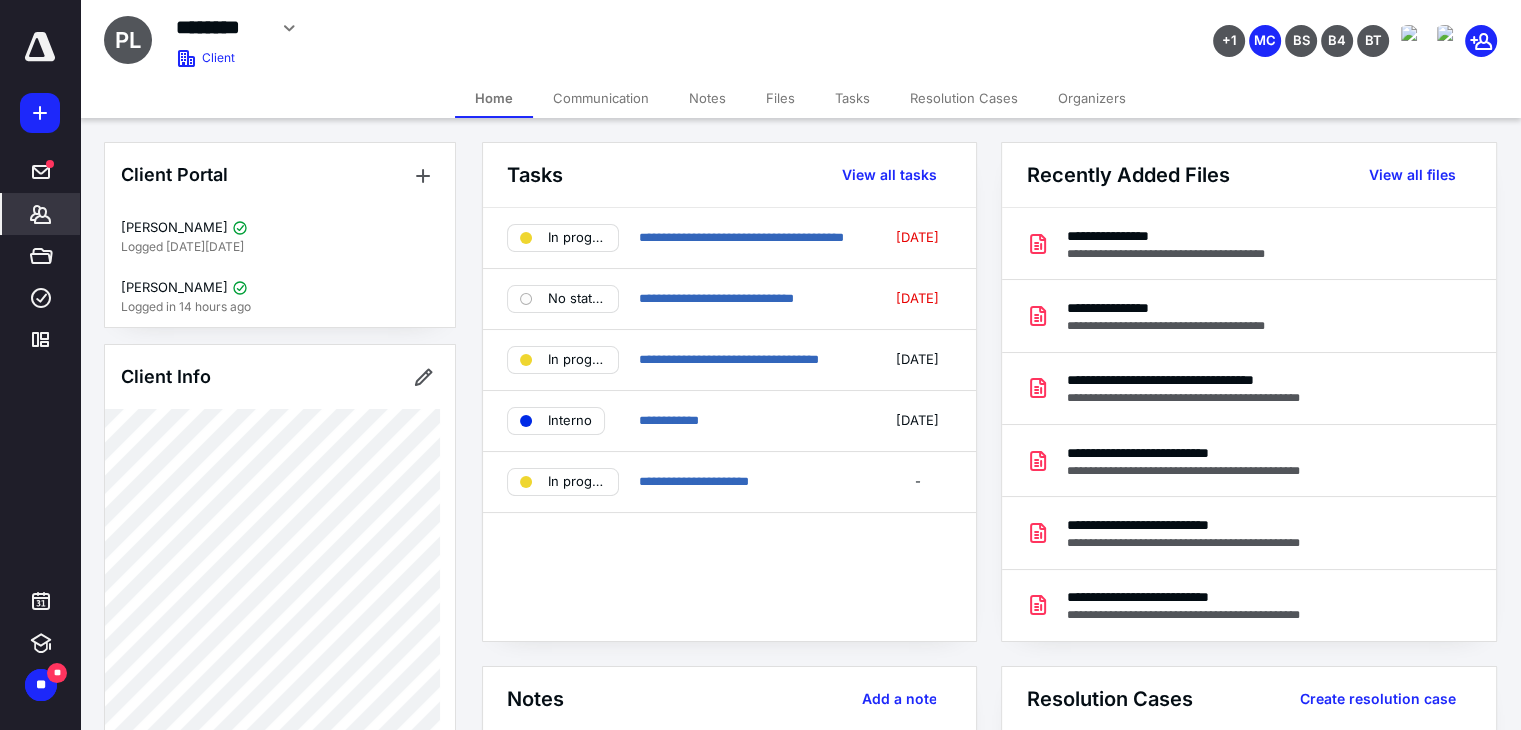 click on "Files" at bounding box center (780, 98) 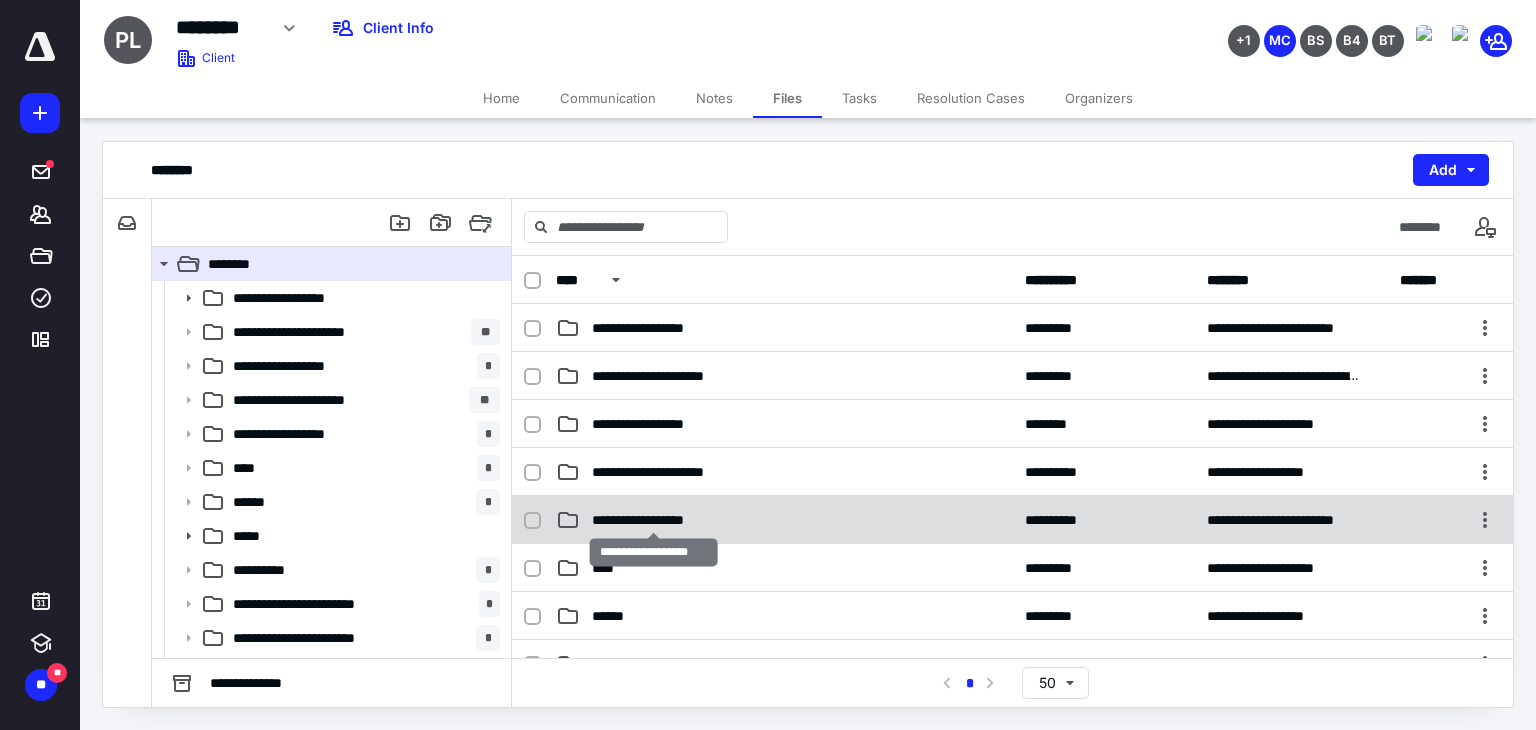 click on "**********" at bounding box center [654, 520] 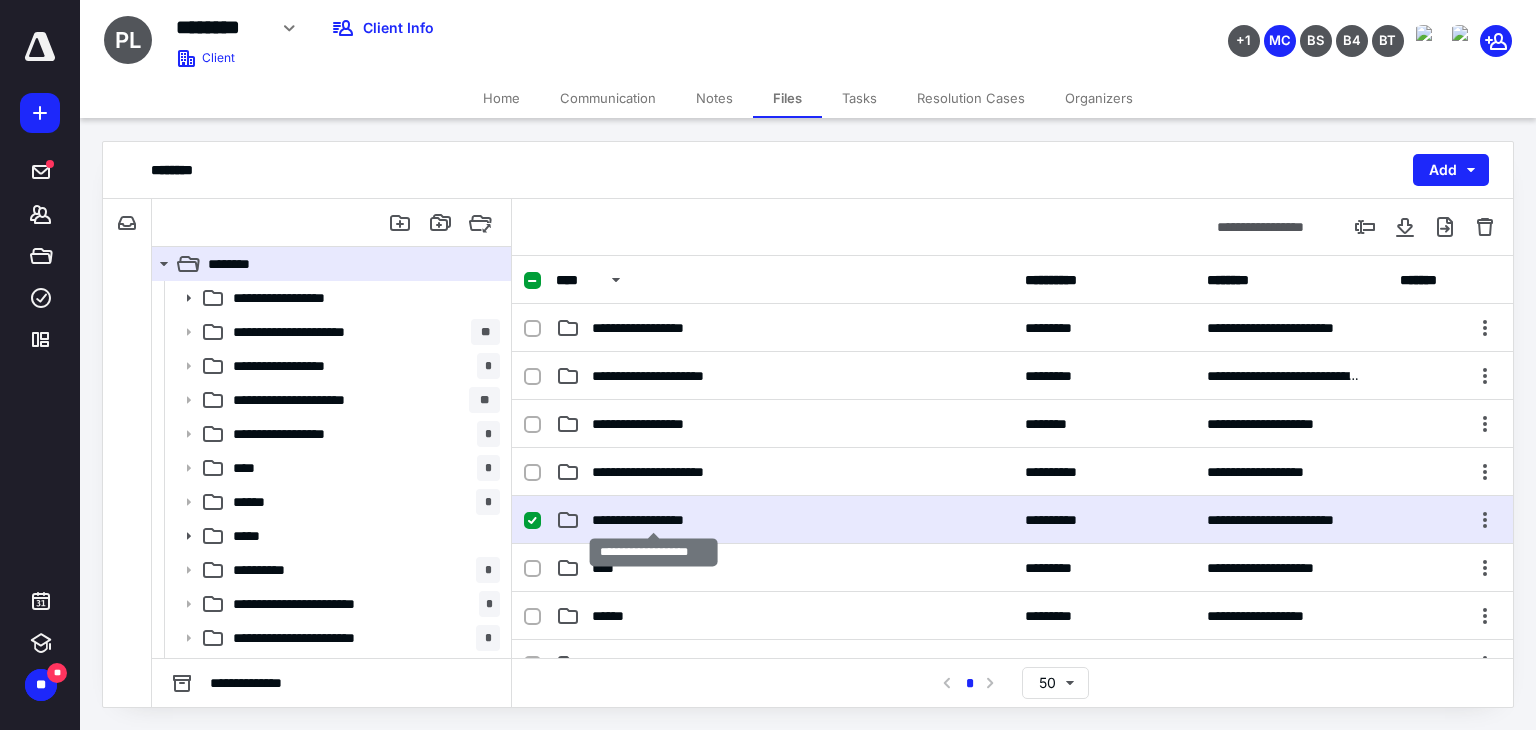 click on "**********" at bounding box center (654, 520) 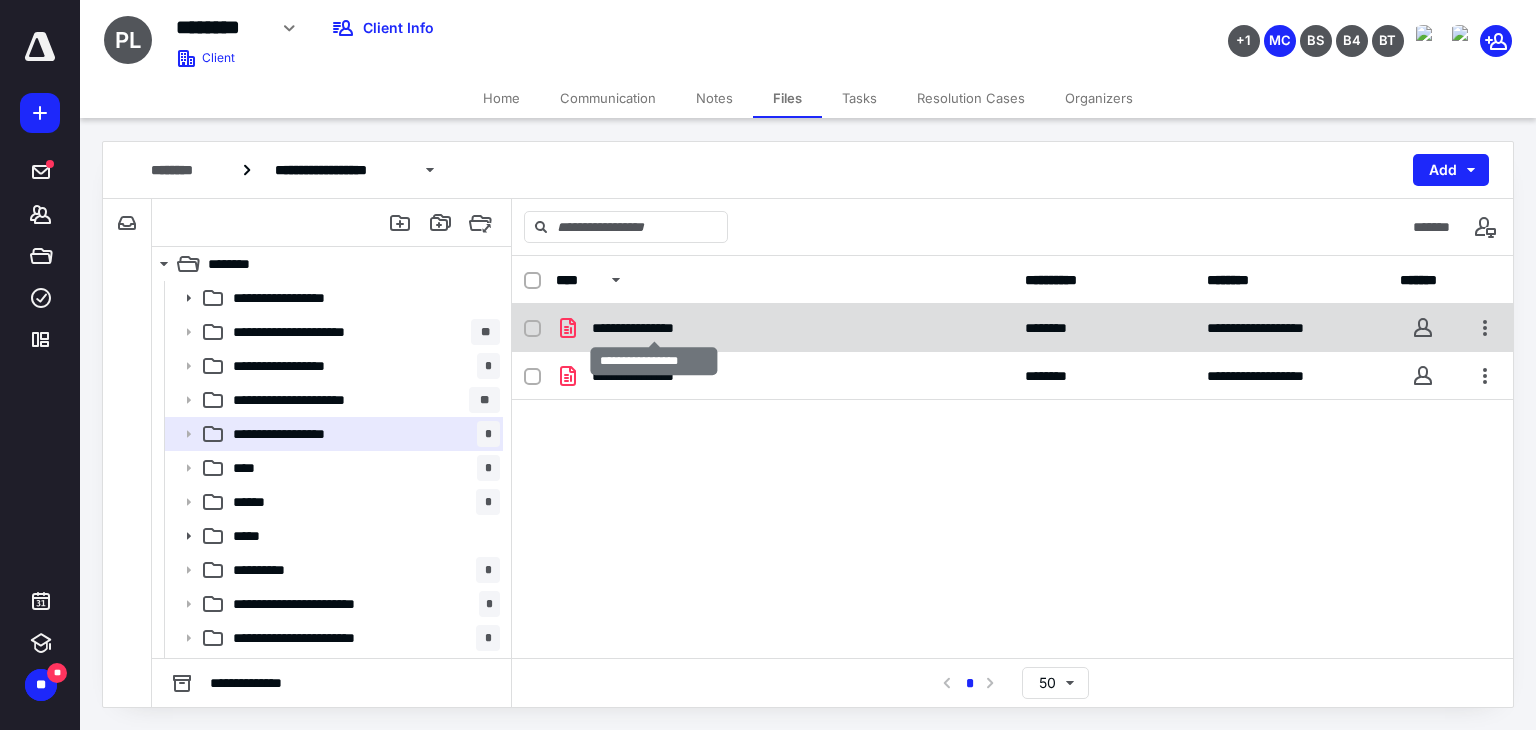 click on "**********" at bounding box center [654, 328] 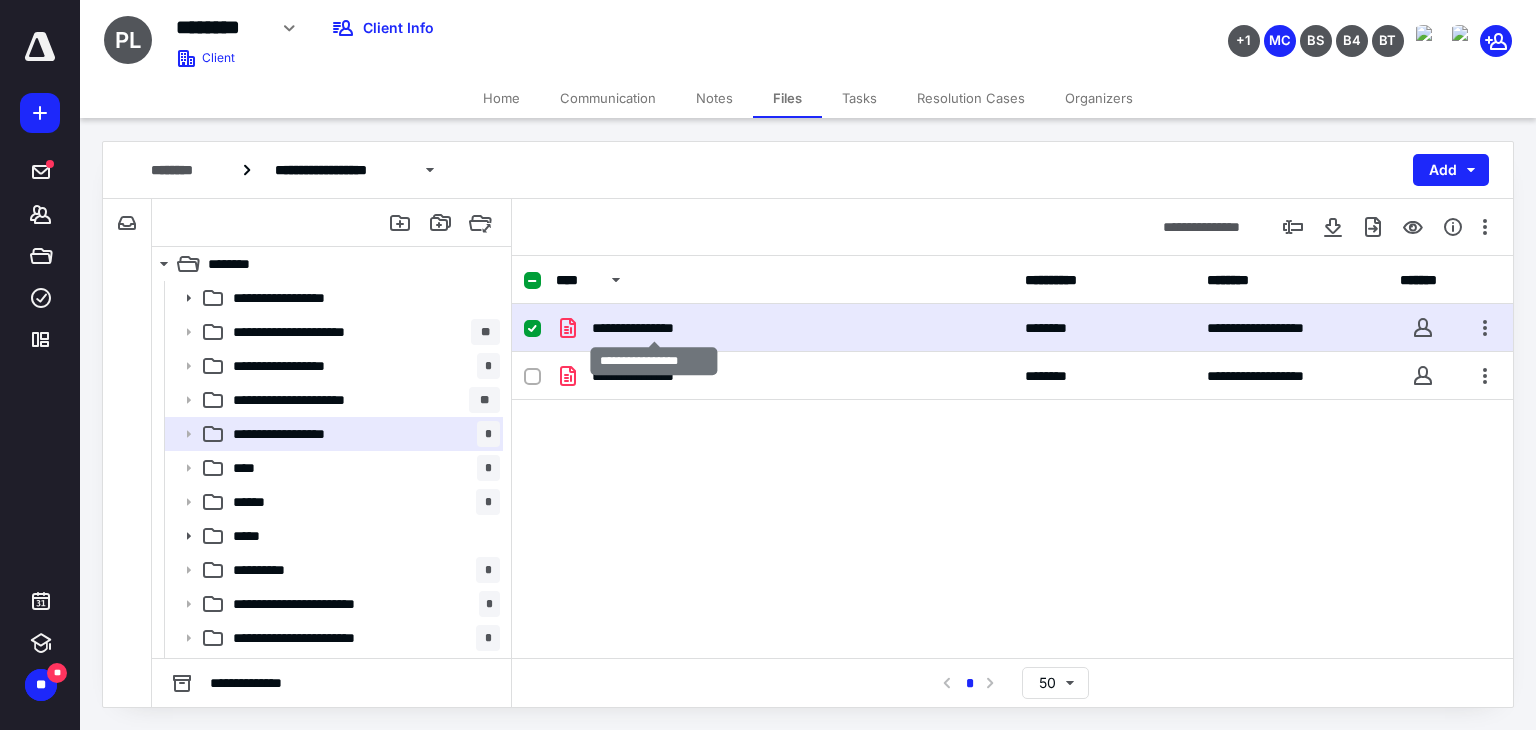 click on "**********" at bounding box center [654, 328] 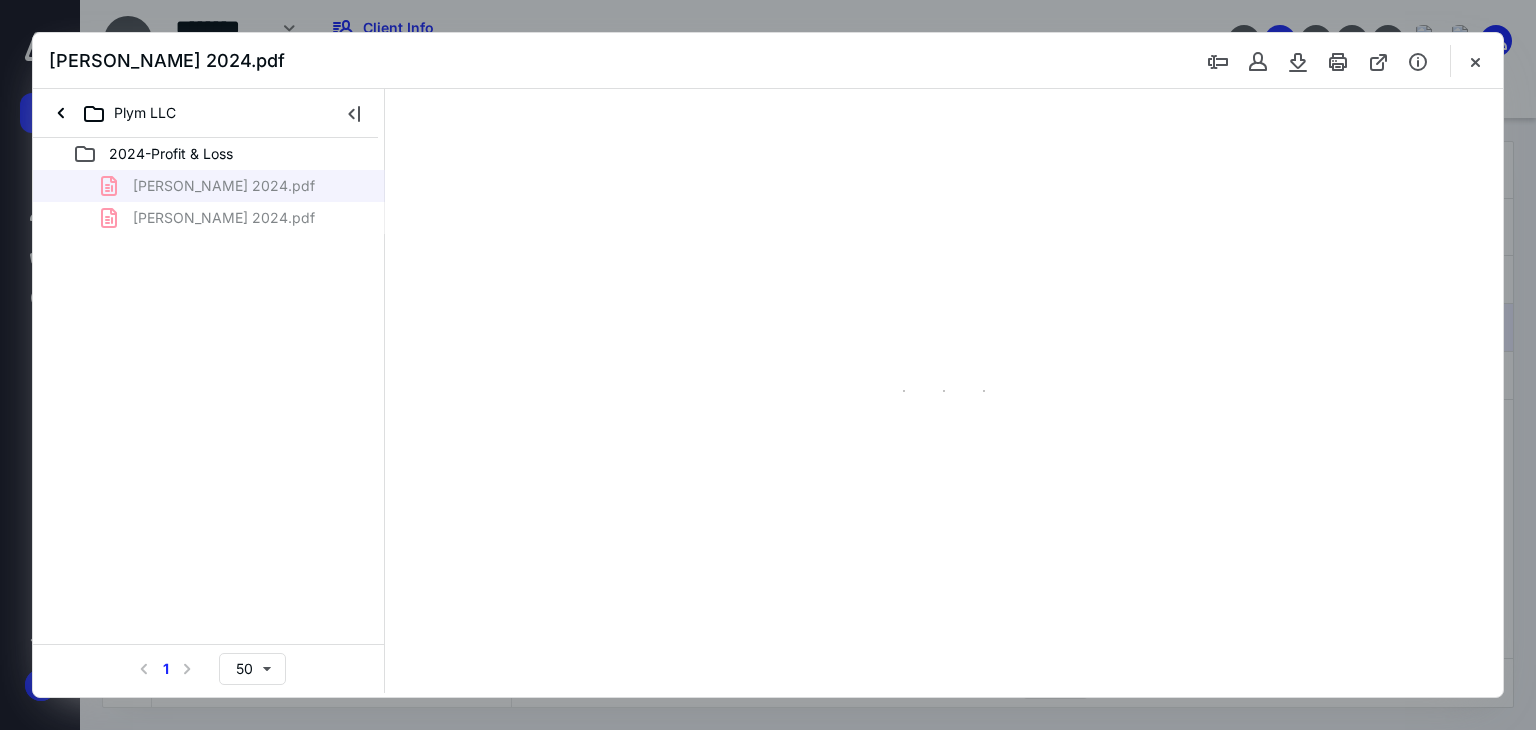 scroll, scrollTop: 0, scrollLeft: 0, axis: both 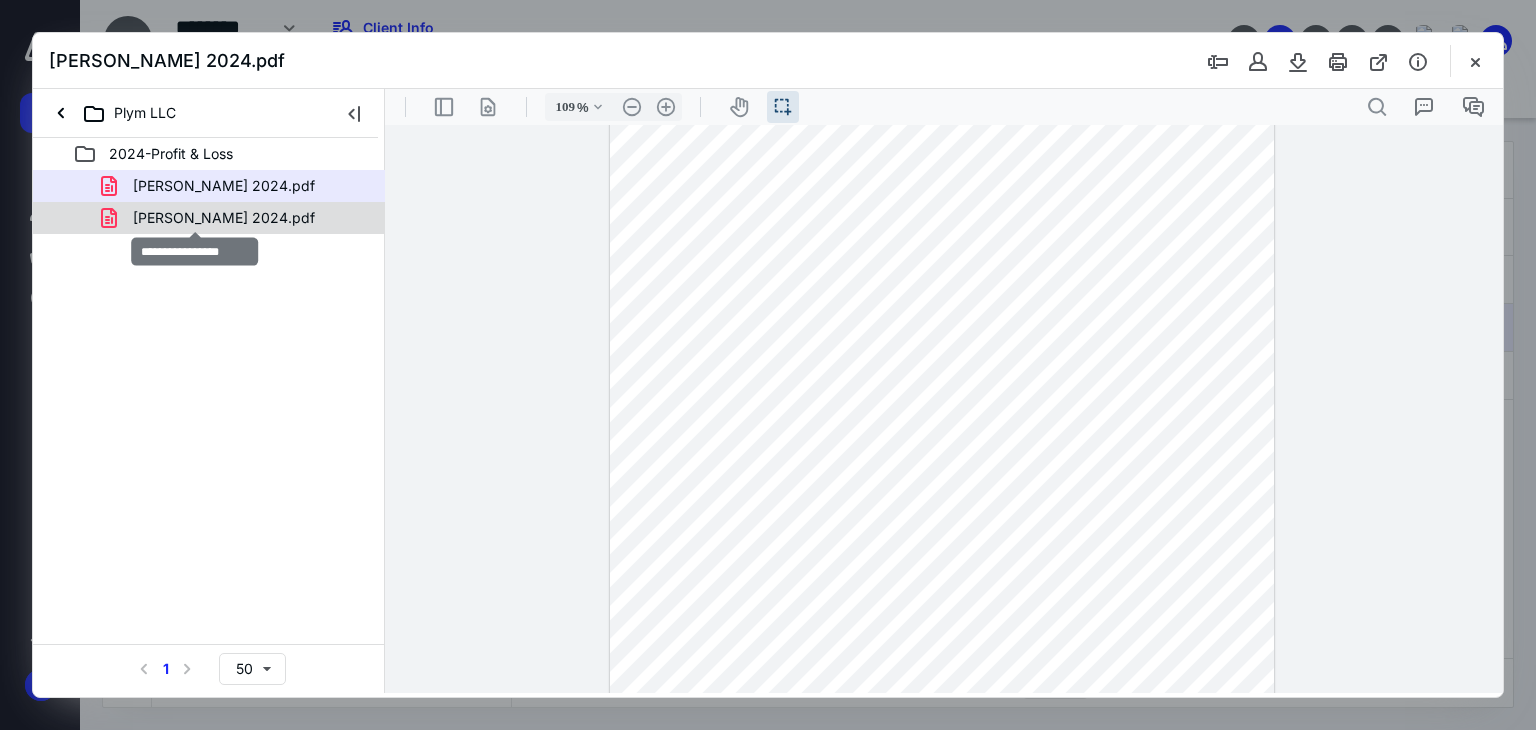 click on "PL PLYM 2024.pdf" at bounding box center [224, 218] 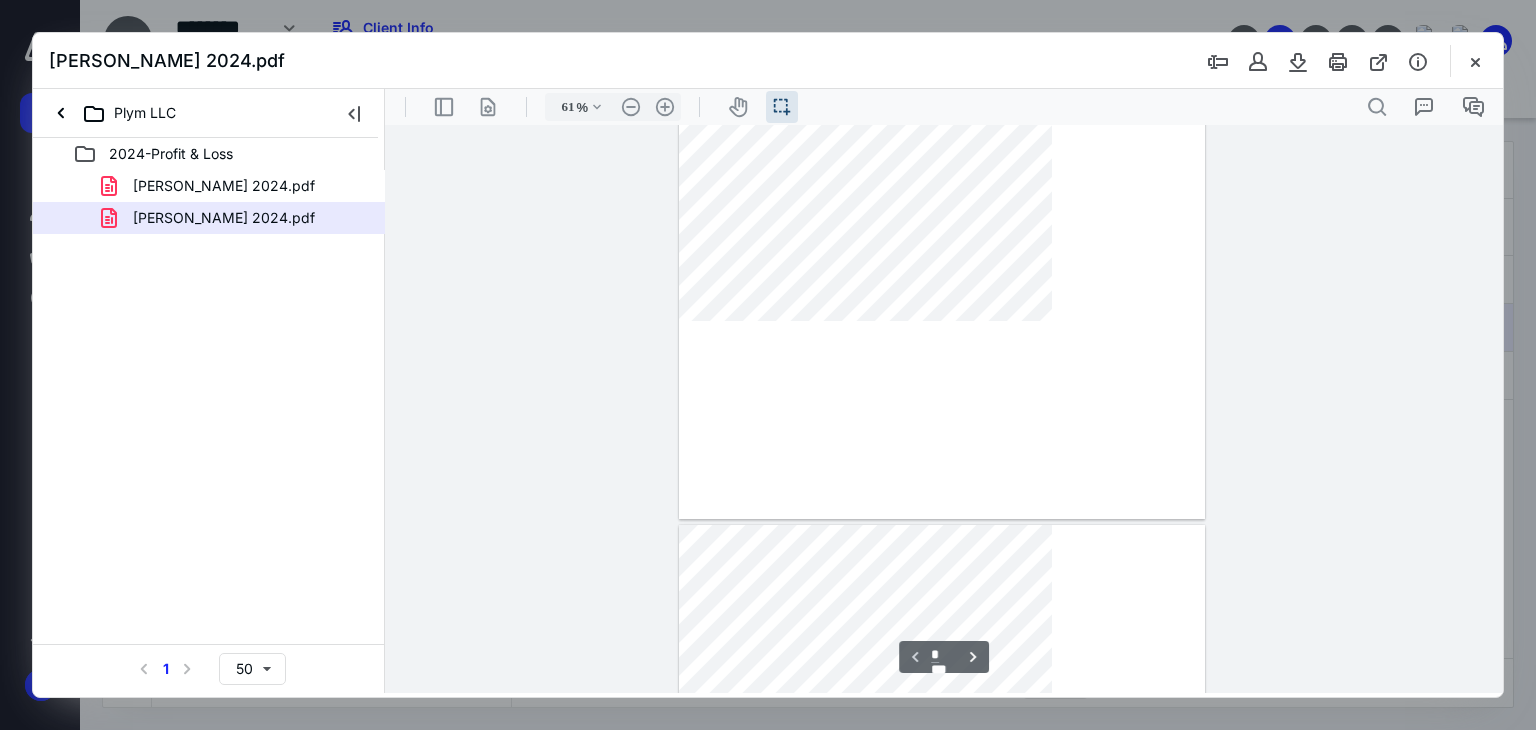 scroll, scrollTop: 0, scrollLeft: 0, axis: both 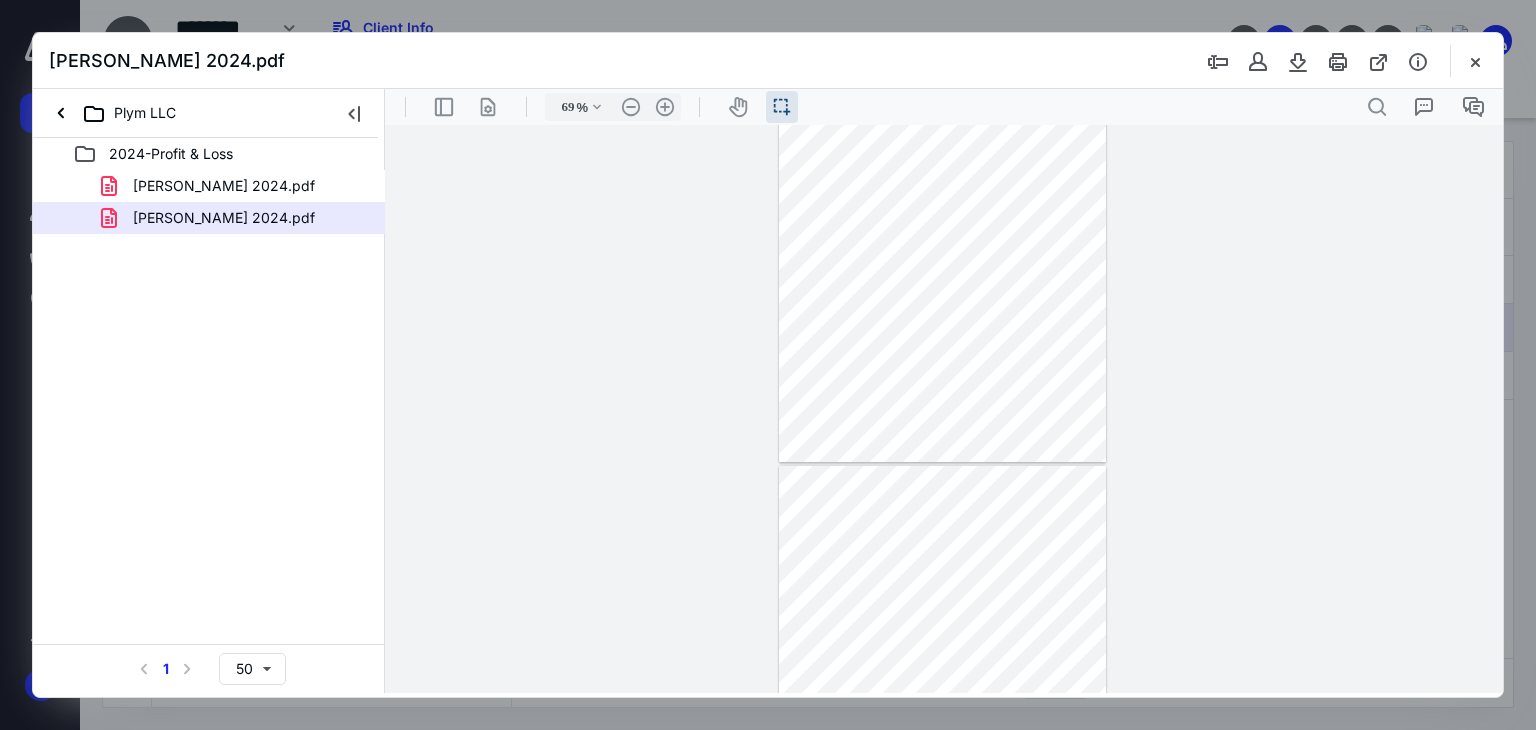 type on "76" 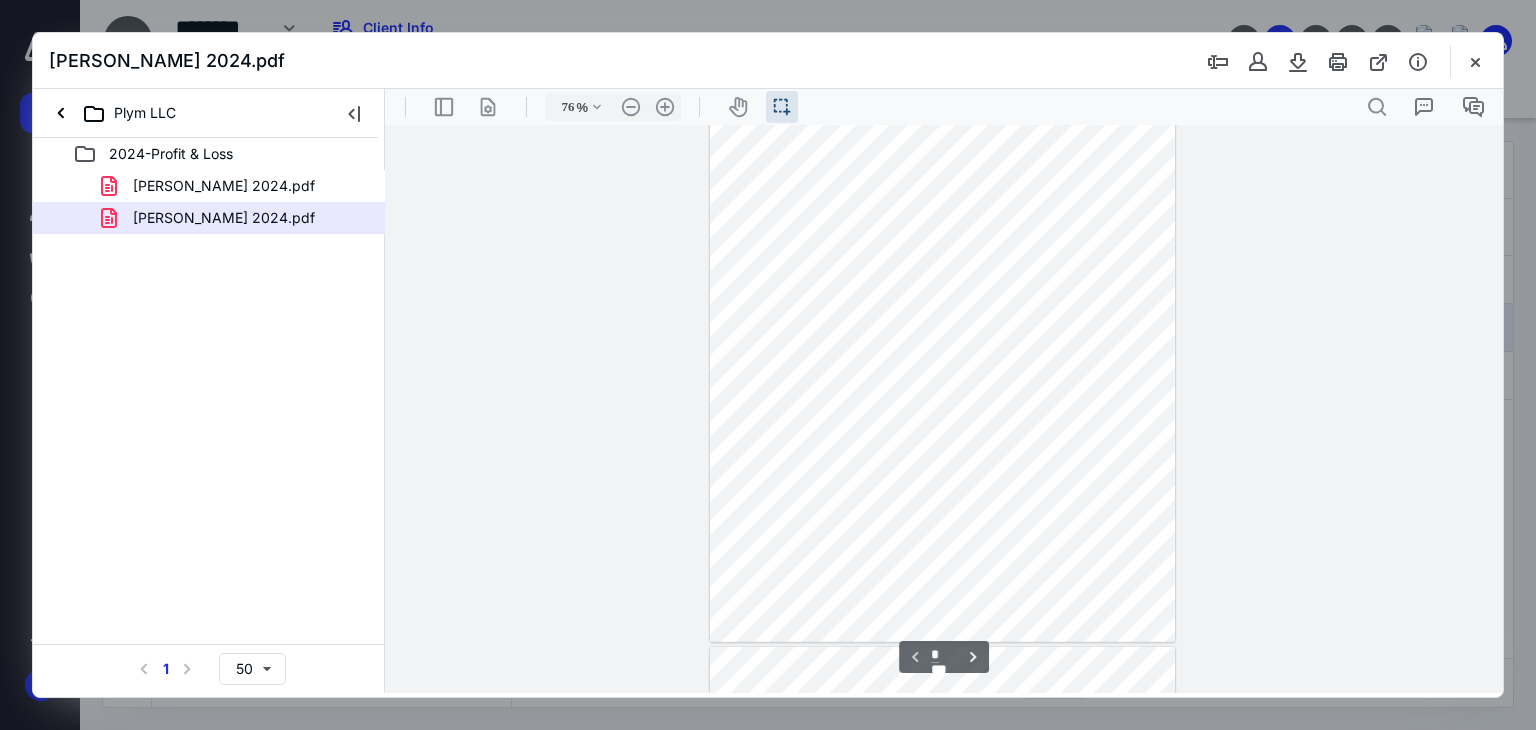 scroll, scrollTop: 223, scrollLeft: 0, axis: vertical 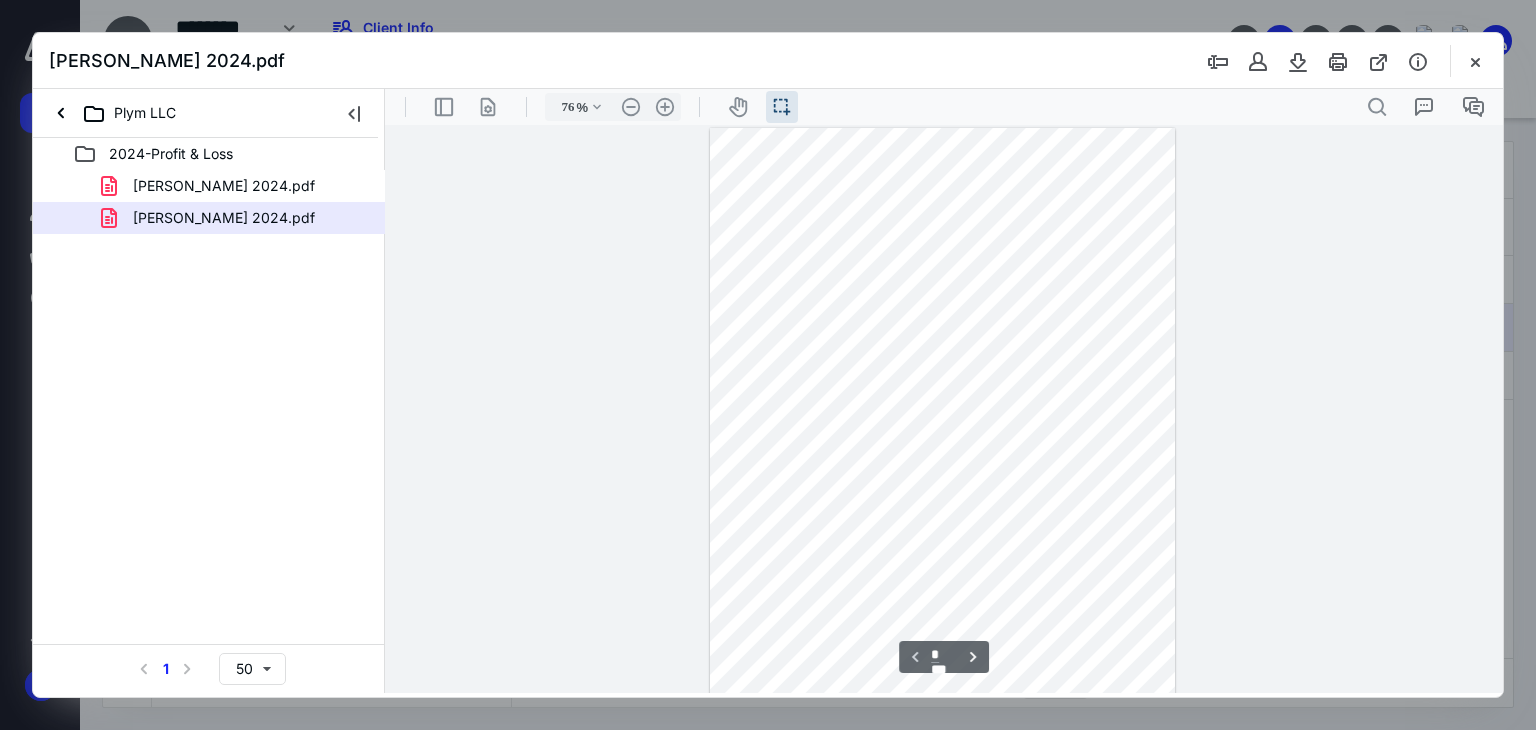 type on "*" 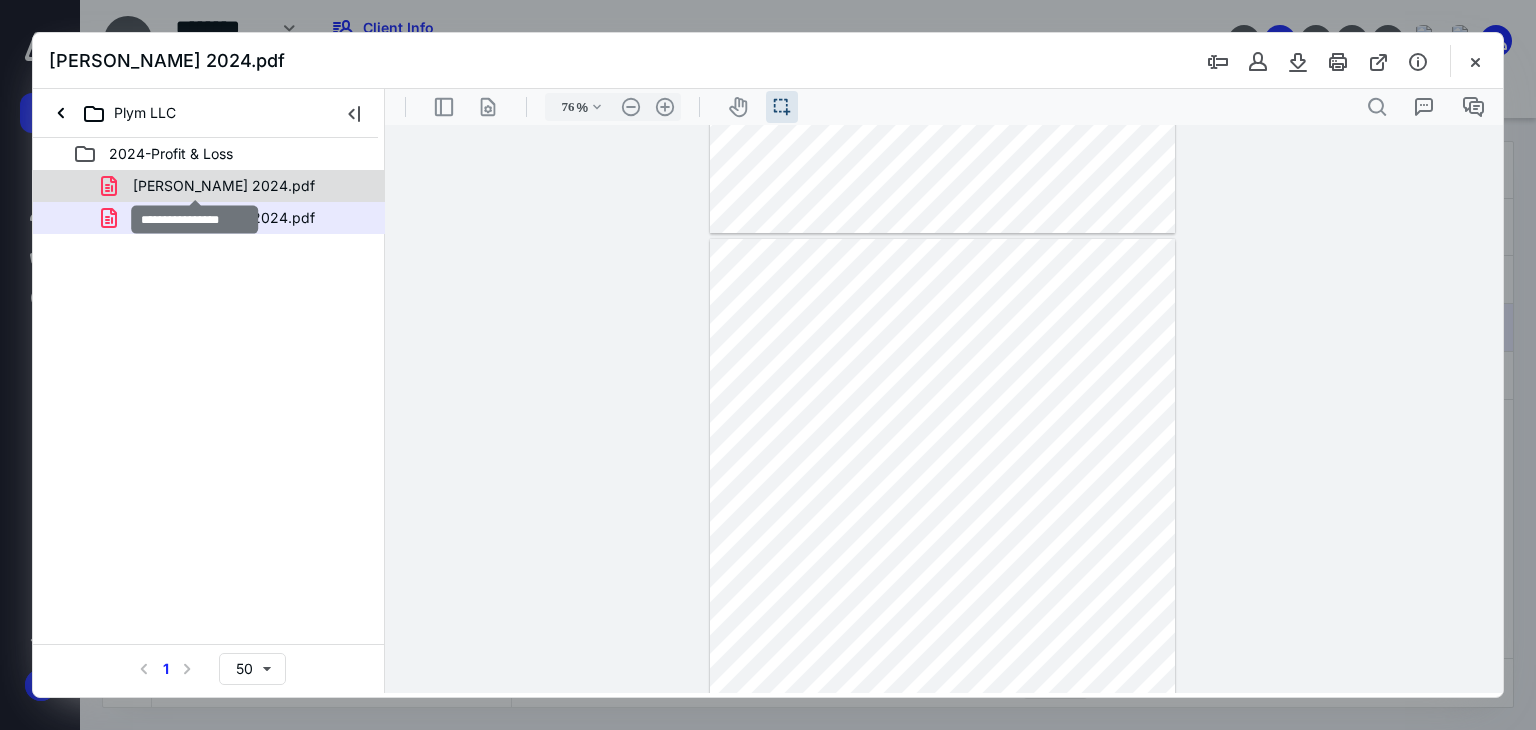 click on "BL PLYM 2024.pdf" at bounding box center (224, 186) 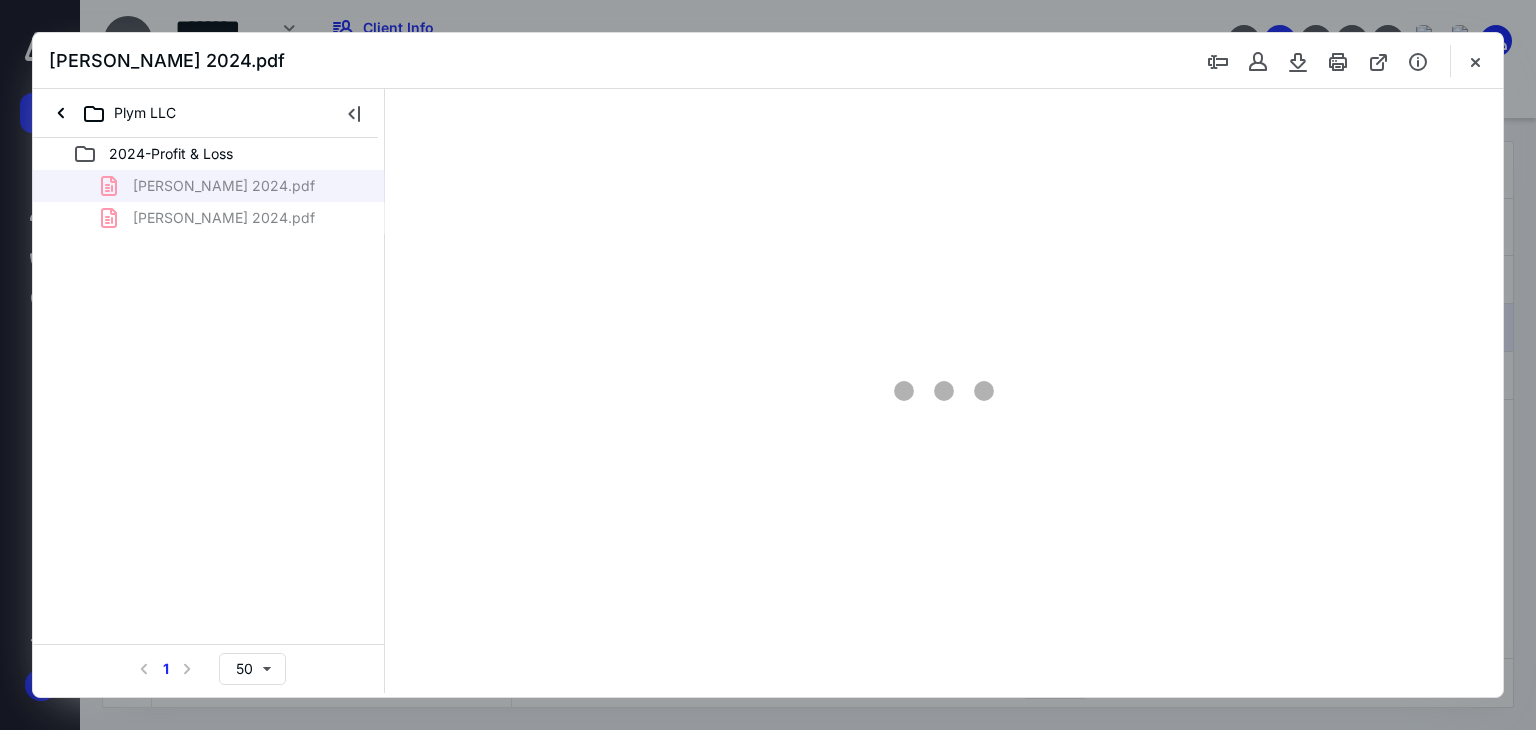 scroll, scrollTop: 0, scrollLeft: 0, axis: both 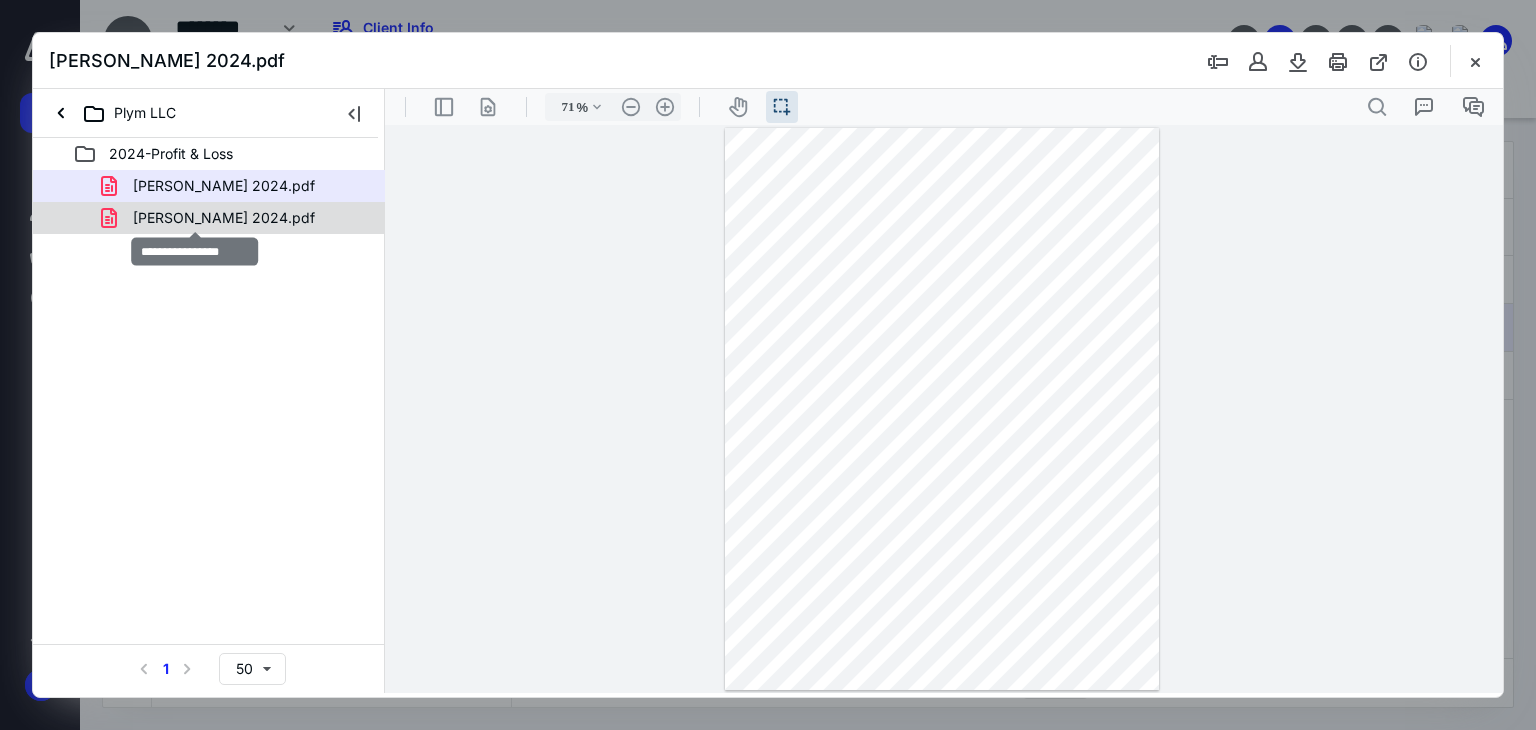 click on "PL PLYM 2024.pdf" at bounding box center [224, 218] 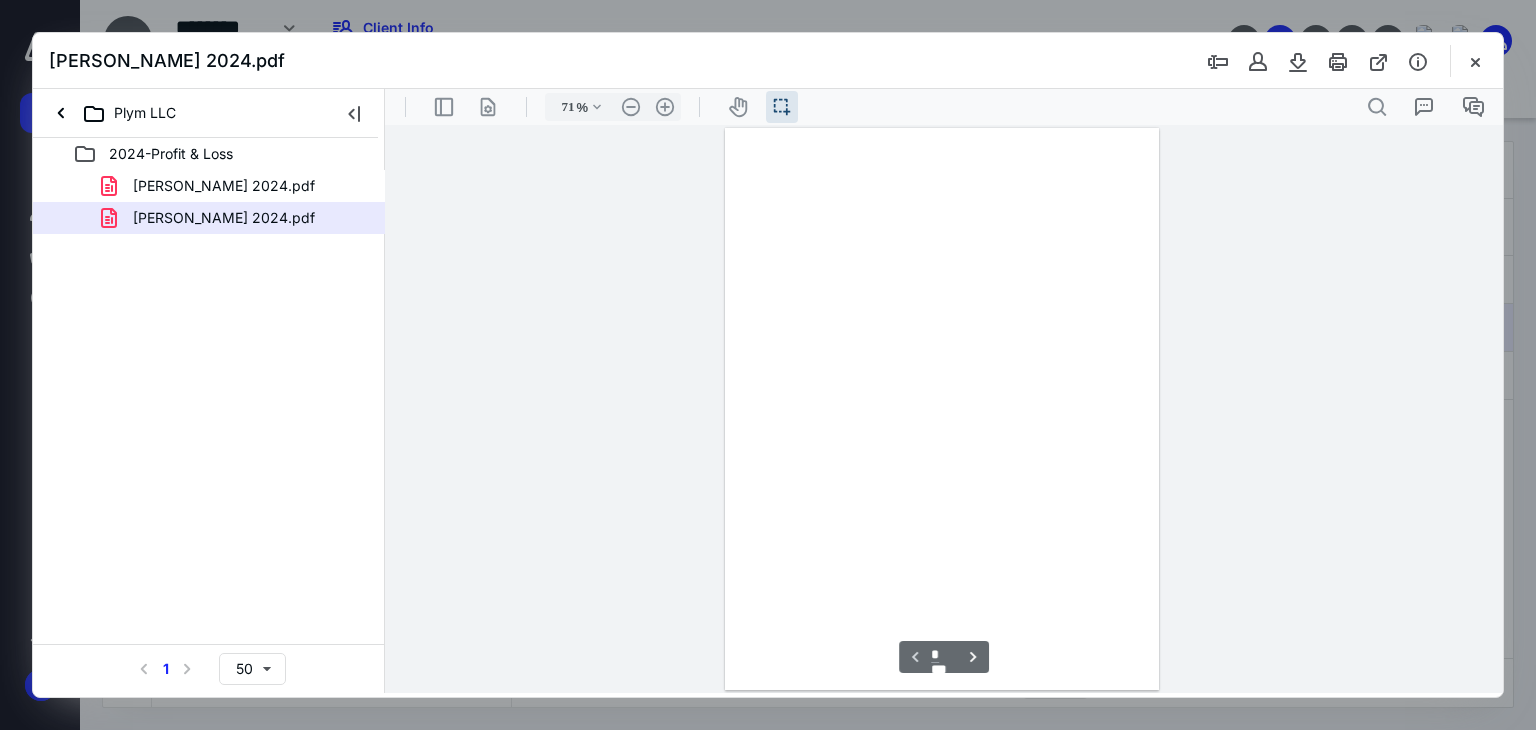 scroll, scrollTop: 39, scrollLeft: 0, axis: vertical 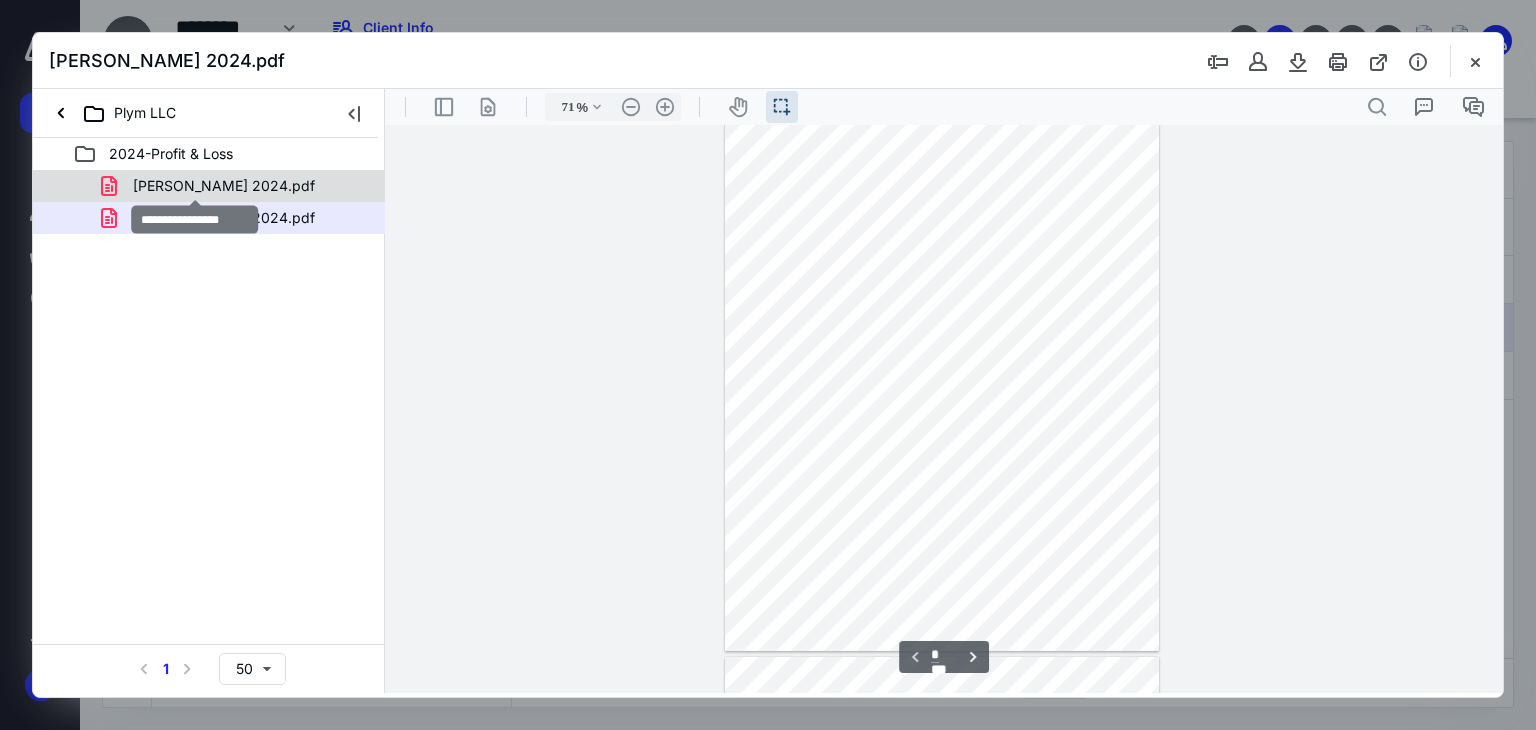 click on "BL PLYM 2024.pdf" at bounding box center (224, 186) 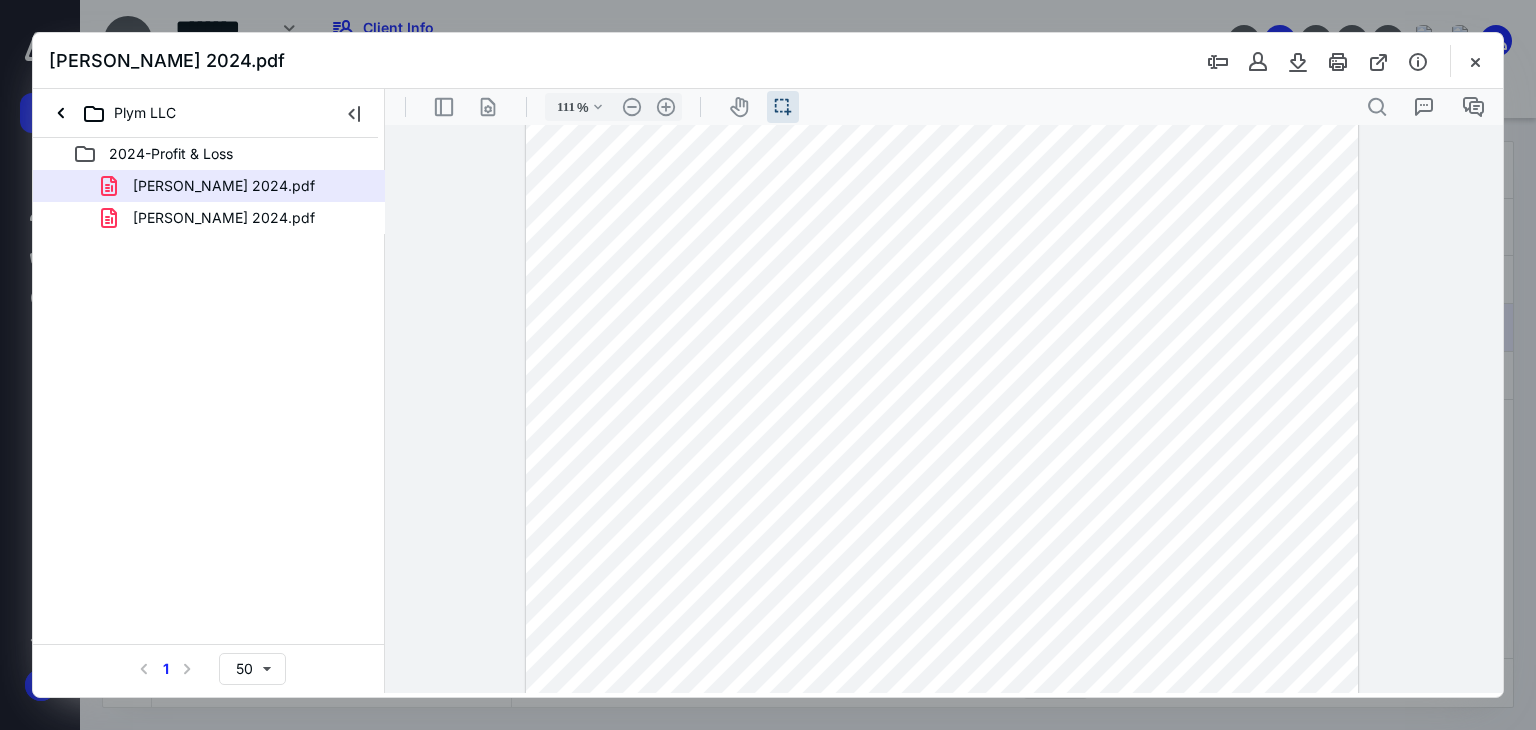 scroll, scrollTop: 113, scrollLeft: 0, axis: vertical 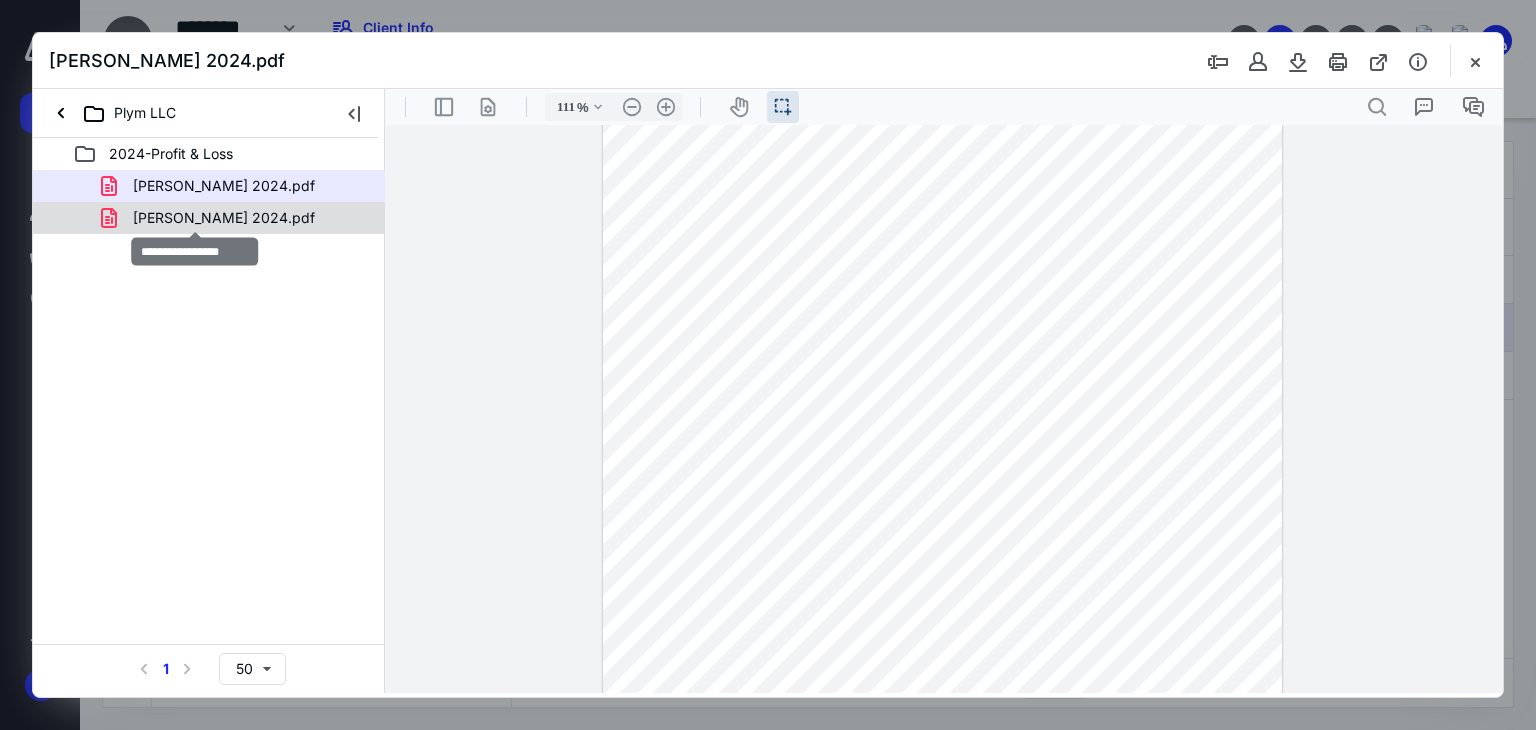 click on "PL PLYM 2024.pdf" at bounding box center [224, 218] 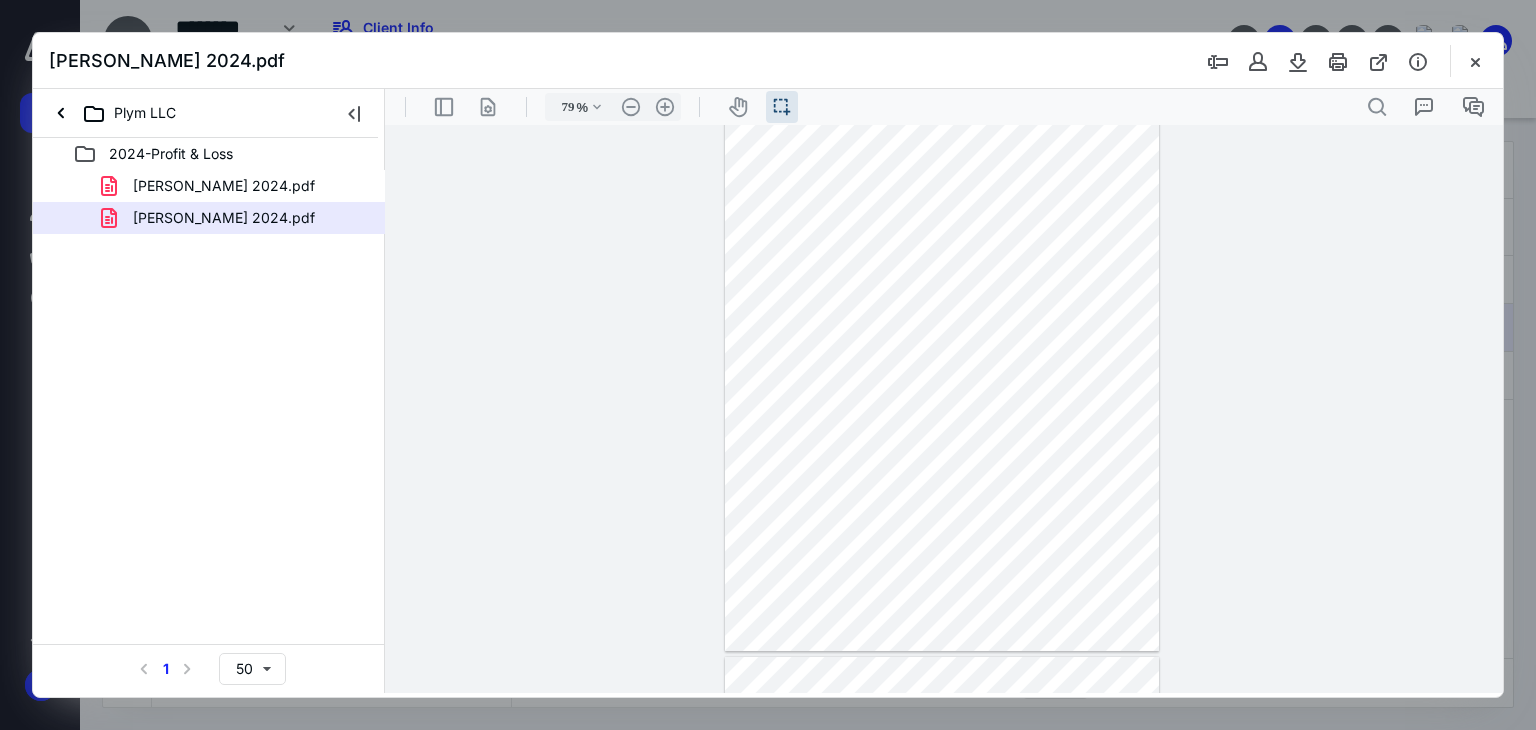 scroll, scrollTop: 69, scrollLeft: 0, axis: vertical 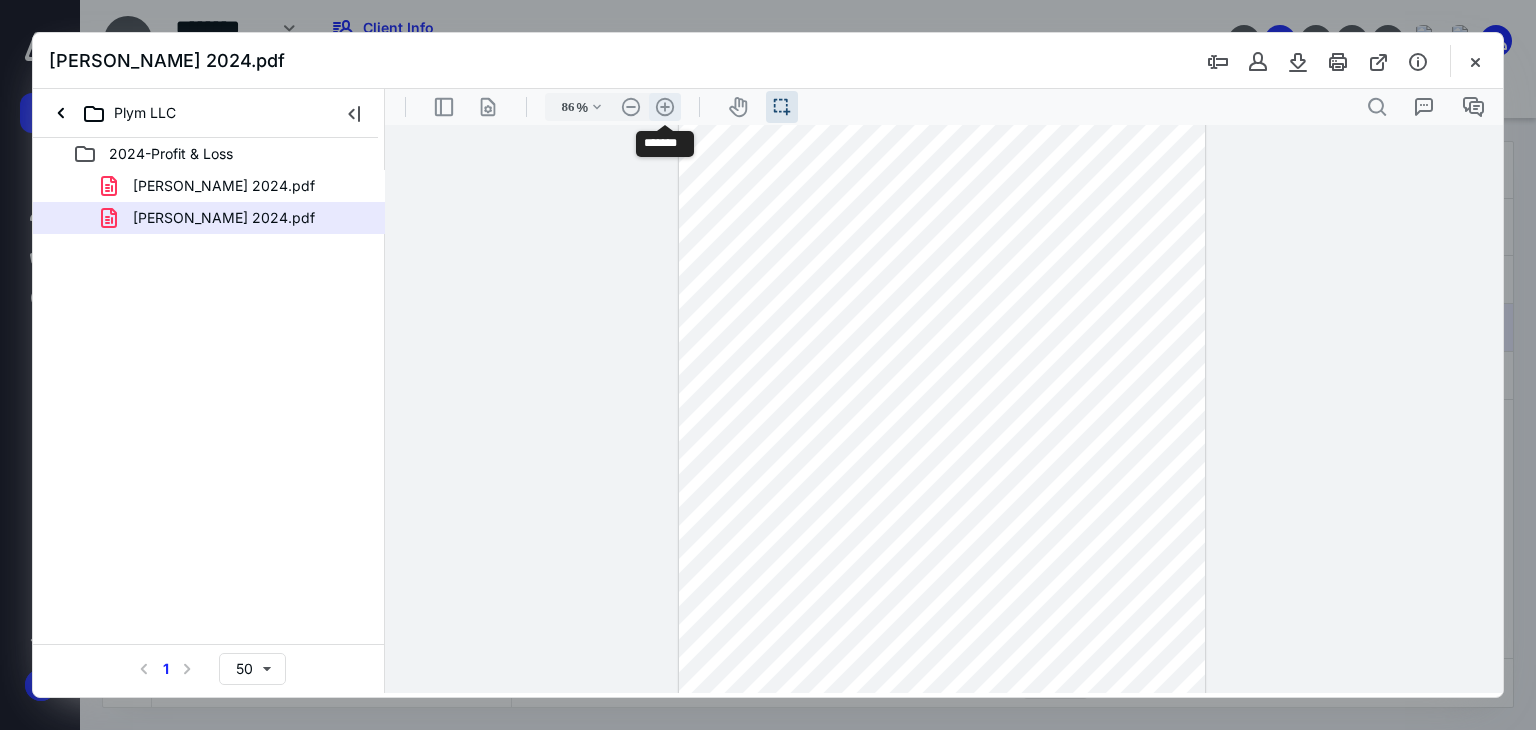 click on ".cls-1{fill:#abb0c4;} icon - header - zoom - in - line" at bounding box center [665, 107] 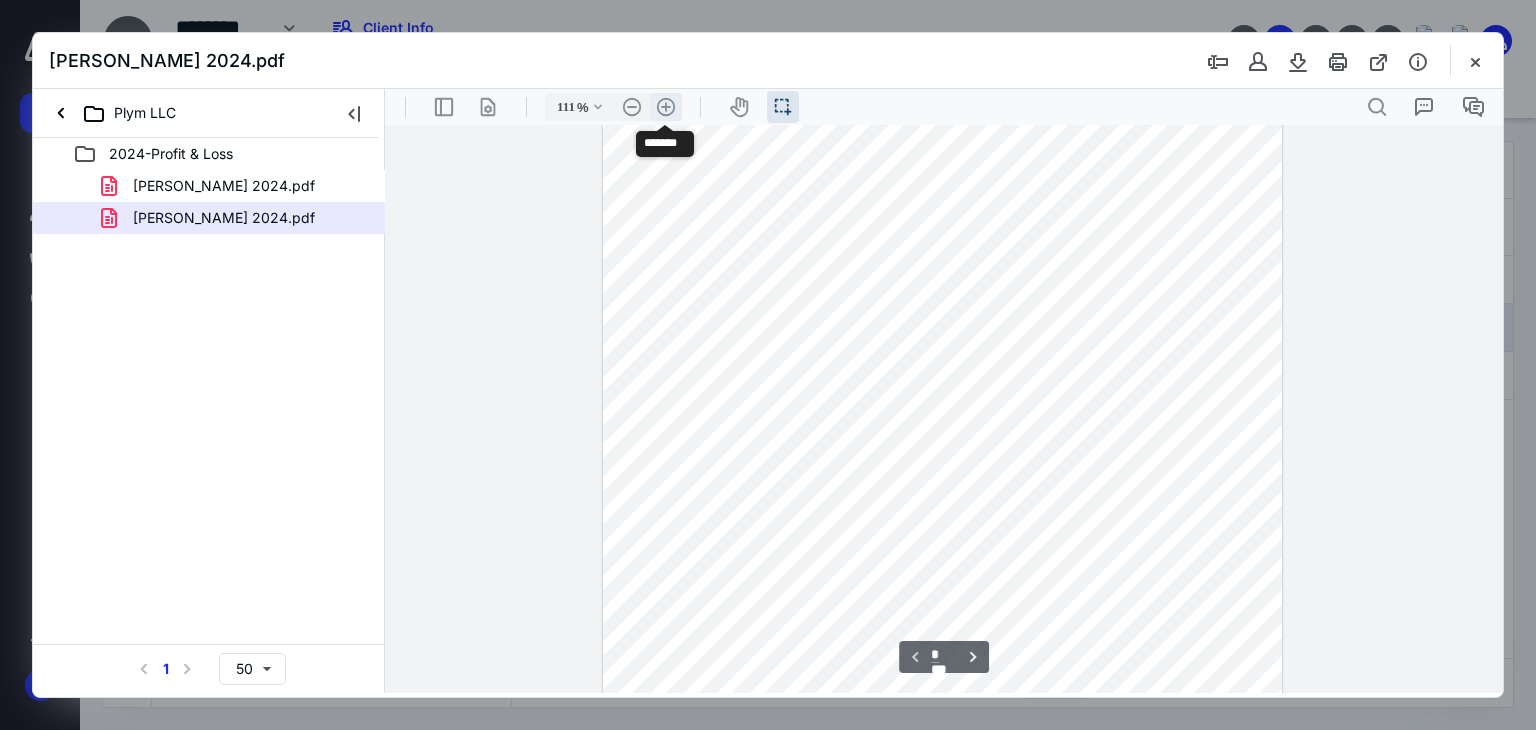 click on ".cls-1{fill:#abb0c4;} icon - header - zoom - in - line" at bounding box center (666, 107) 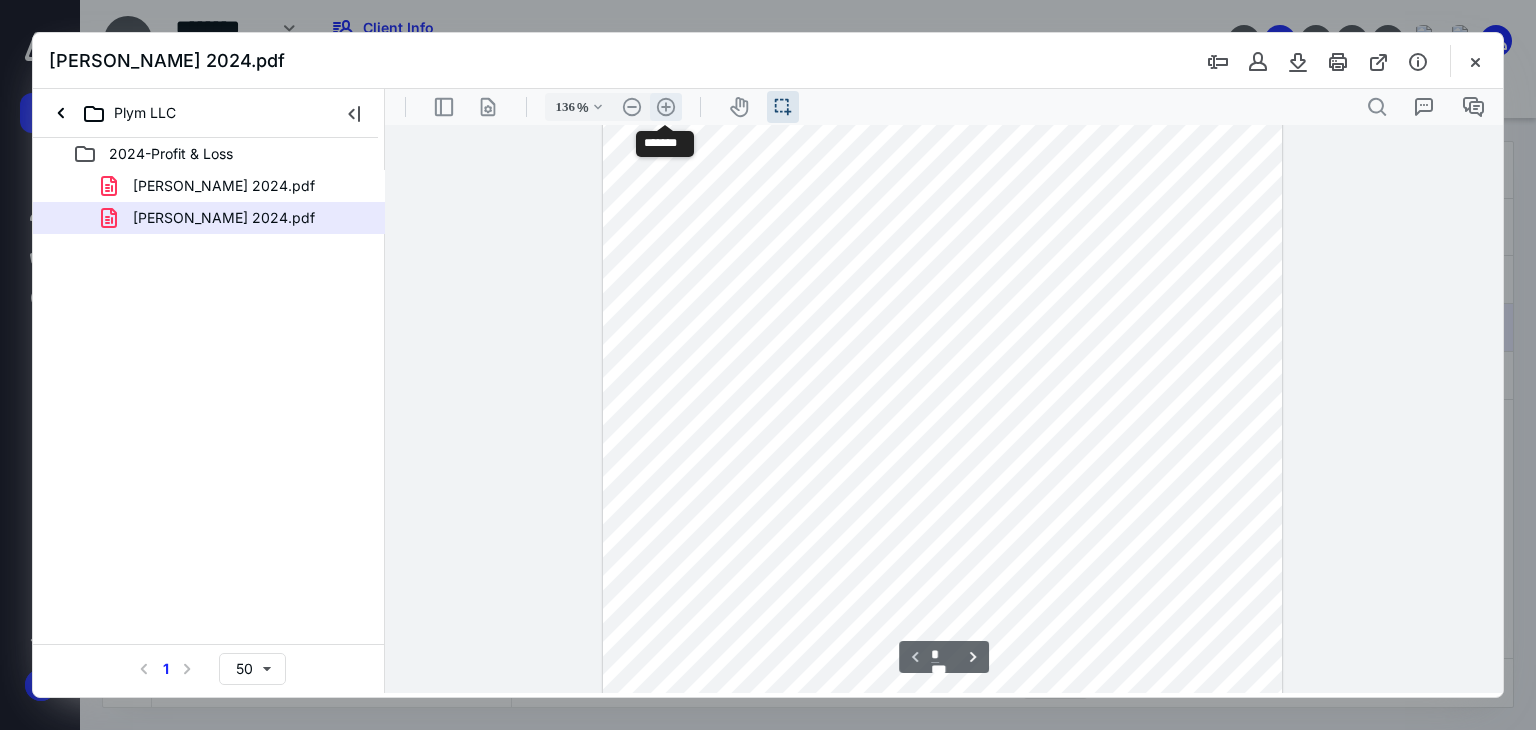 scroll, scrollTop: 182, scrollLeft: 0, axis: vertical 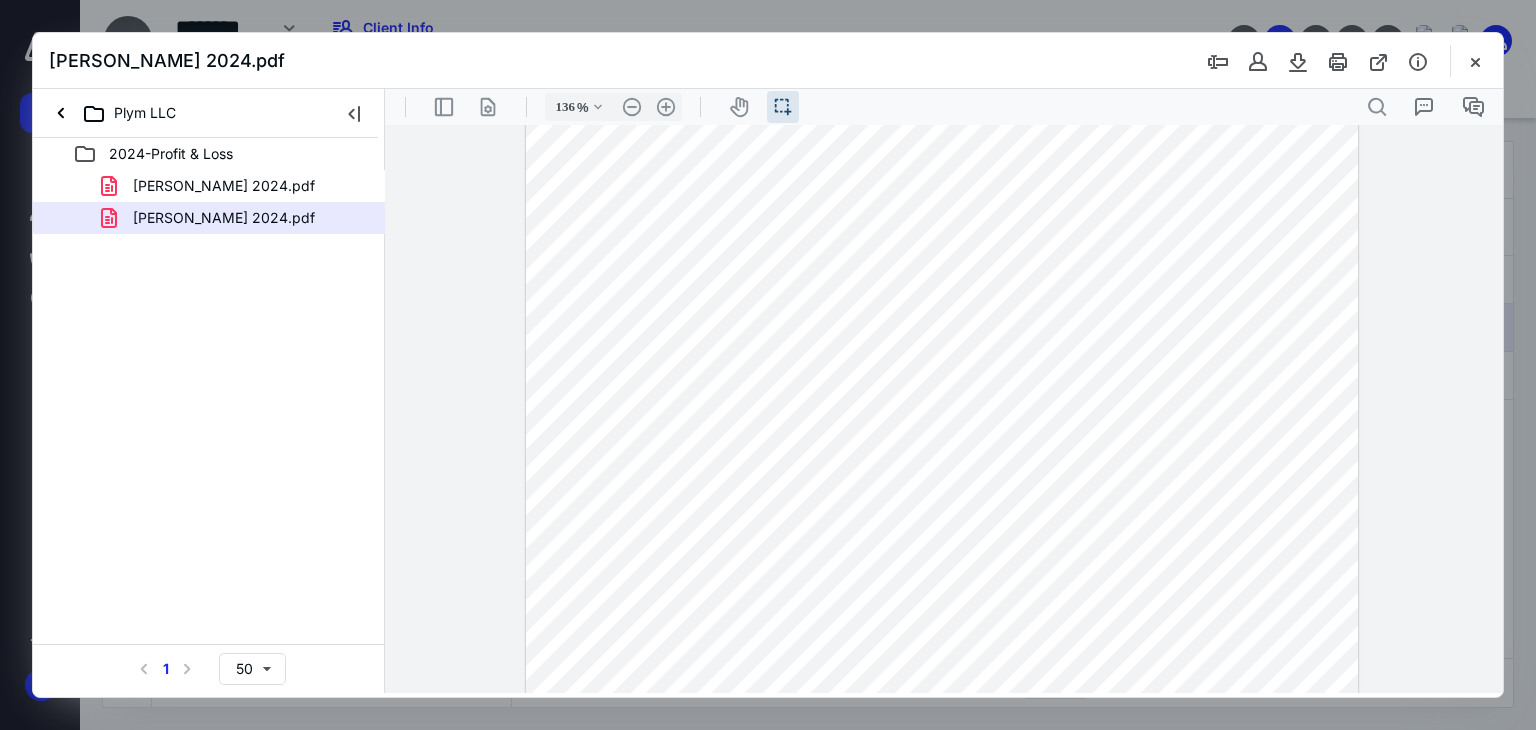 drag, startPoint x: 1501, startPoint y: 583, endPoint x: 1502, endPoint y: 493, distance: 90.005554 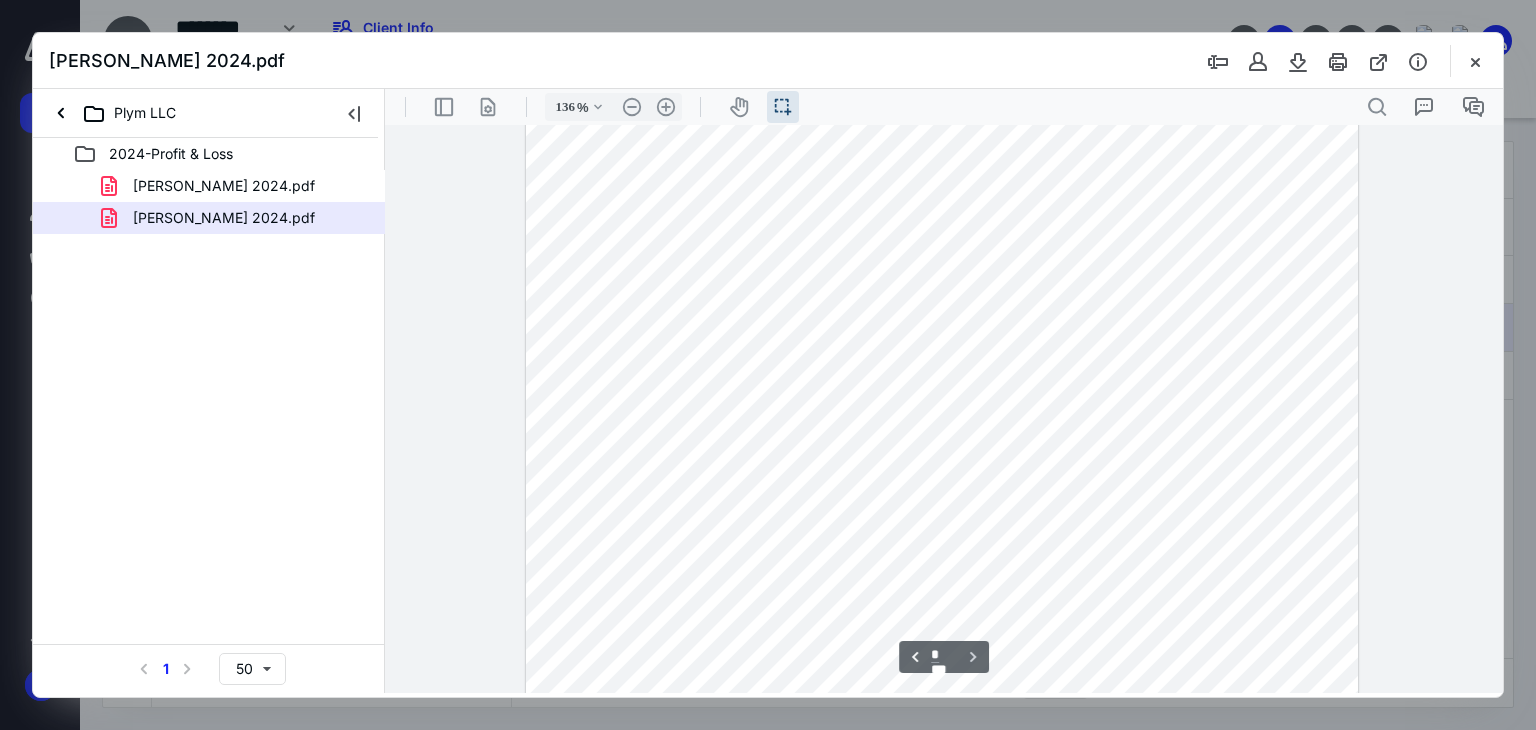 scroll, scrollTop: 1233, scrollLeft: 0, axis: vertical 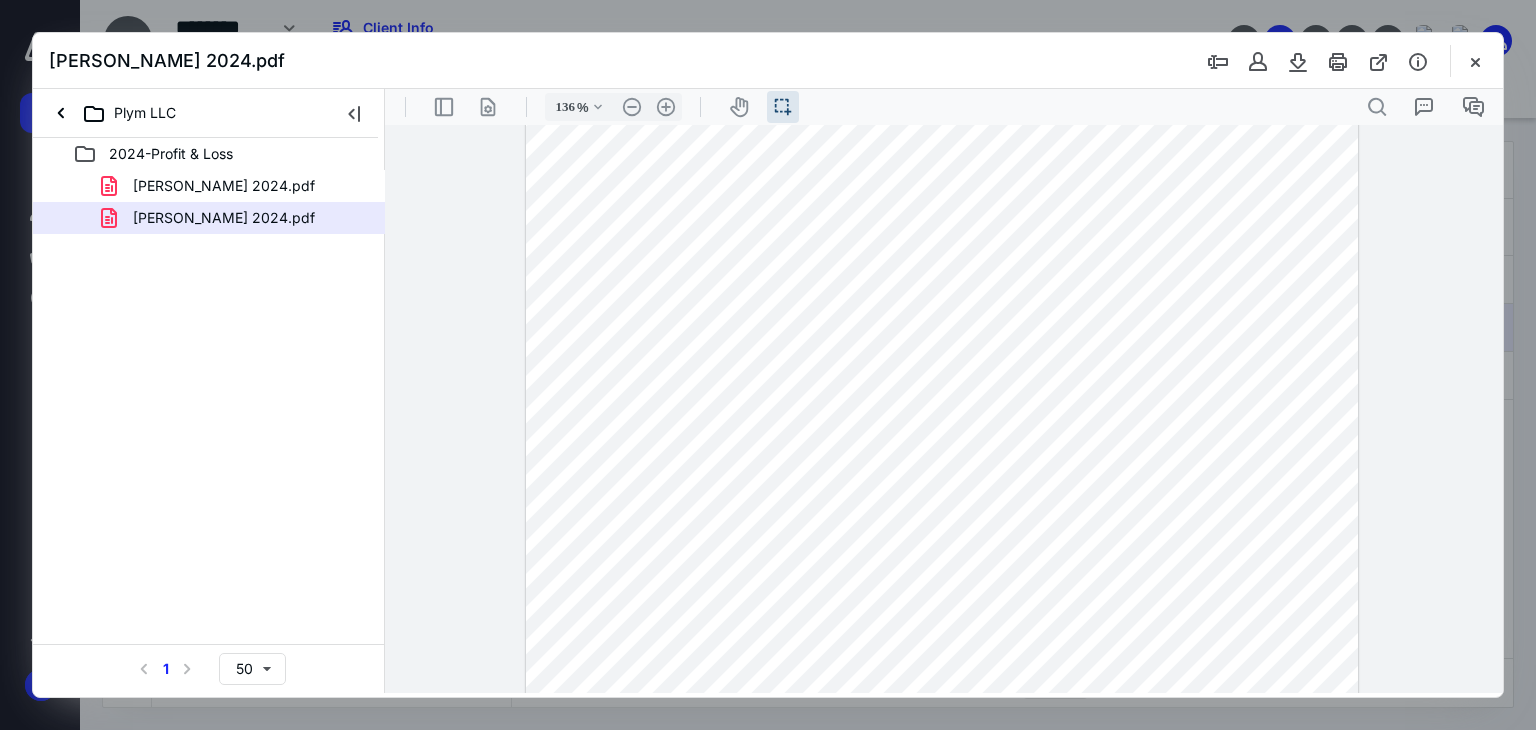 click on "**********" at bounding box center [944, 409] 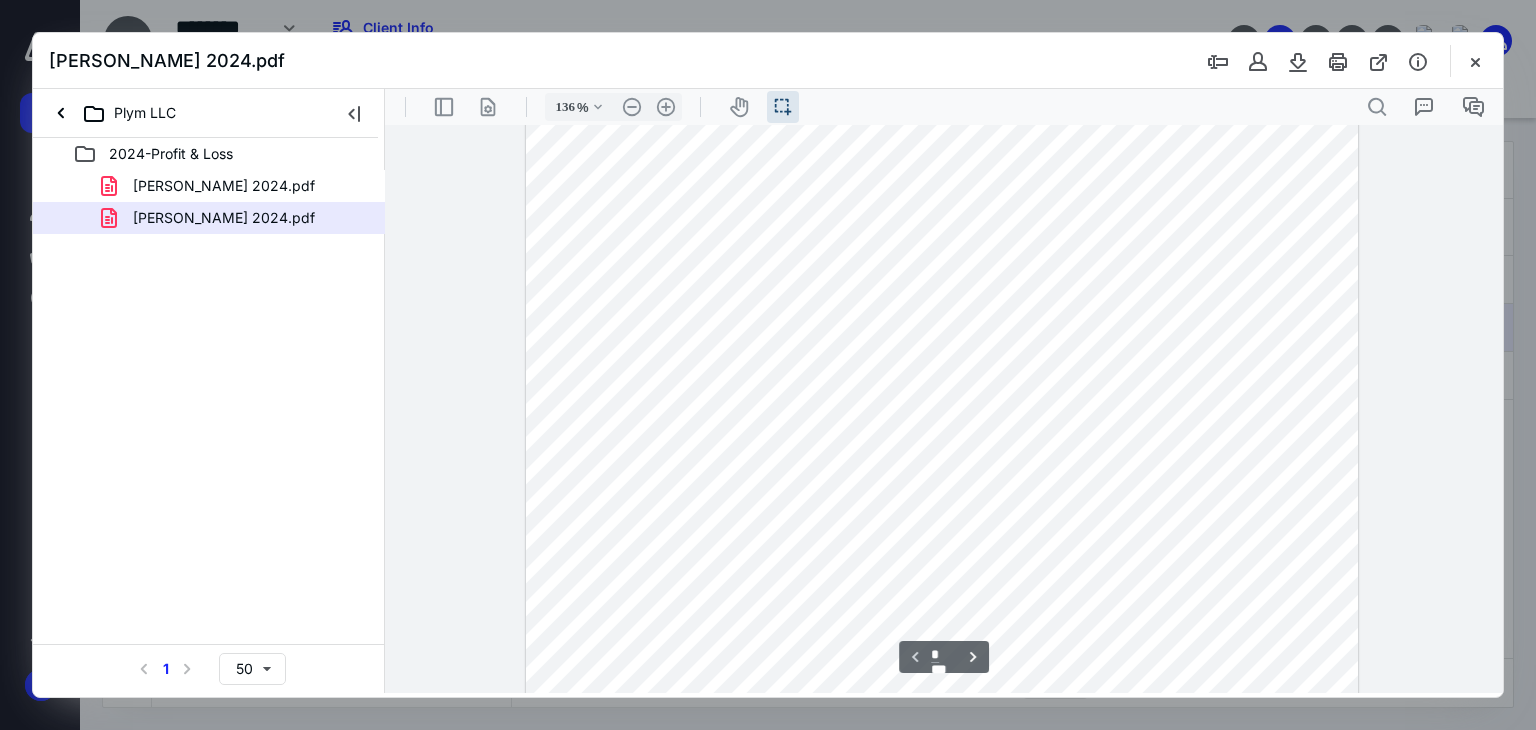 scroll, scrollTop: 318, scrollLeft: 0, axis: vertical 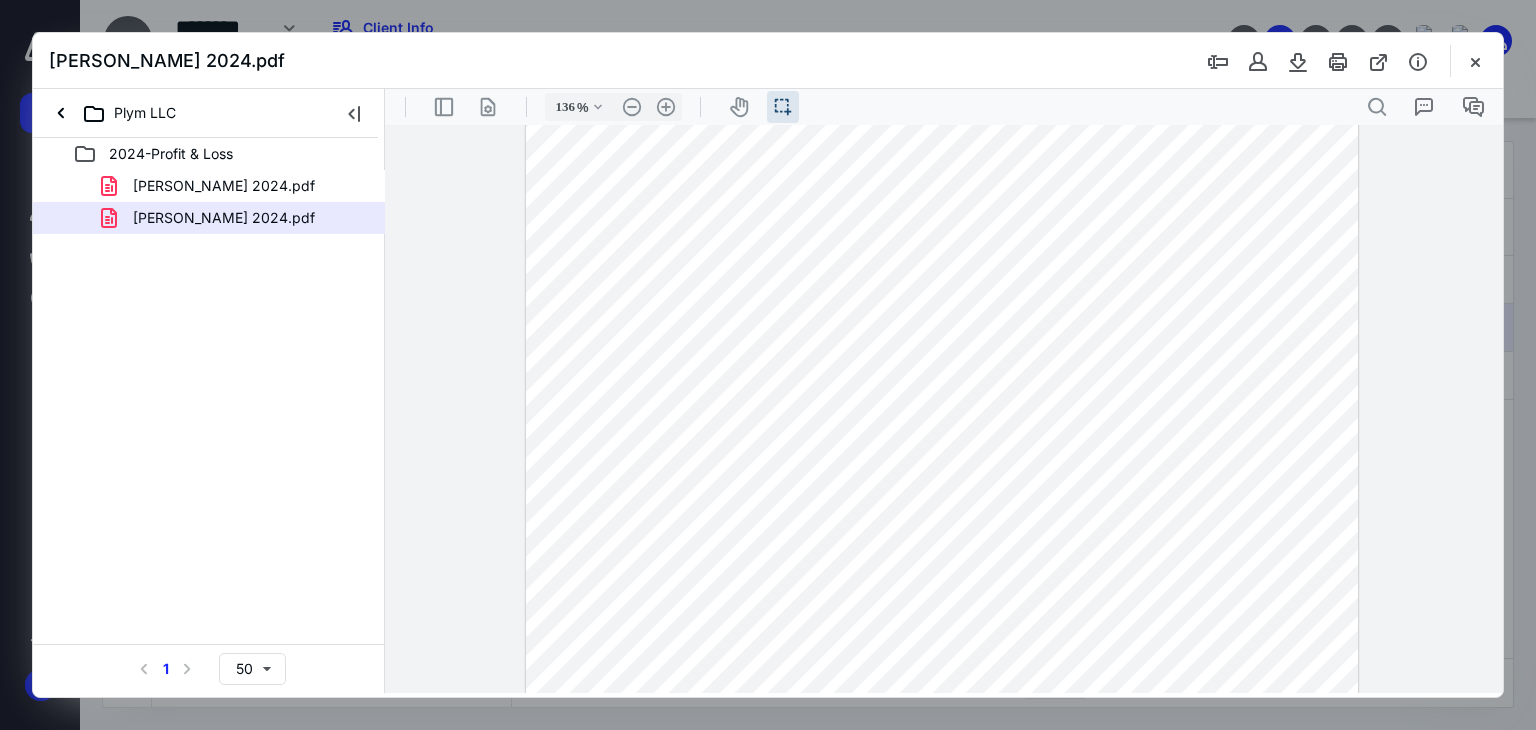 drag, startPoint x: 1501, startPoint y: 338, endPoint x: 1491, endPoint y: 441, distance: 103.4843 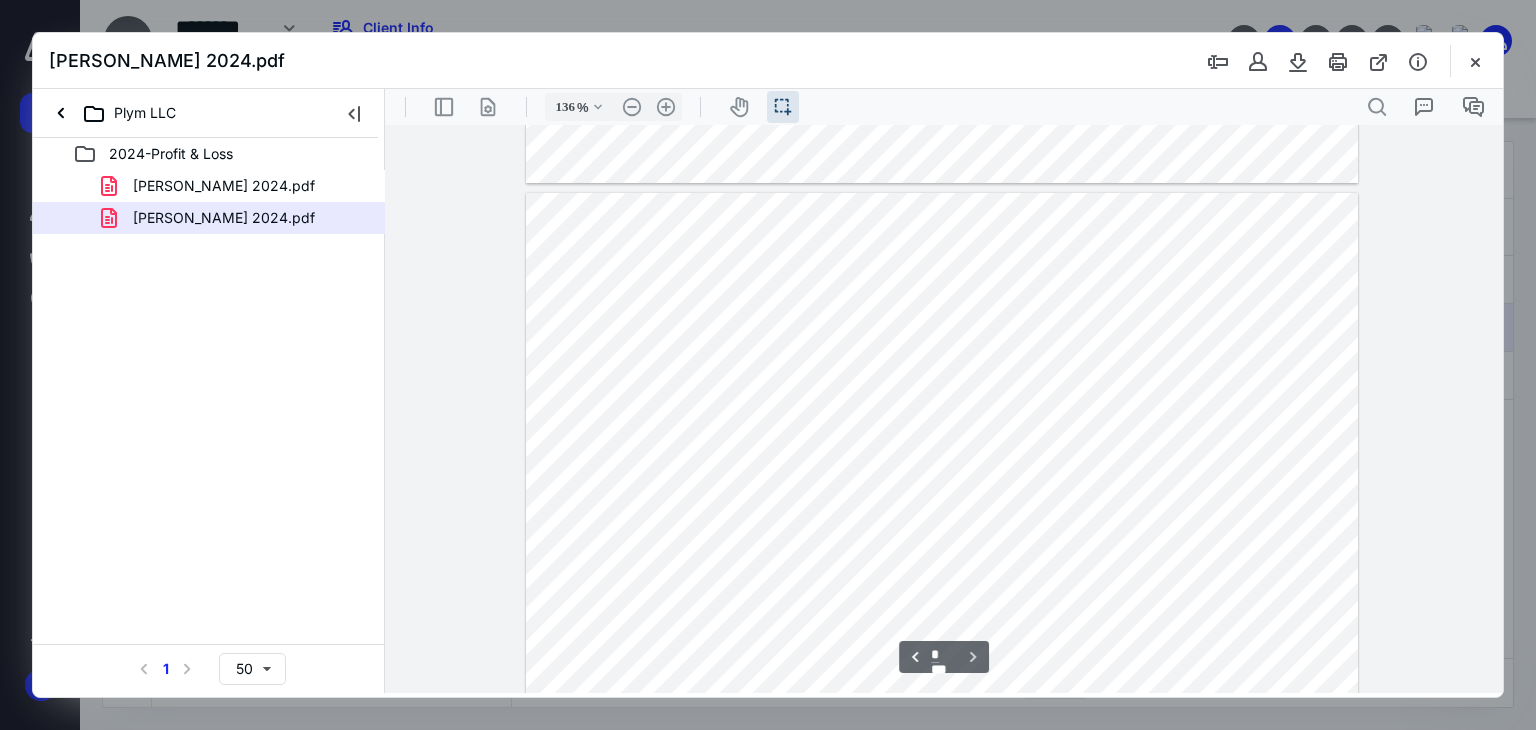 scroll, scrollTop: 1031, scrollLeft: 0, axis: vertical 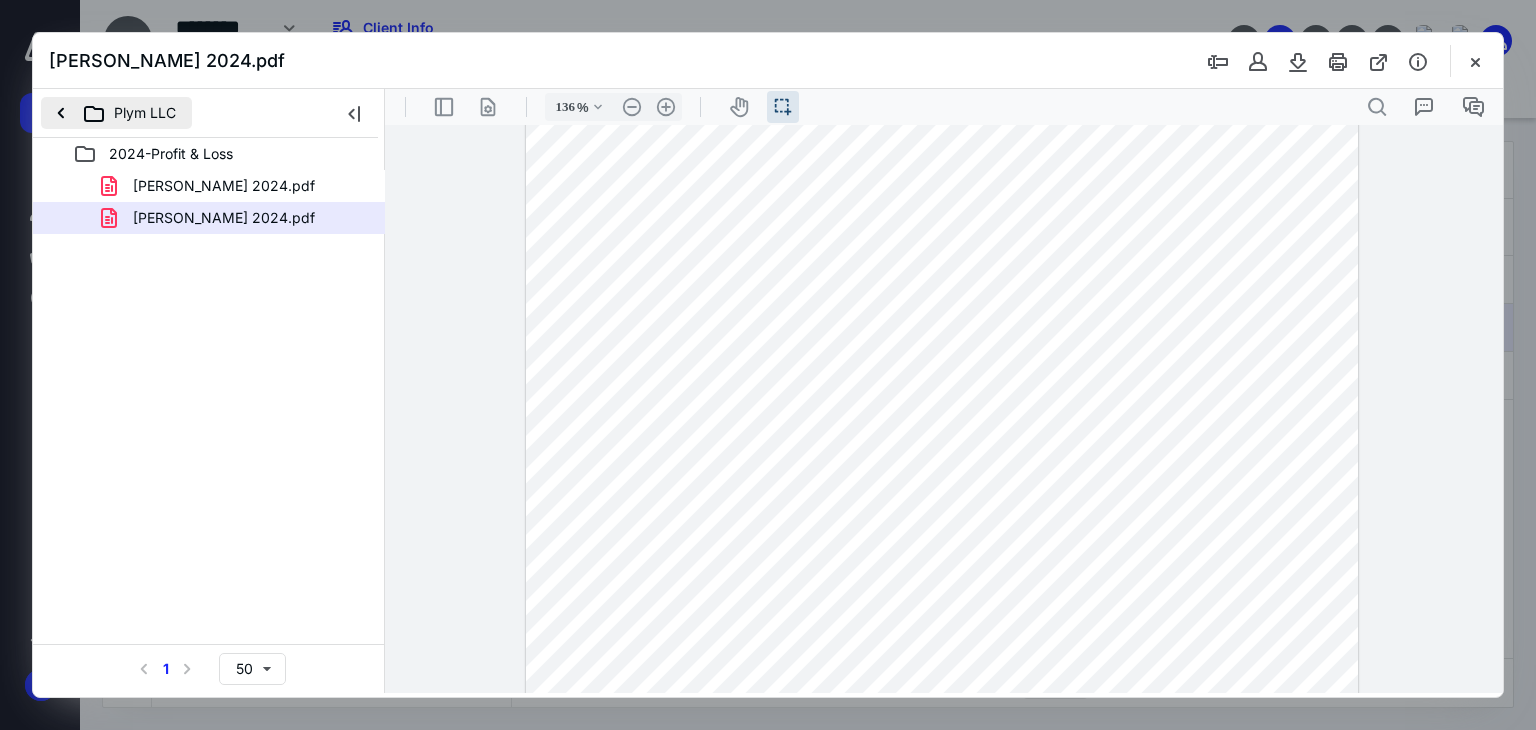 click on "Plym LLC" at bounding box center [116, 113] 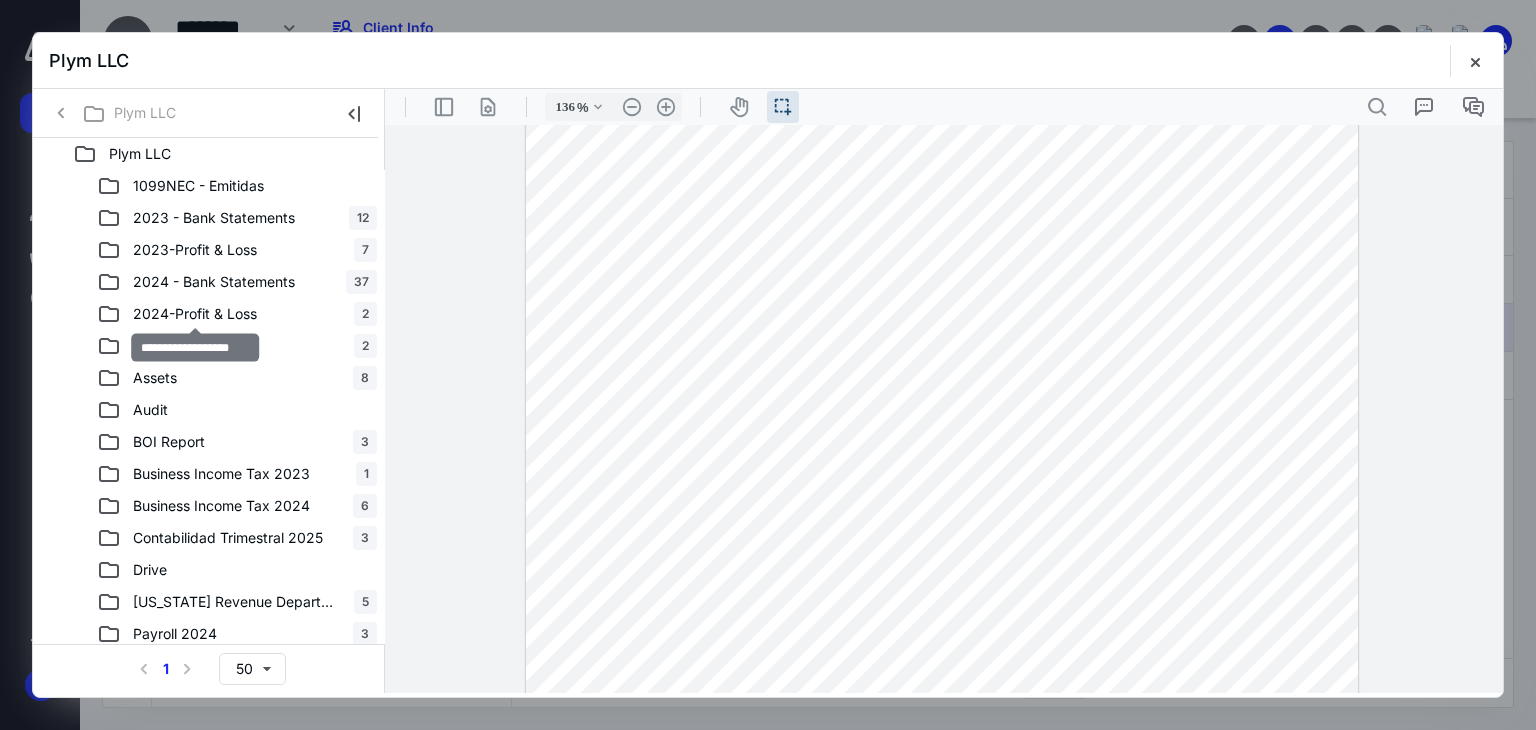 click on "2024-Profit & Loss" at bounding box center (195, 314) 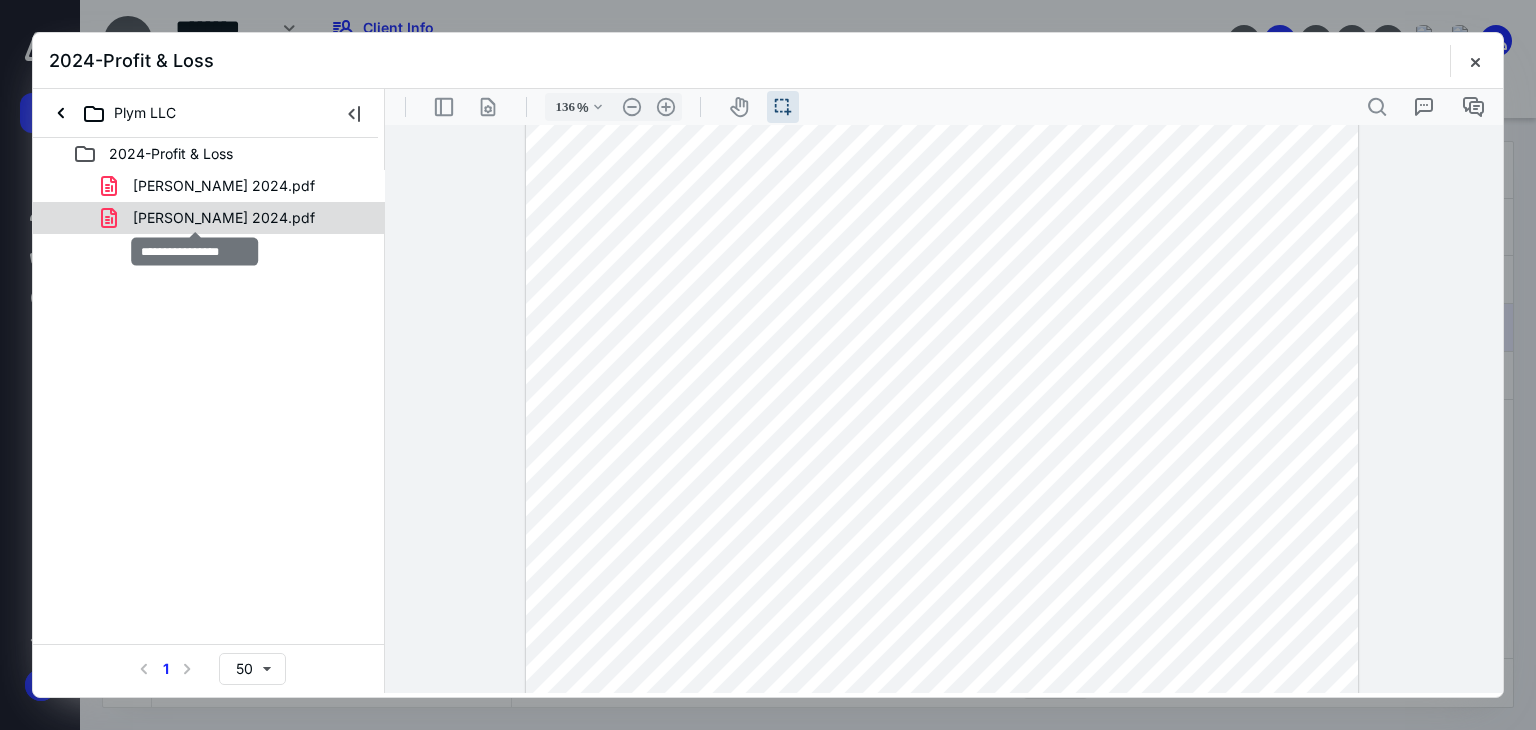 click on "PL PLYM 2024.pdf" at bounding box center (224, 218) 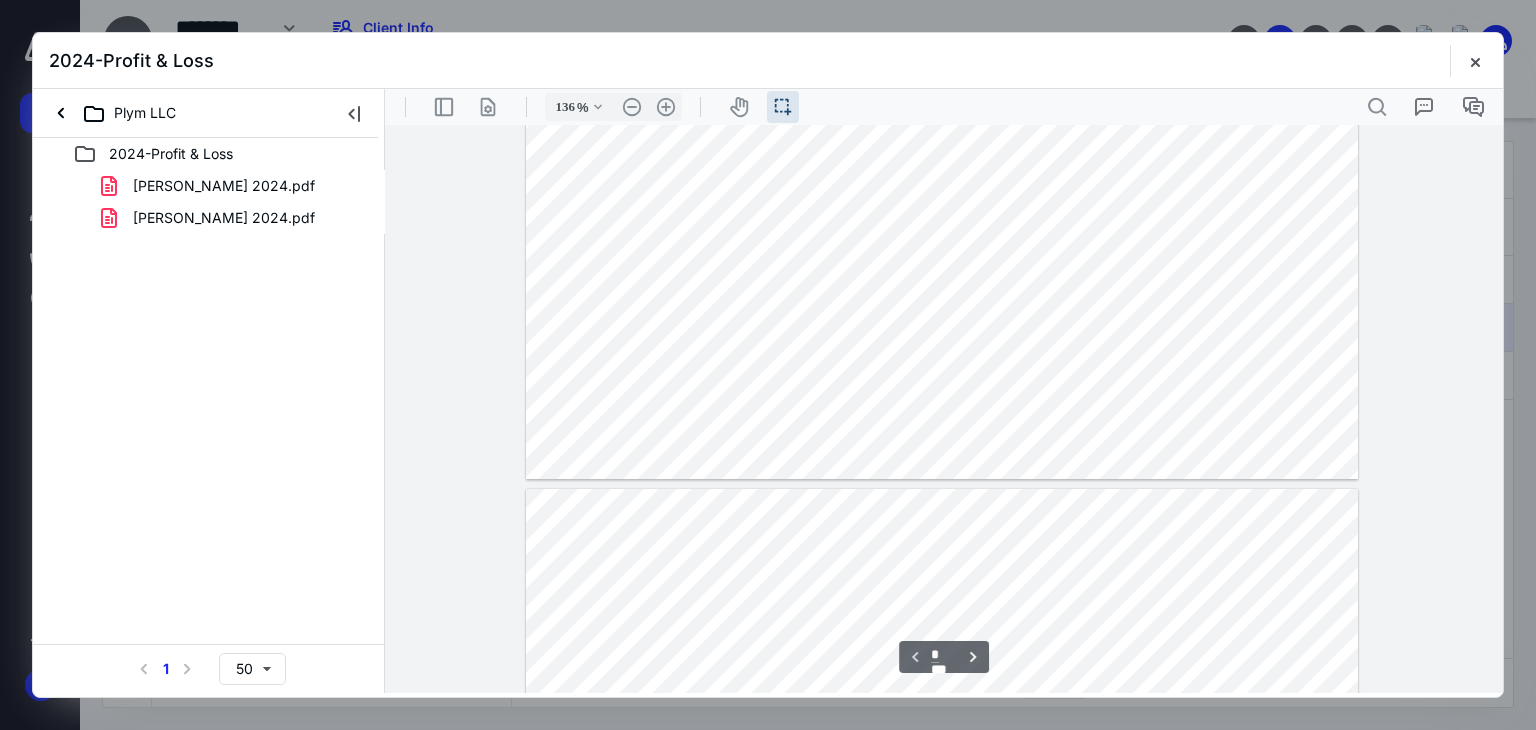 scroll, scrollTop: 734, scrollLeft: 0, axis: vertical 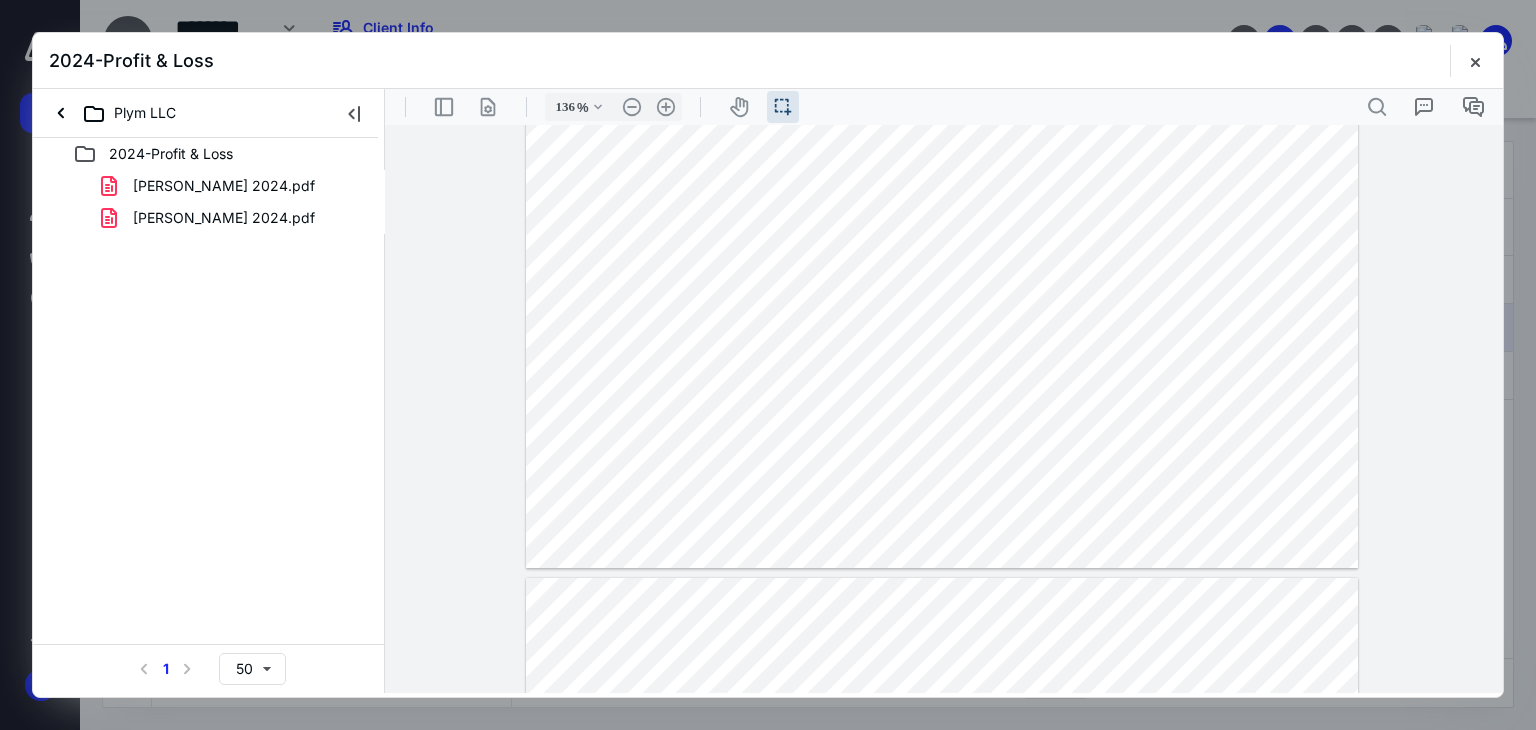 drag, startPoint x: 1501, startPoint y: 392, endPoint x: 1512, endPoint y: 573, distance: 181.33394 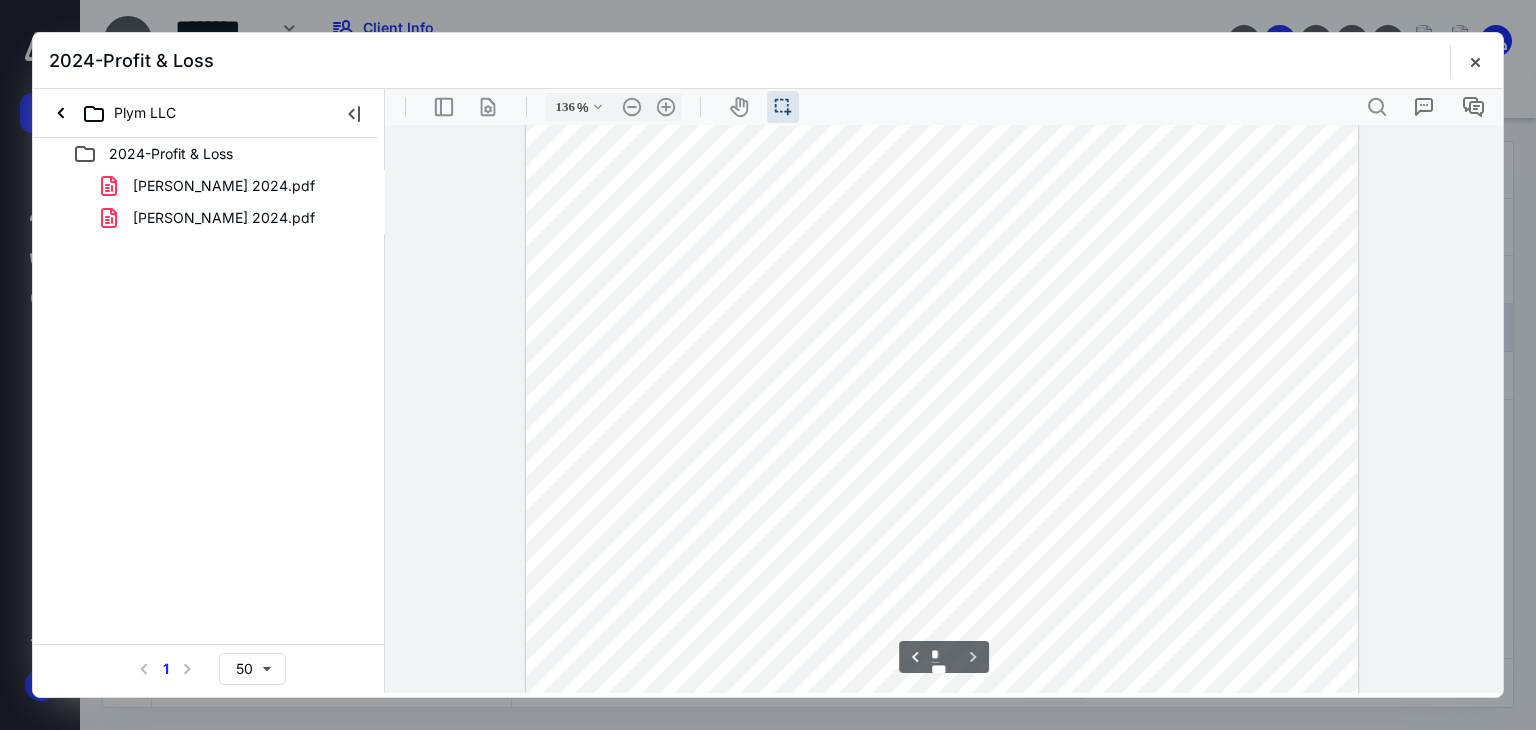 scroll, scrollTop: 1529, scrollLeft: 0, axis: vertical 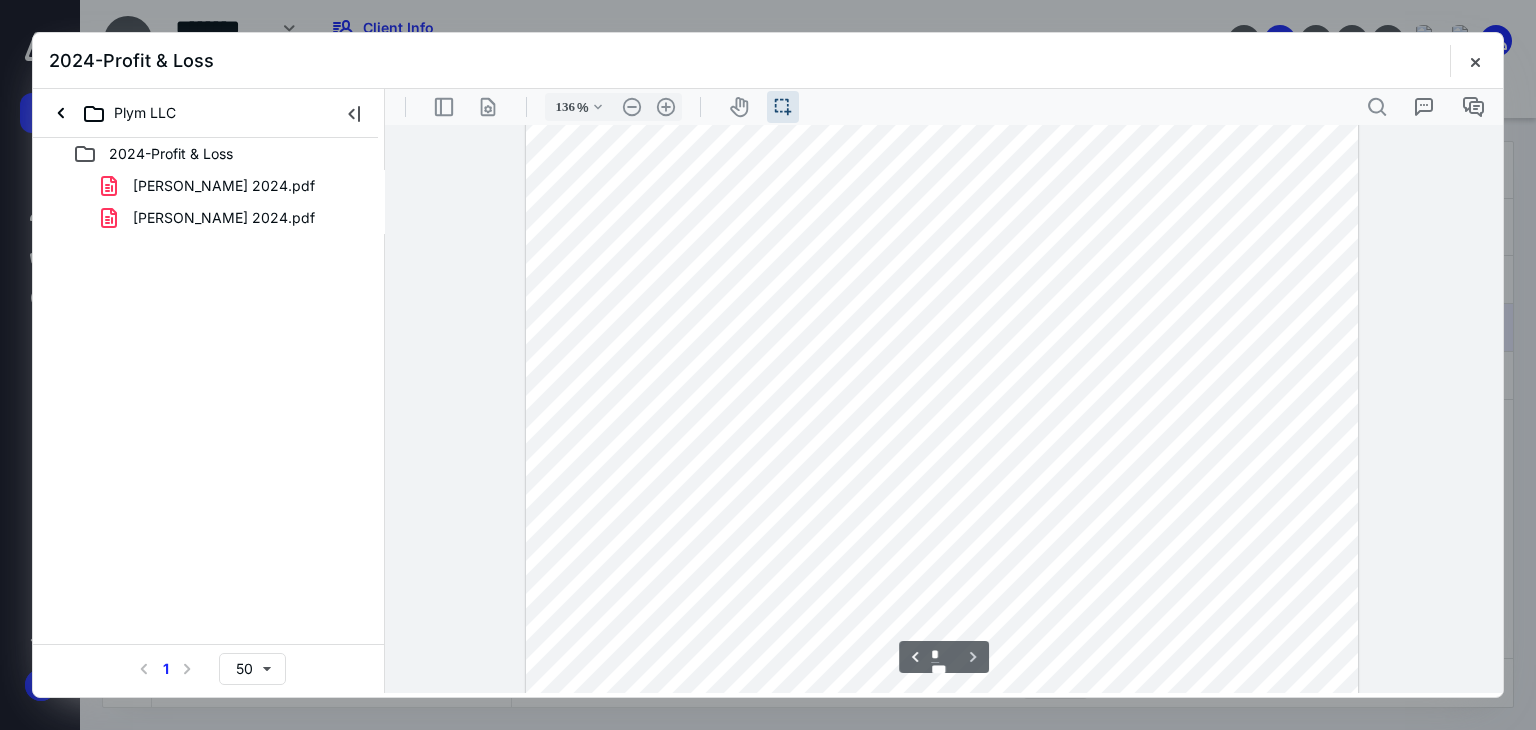 type on "*" 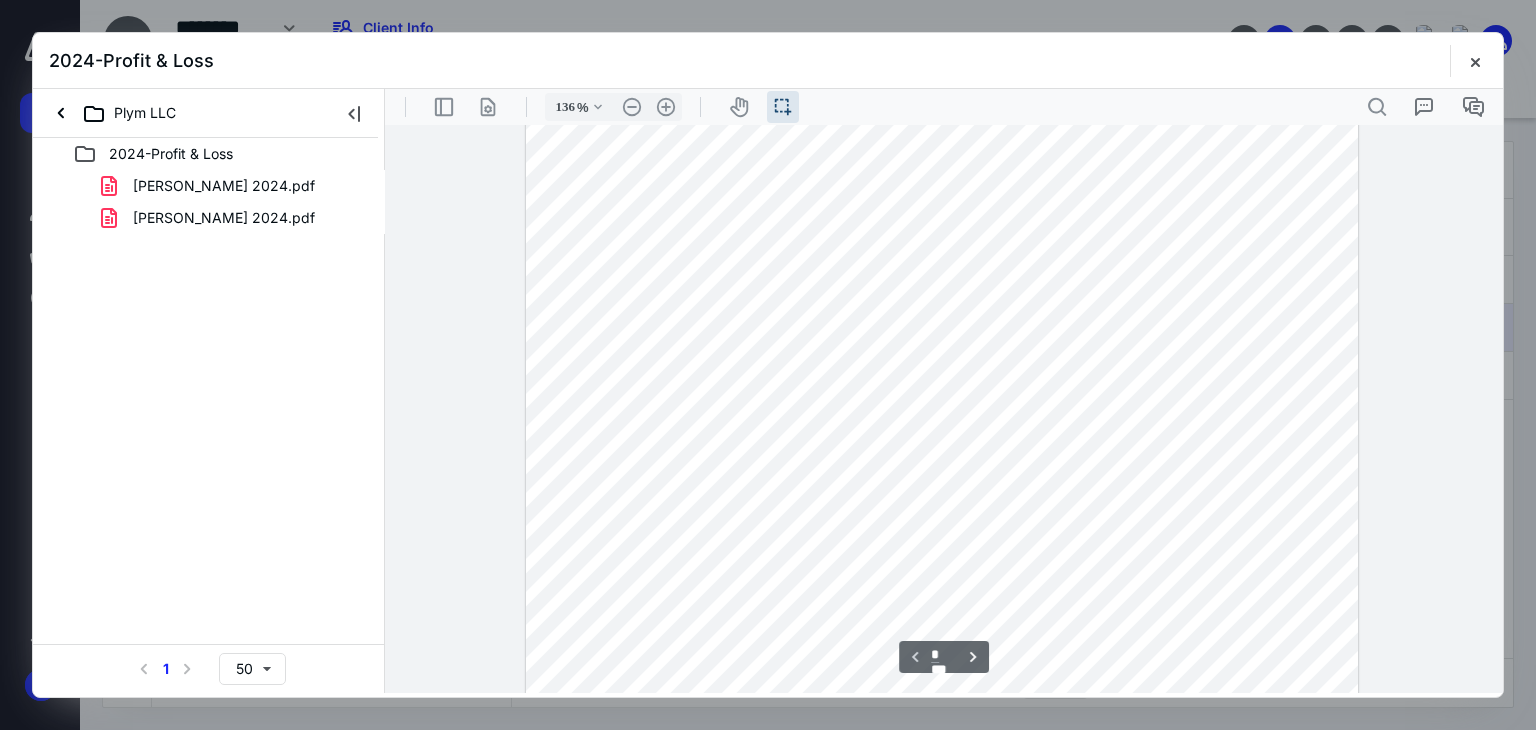 scroll, scrollTop: 80, scrollLeft: 0, axis: vertical 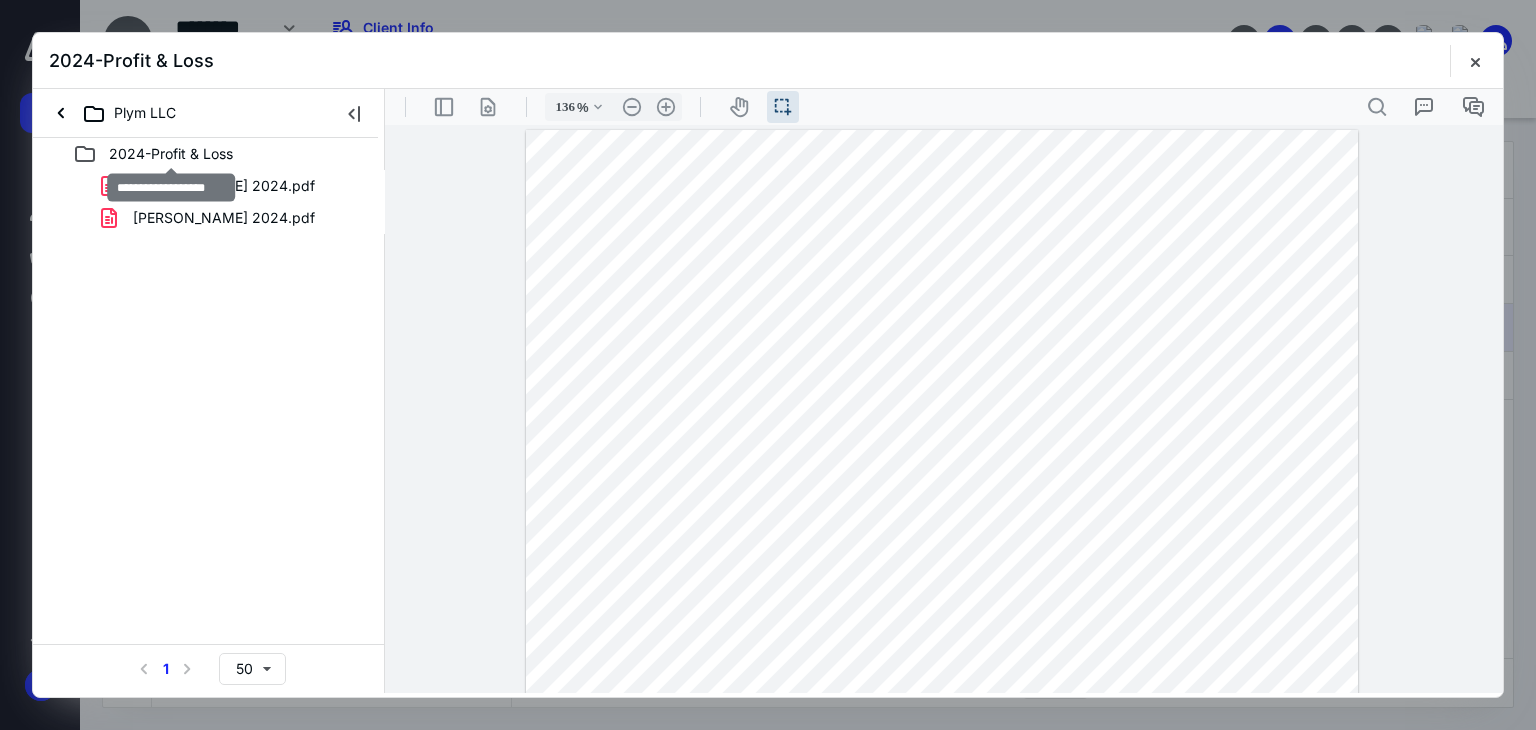 click on "2024-Profit & Loss" at bounding box center [171, 154] 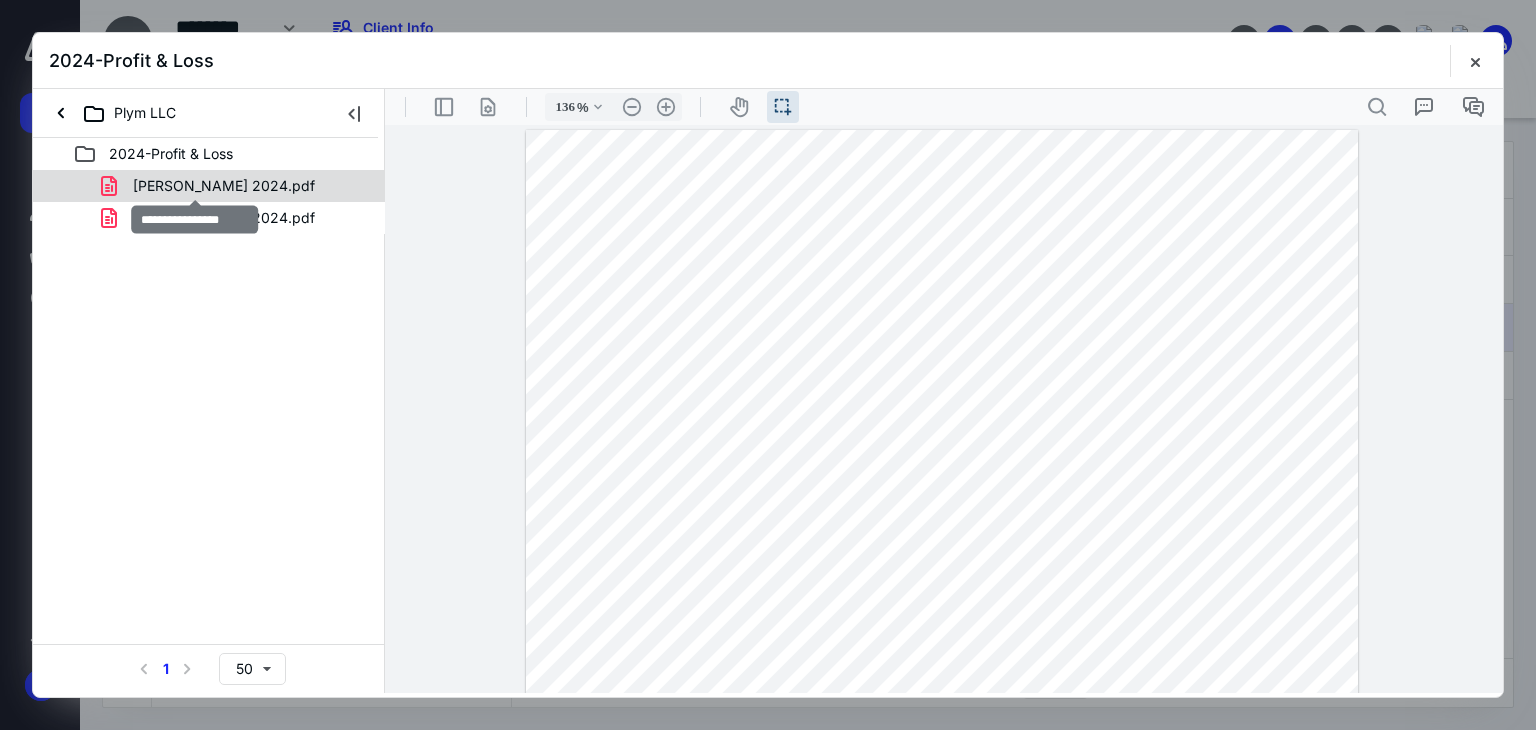 click on "BL PLYM 2024.pdf" at bounding box center (224, 186) 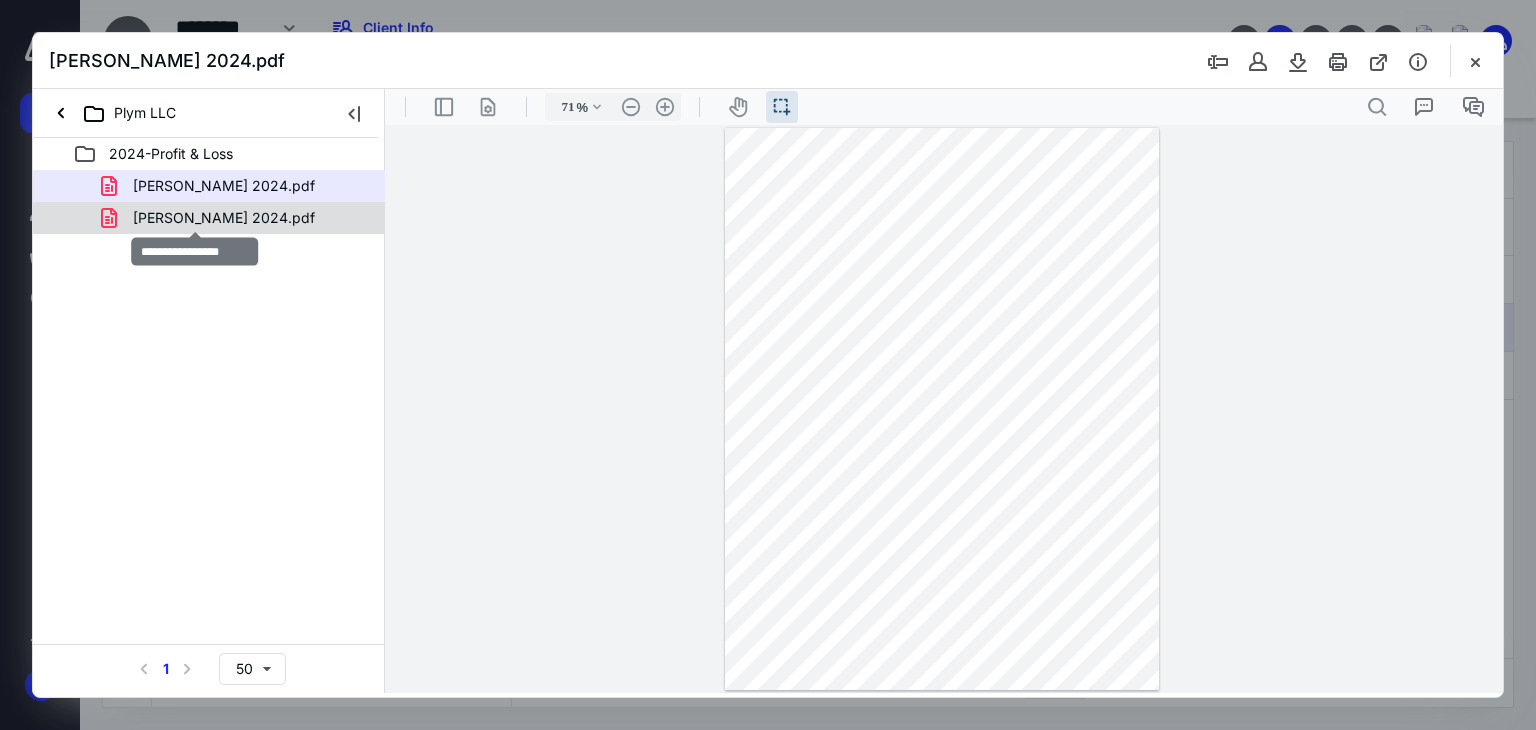 click on "PL PLYM 2024.pdf" at bounding box center [224, 218] 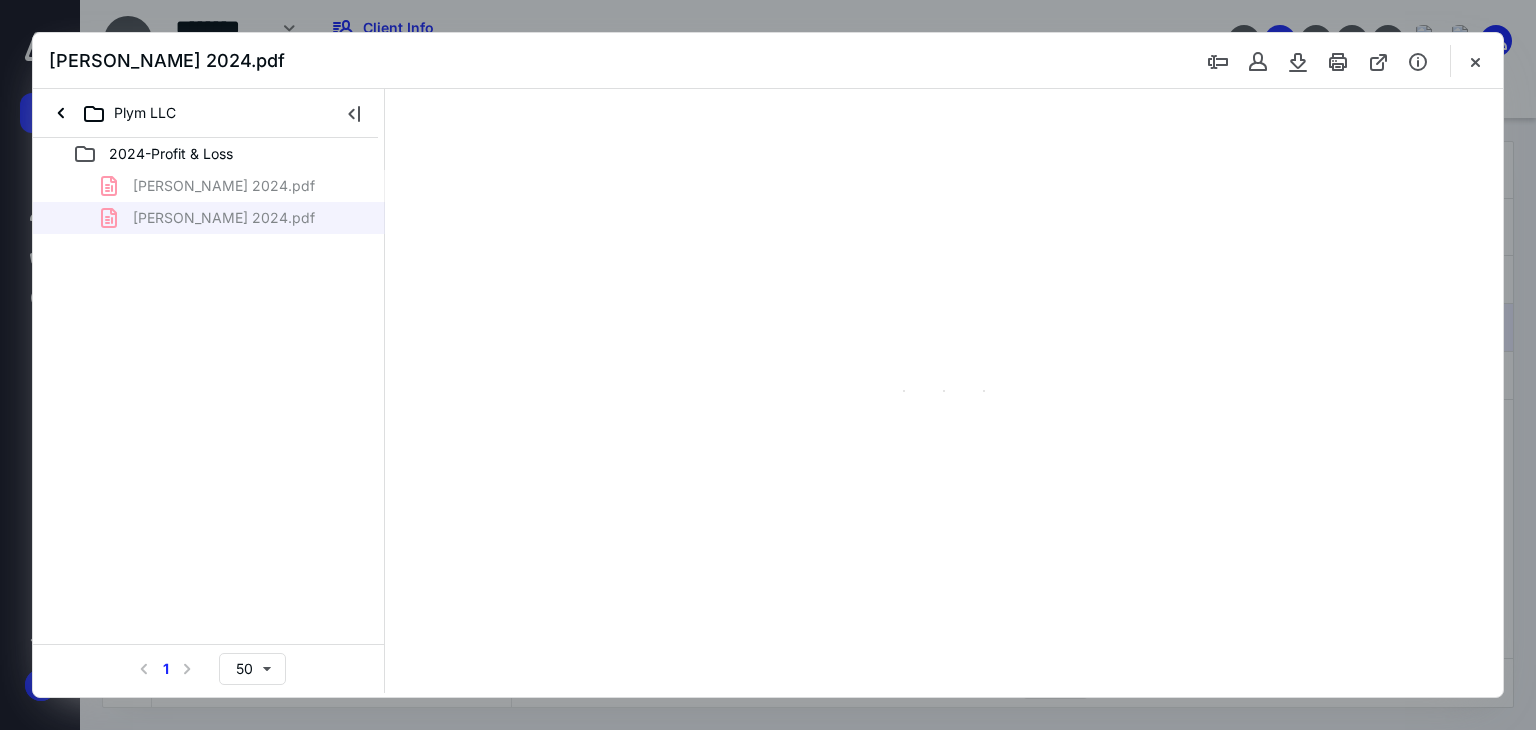 scroll, scrollTop: 39, scrollLeft: 0, axis: vertical 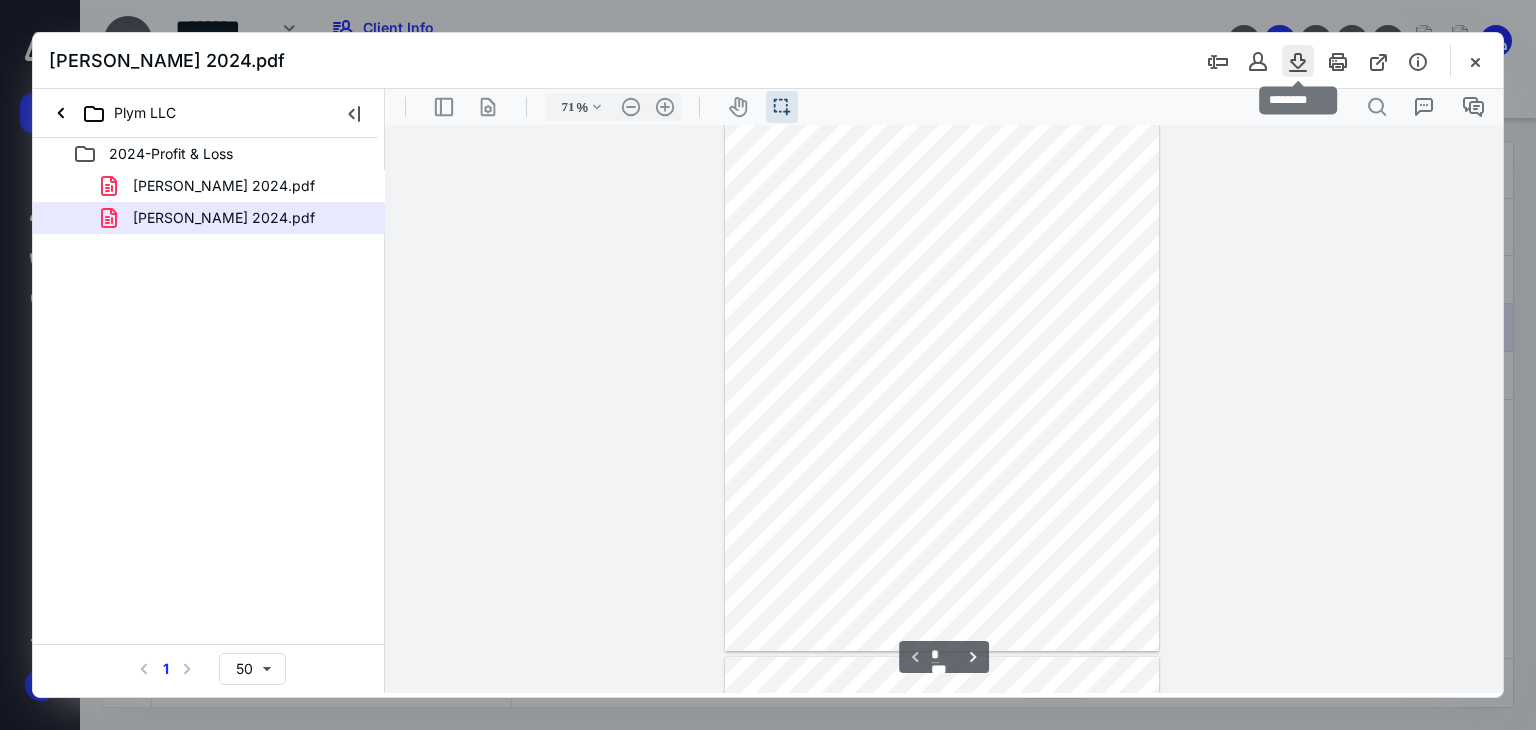 click at bounding box center (1298, 61) 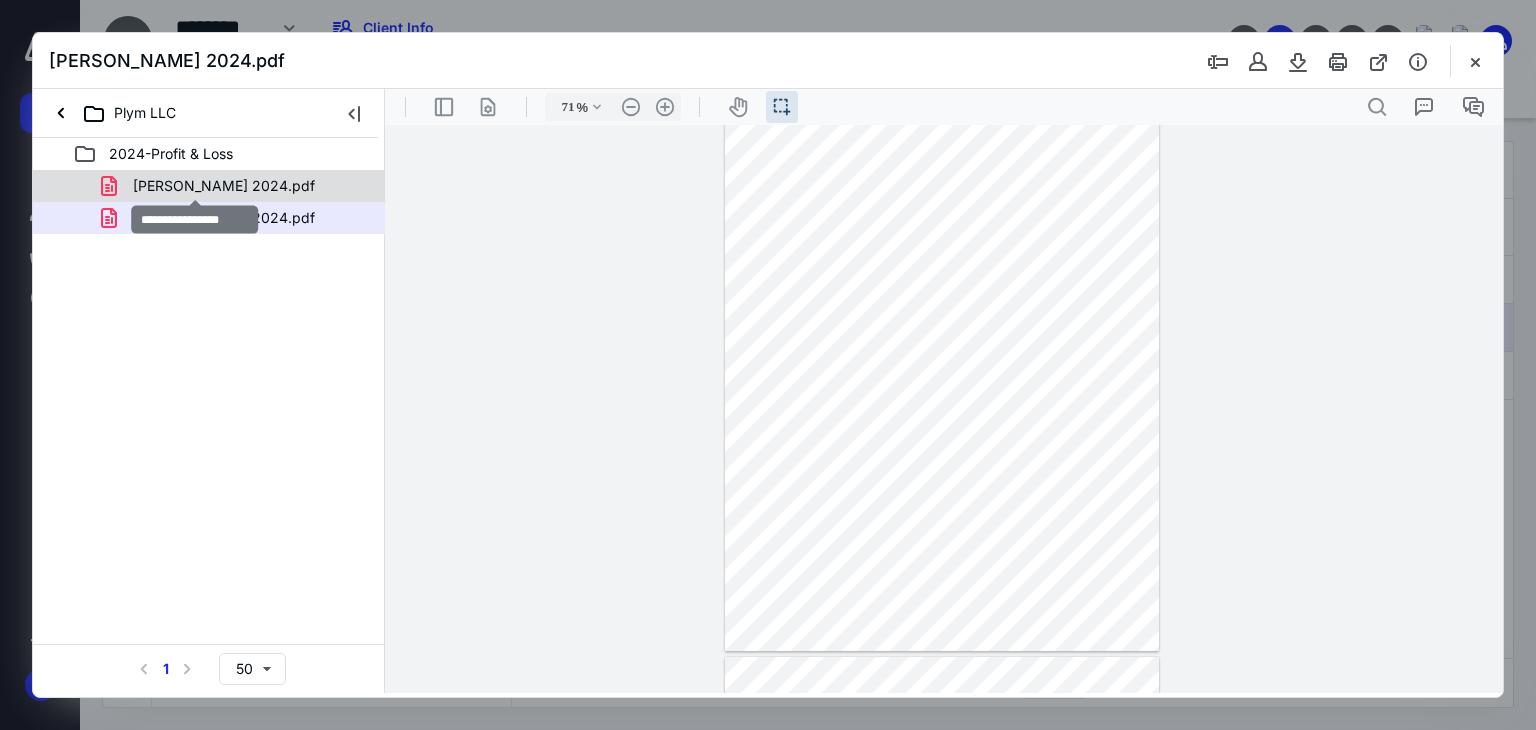 click on "BL PLYM 2024.pdf" at bounding box center (224, 186) 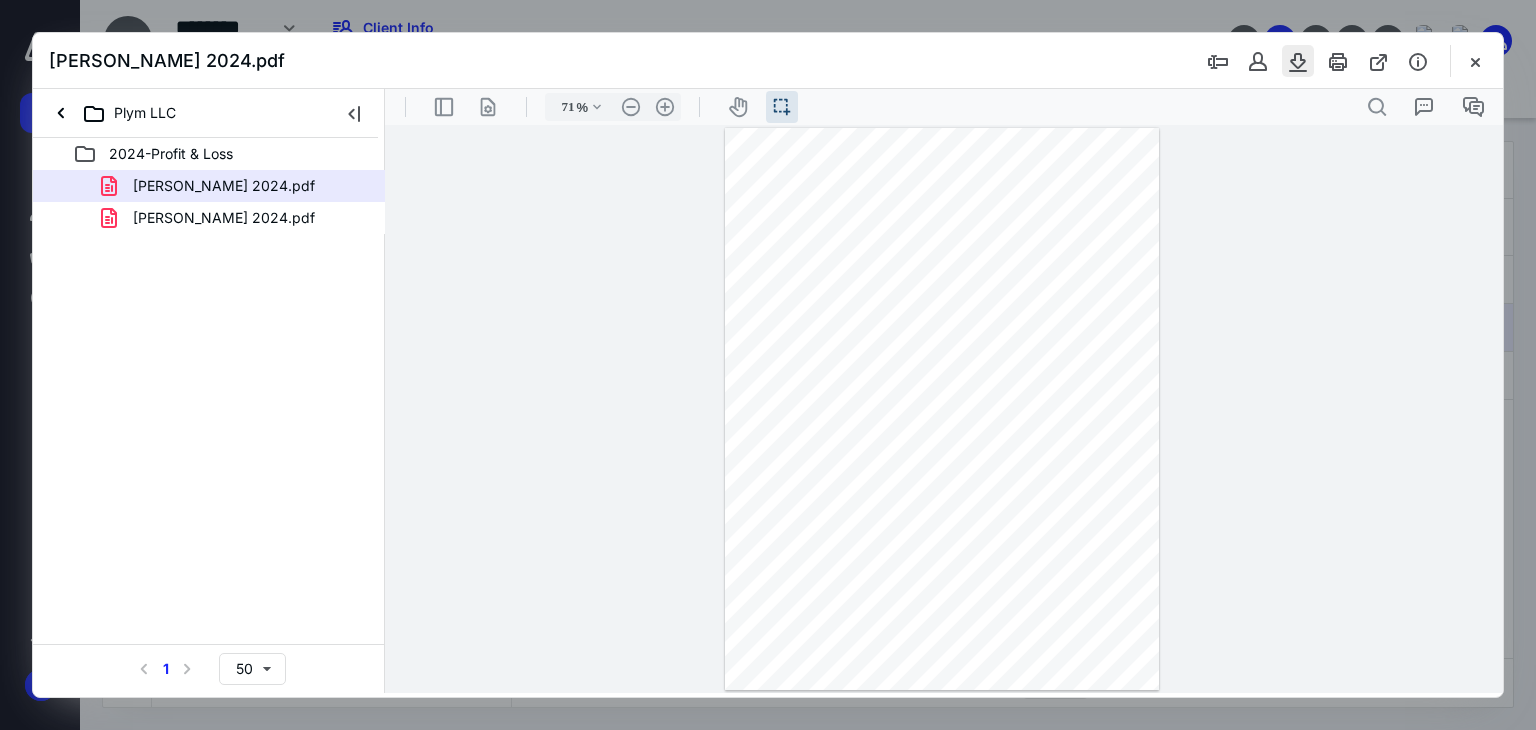 scroll, scrollTop: 0, scrollLeft: 0, axis: both 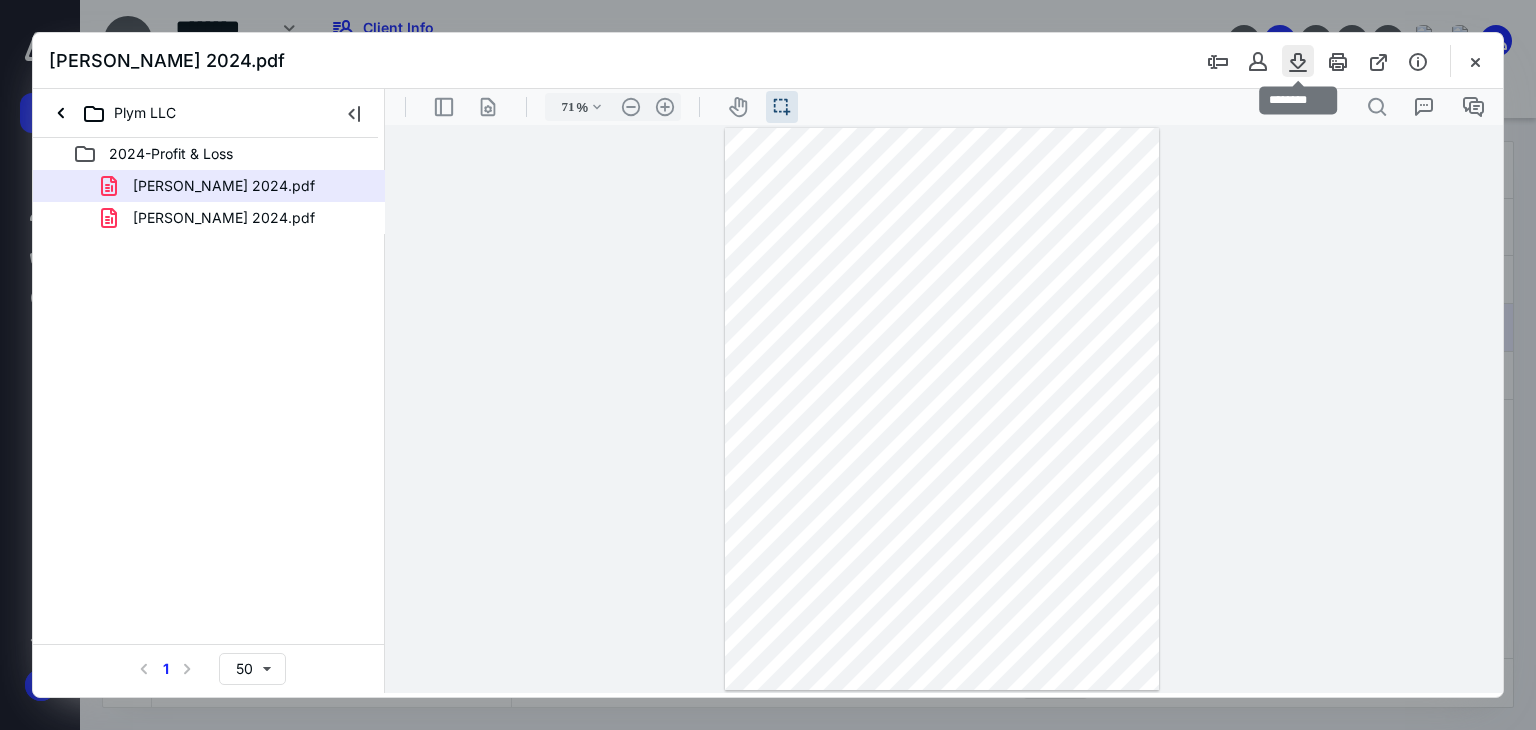 click at bounding box center (1298, 61) 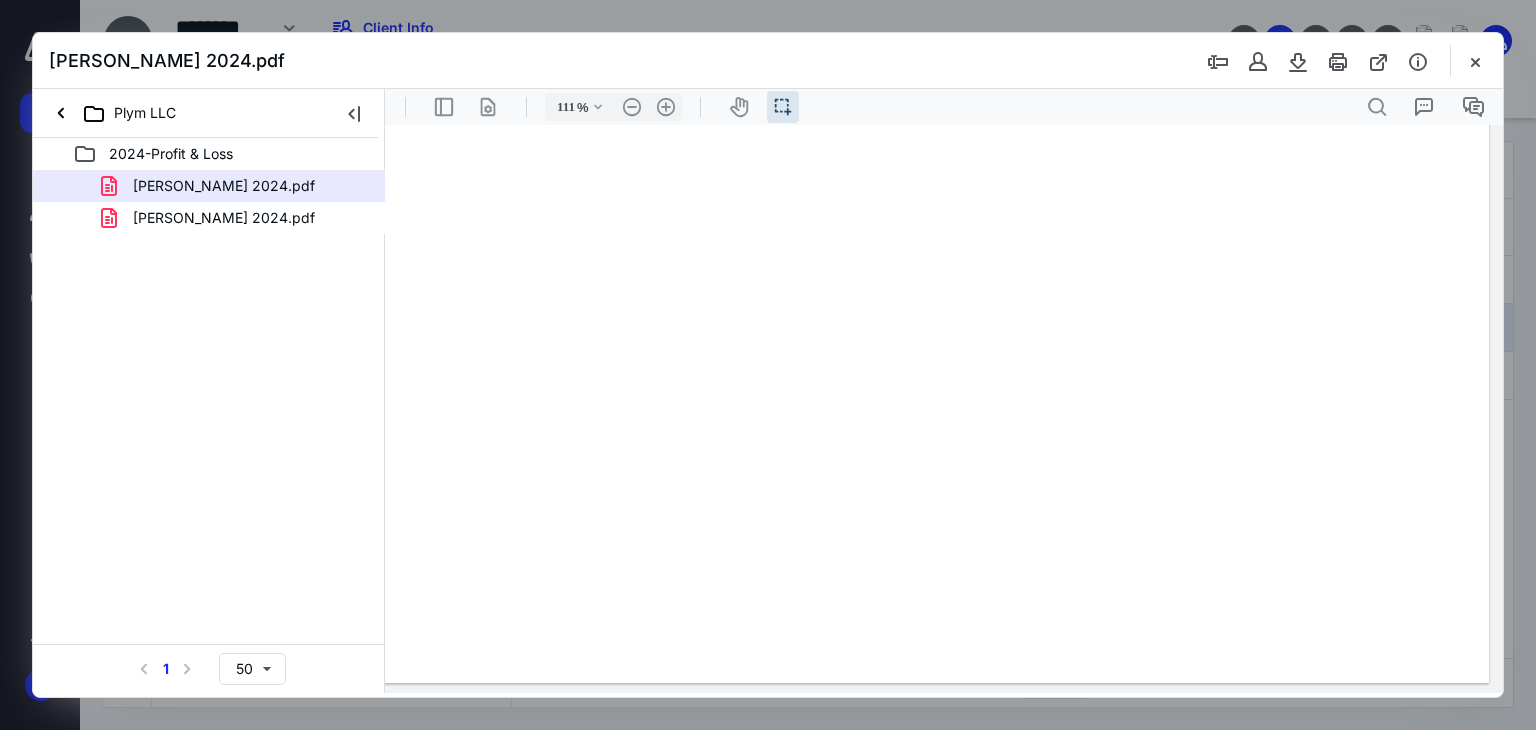 scroll, scrollTop: 0, scrollLeft: 0, axis: both 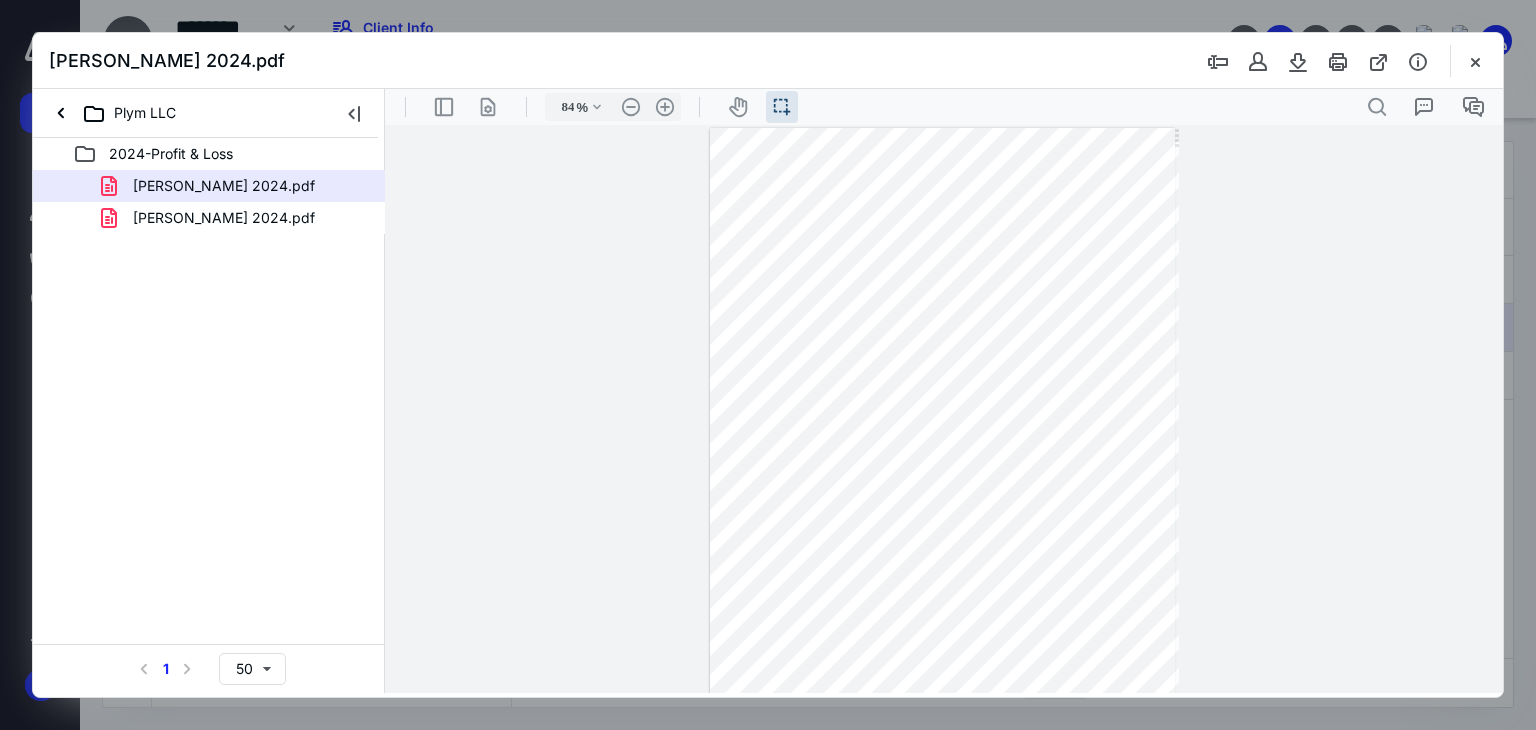 type on "109" 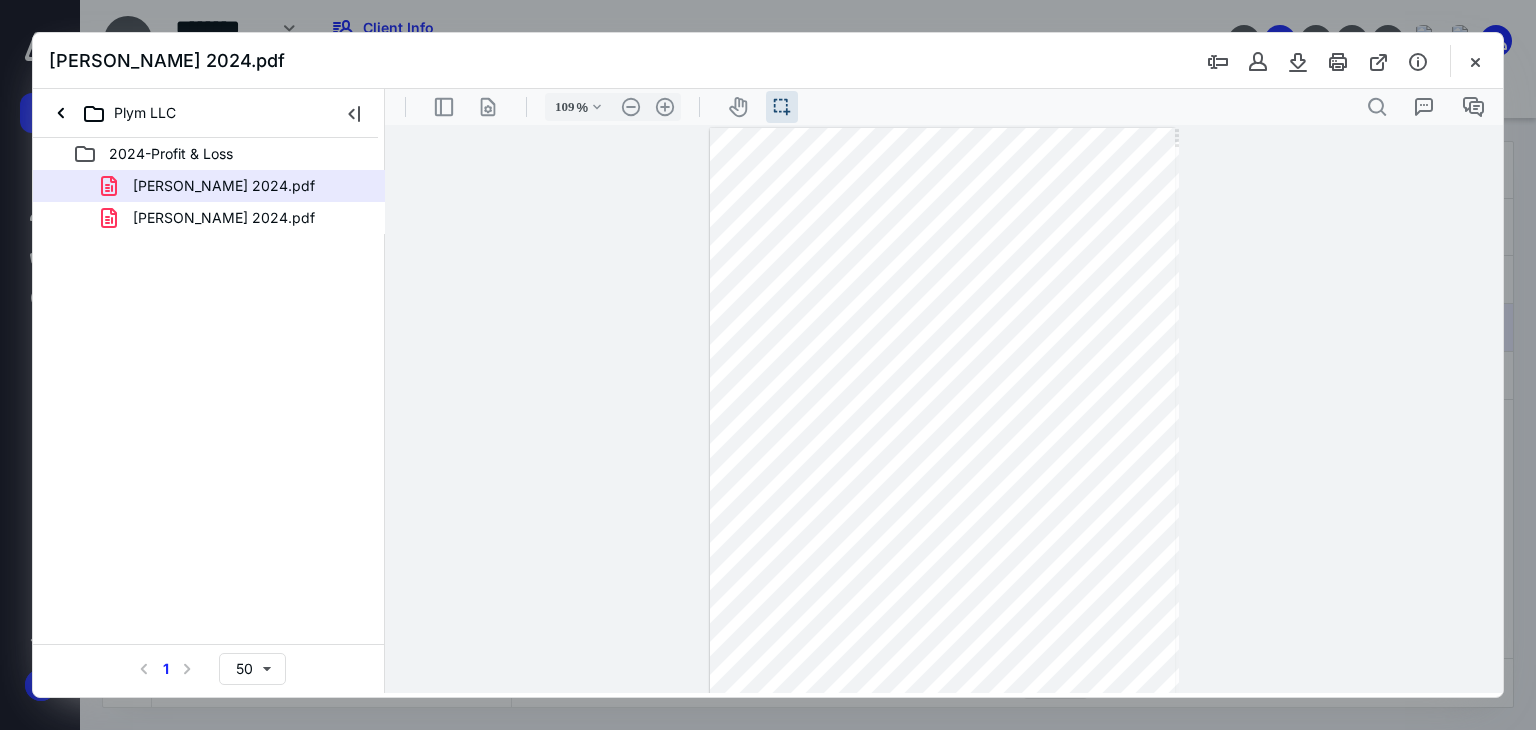 scroll, scrollTop: 186, scrollLeft: 0, axis: vertical 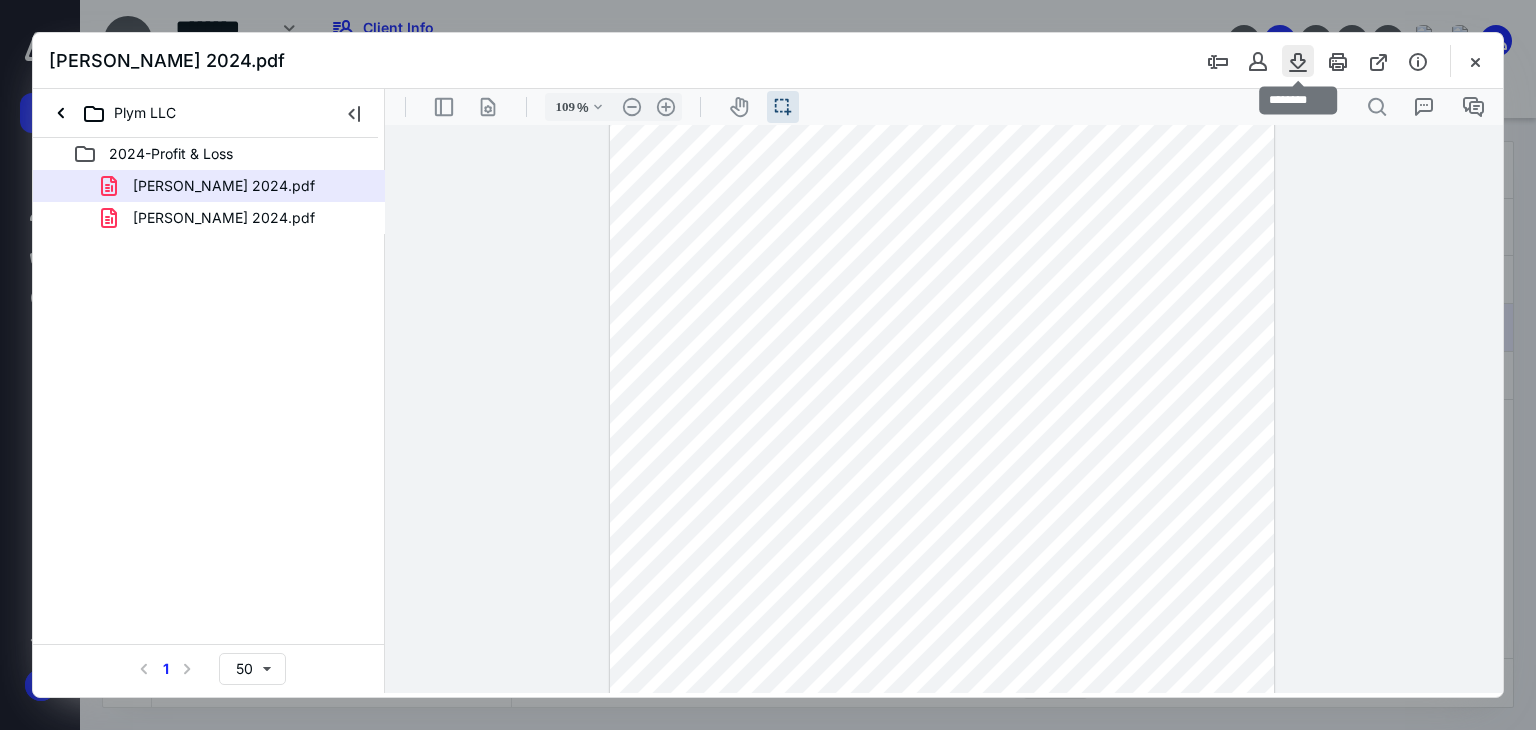 click at bounding box center (1298, 61) 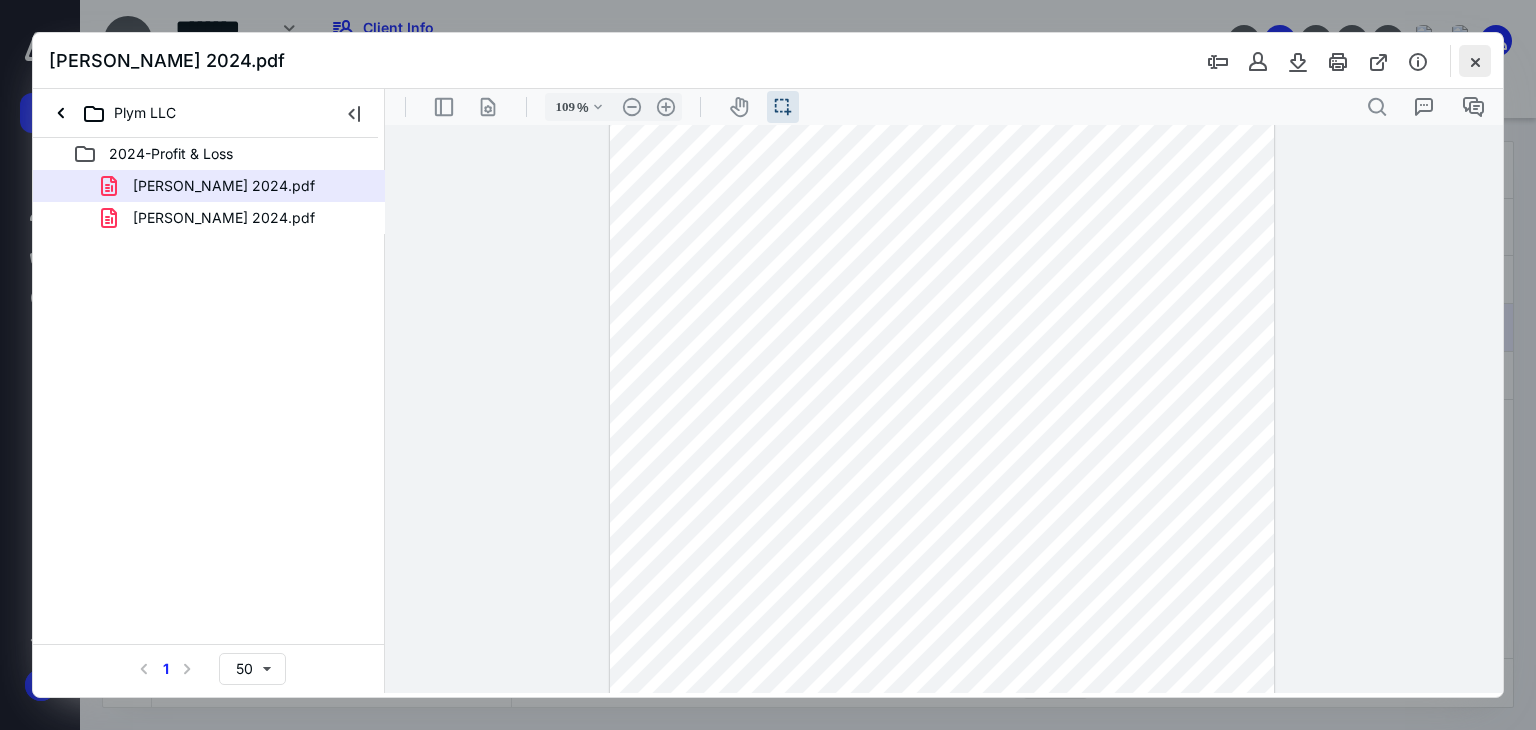 click at bounding box center [1475, 61] 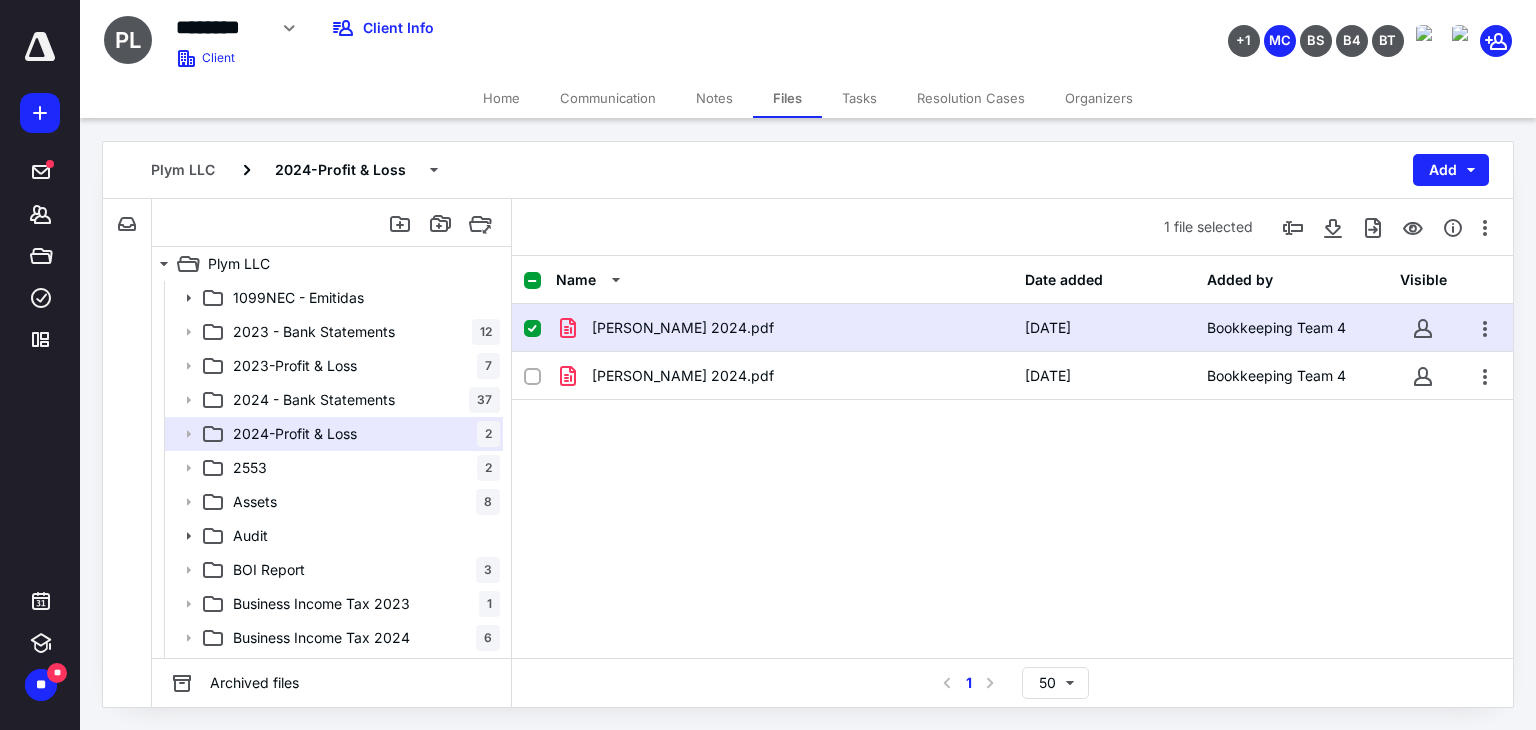 click on "BL PLYM 2024.pdf 7/9/2025 Bookkeeping  Team 4 PL PLYM 2024.pdf 7/9/2025 Bookkeeping  Team 4" at bounding box center (1012, 454) 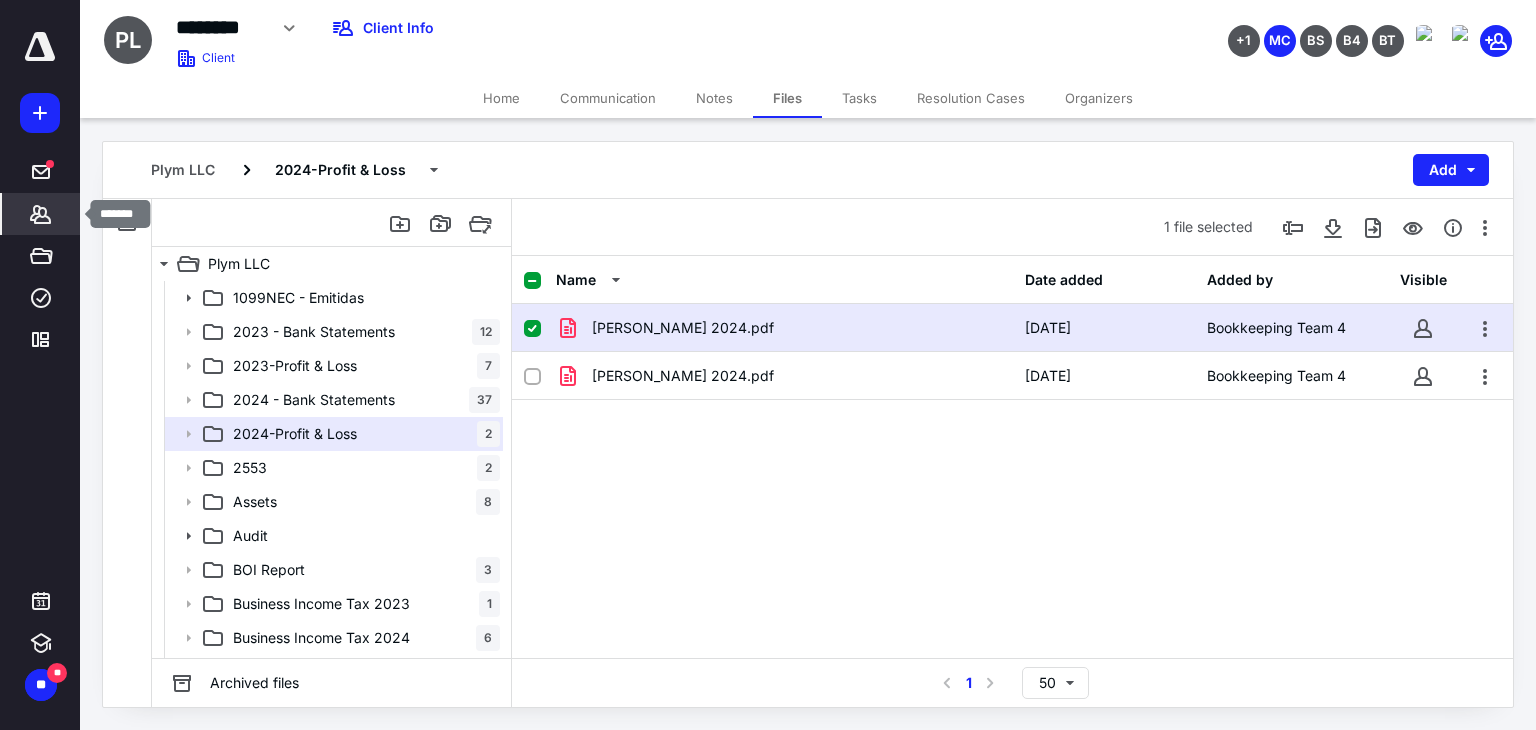 click on "*******" at bounding box center [41, 214] 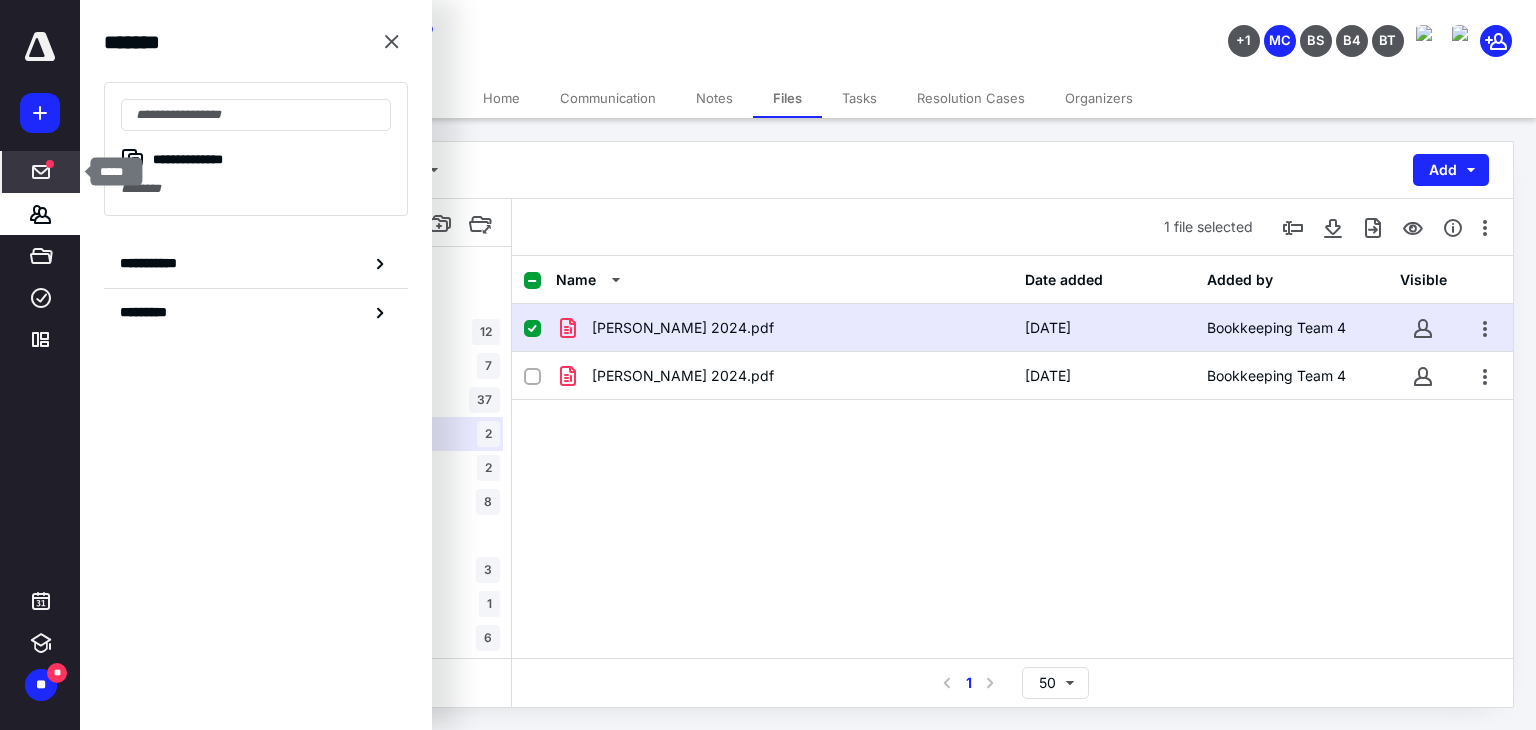 click on "*****" at bounding box center [41, 172] 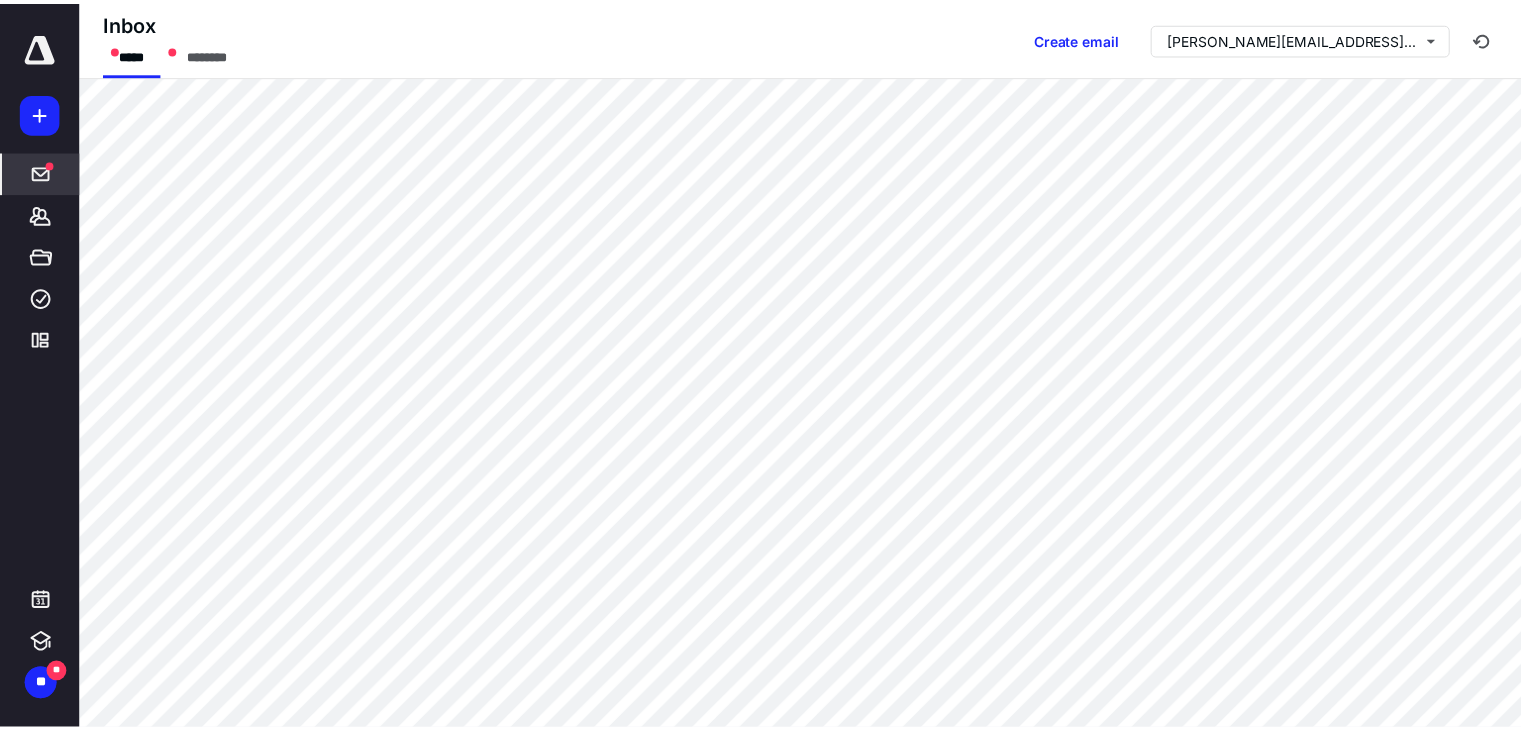 scroll, scrollTop: 0, scrollLeft: 0, axis: both 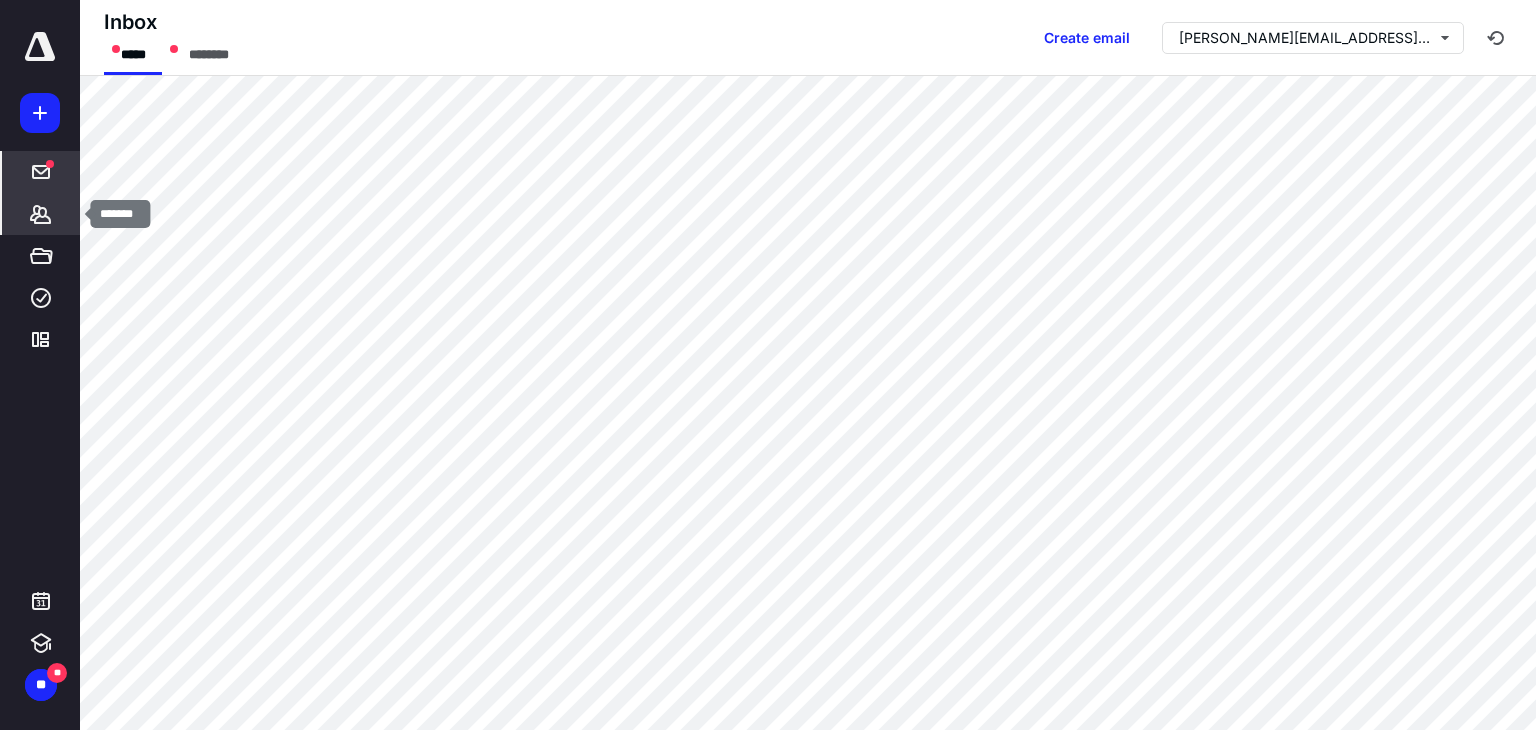 click 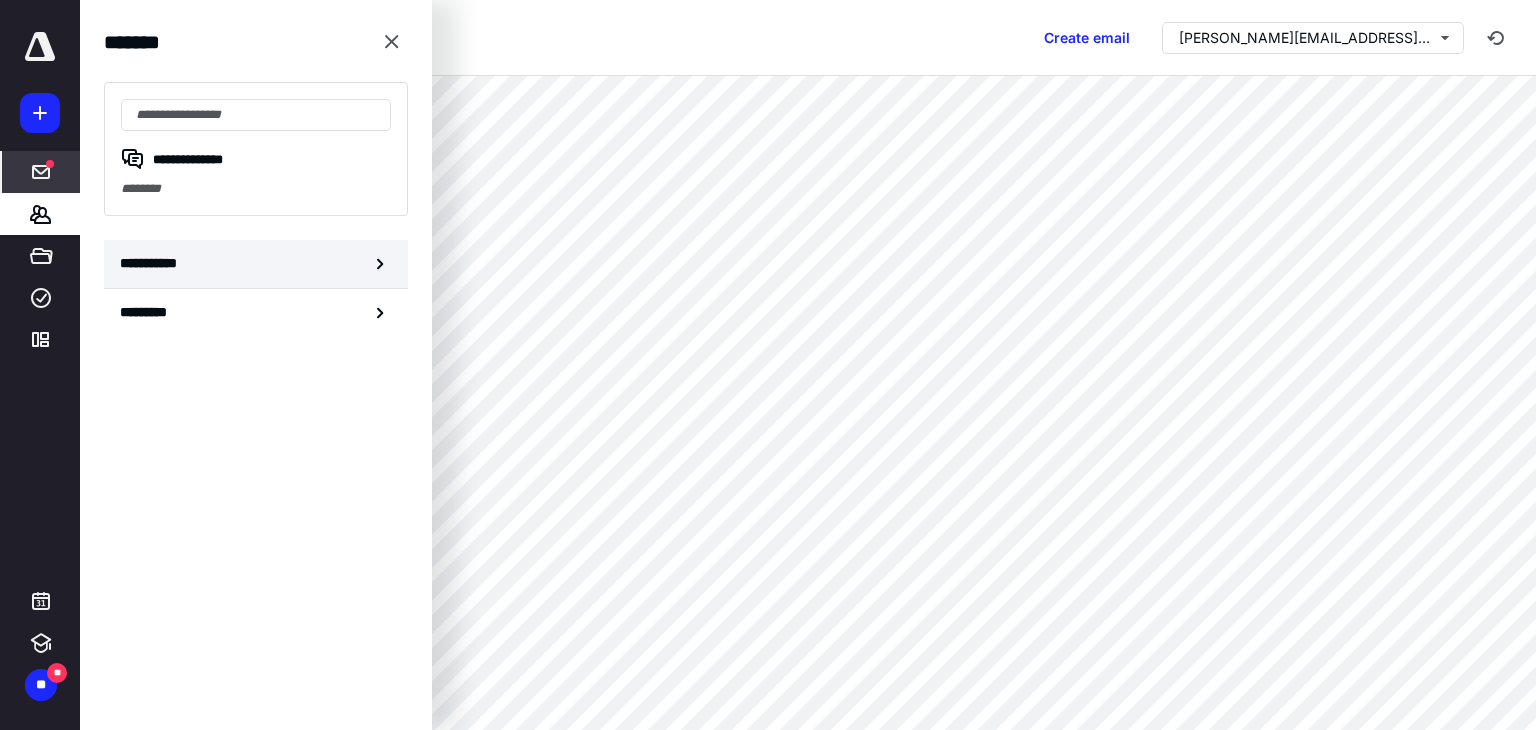 click on "**********" at bounding box center (153, 263) 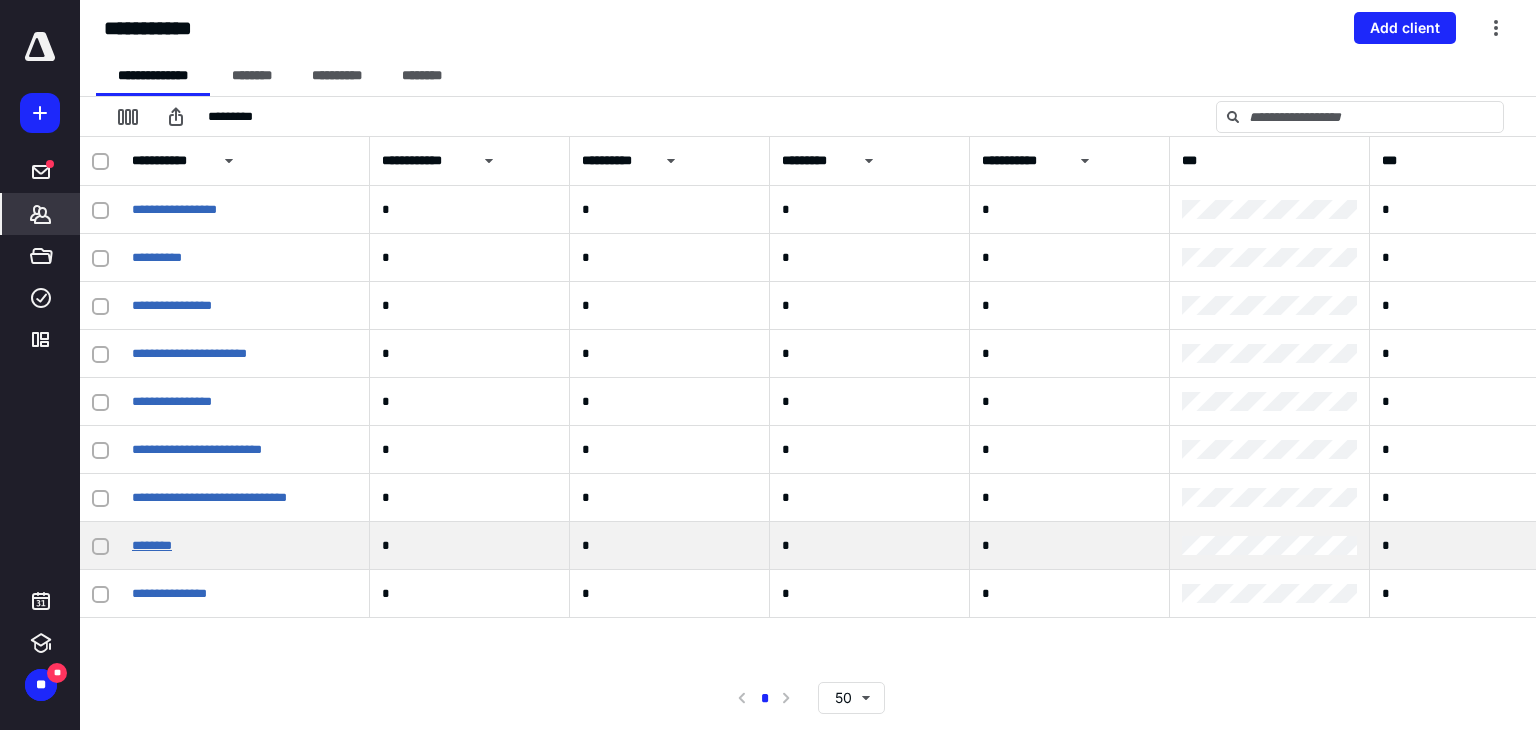 click on "********" at bounding box center [152, 545] 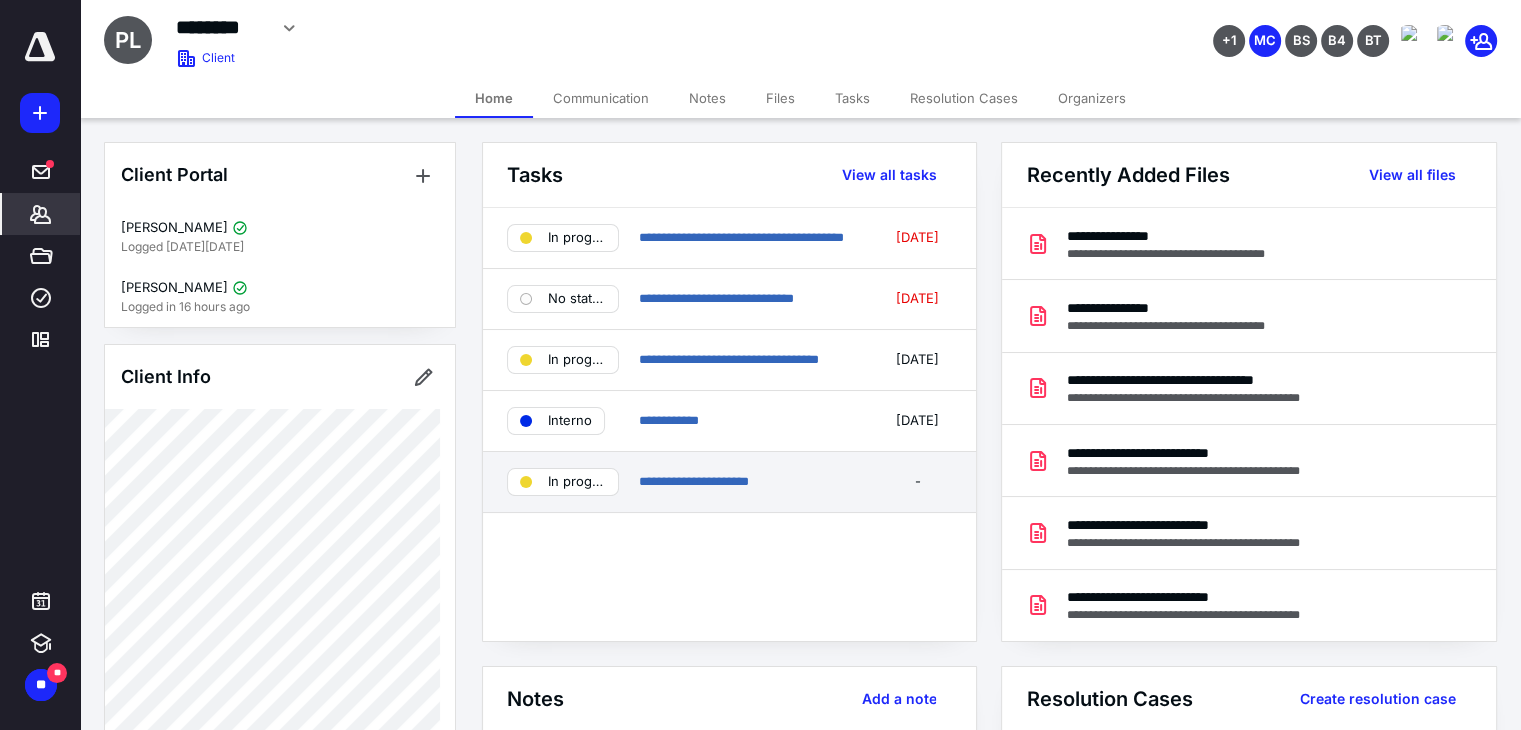 click on "In progress" at bounding box center (577, 482) 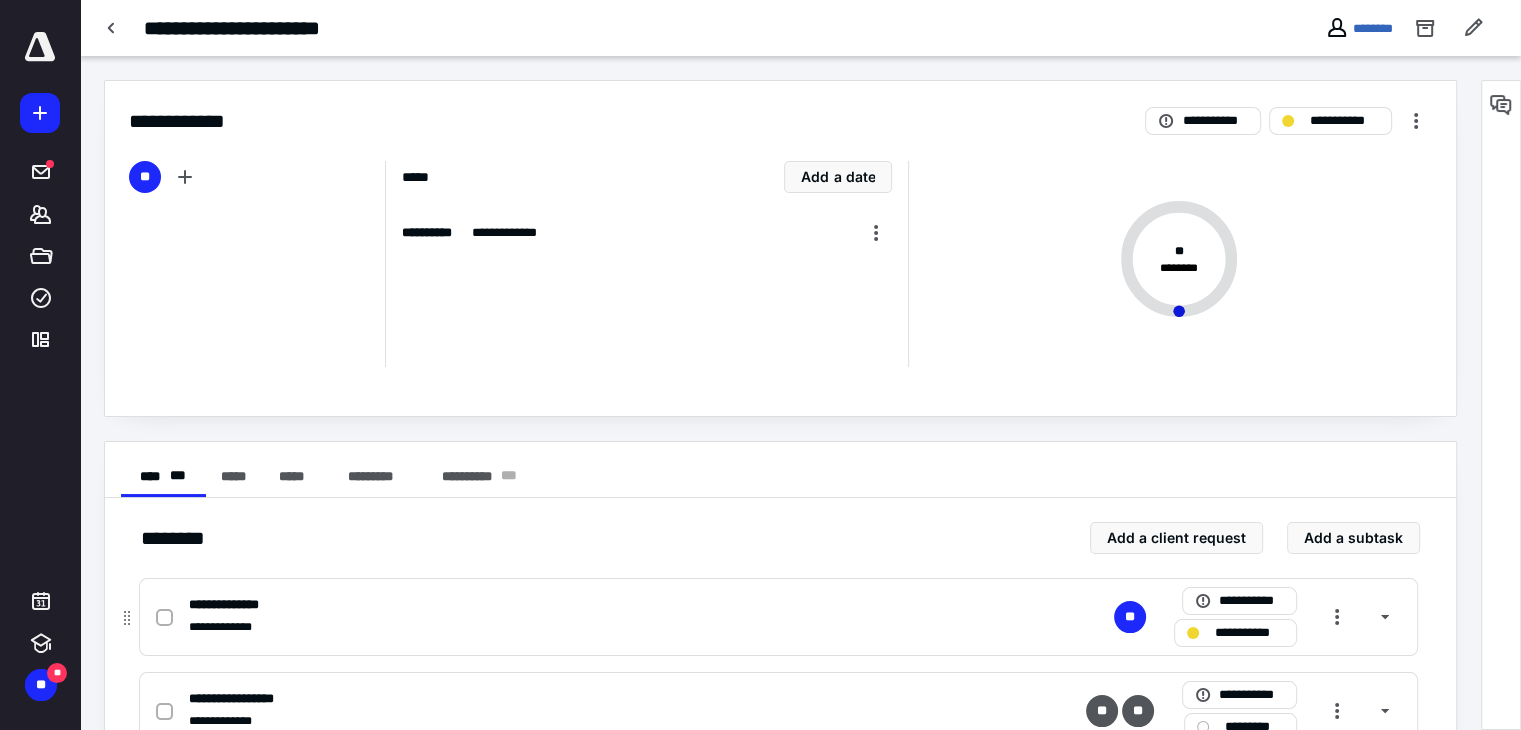 click on "**********" at bounding box center [1249, 633] 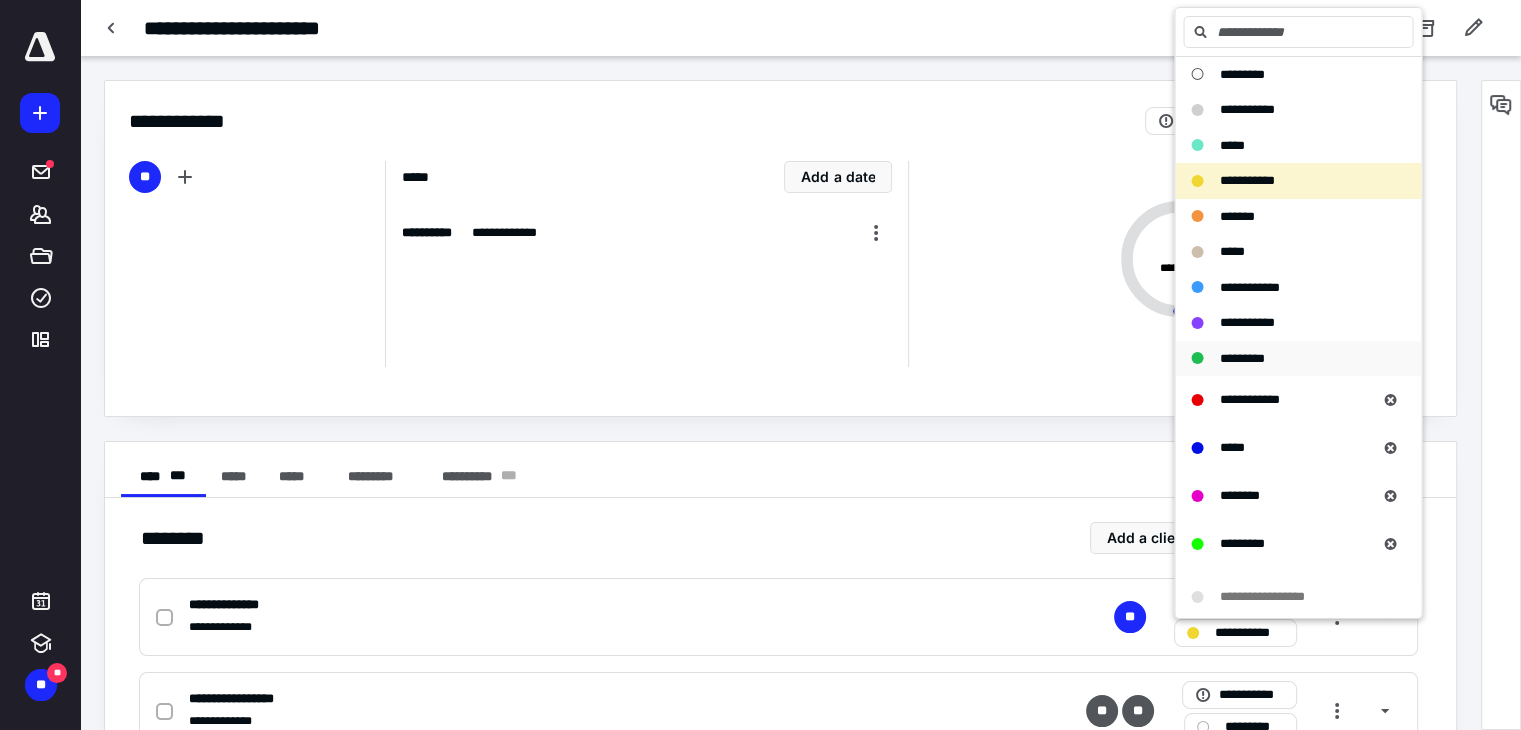 click on "*********" at bounding box center [1241, 358] 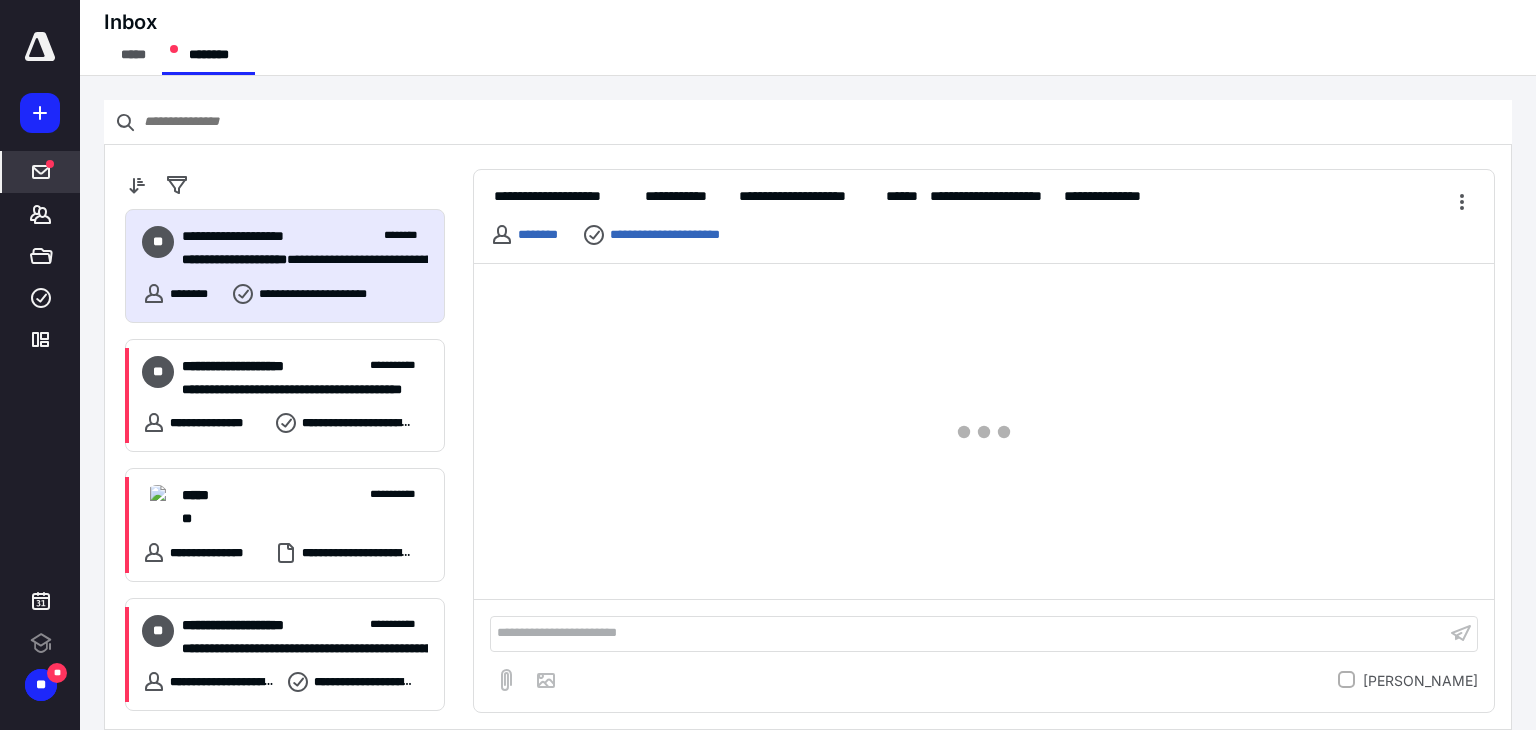 scroll, scrollTop: 0, scrollLeft: 0, axis: both 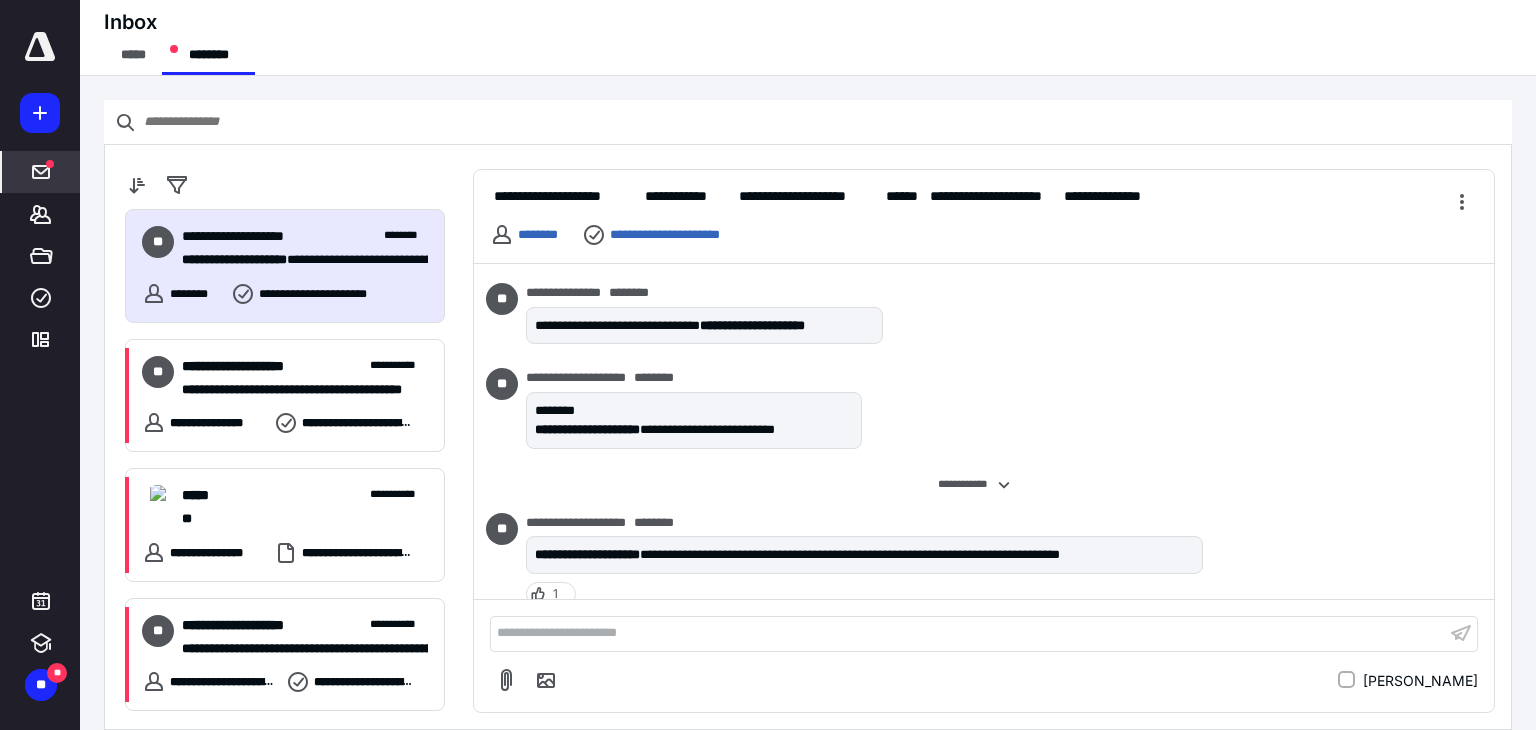 click on "**********" at bounding box center [968, 633] 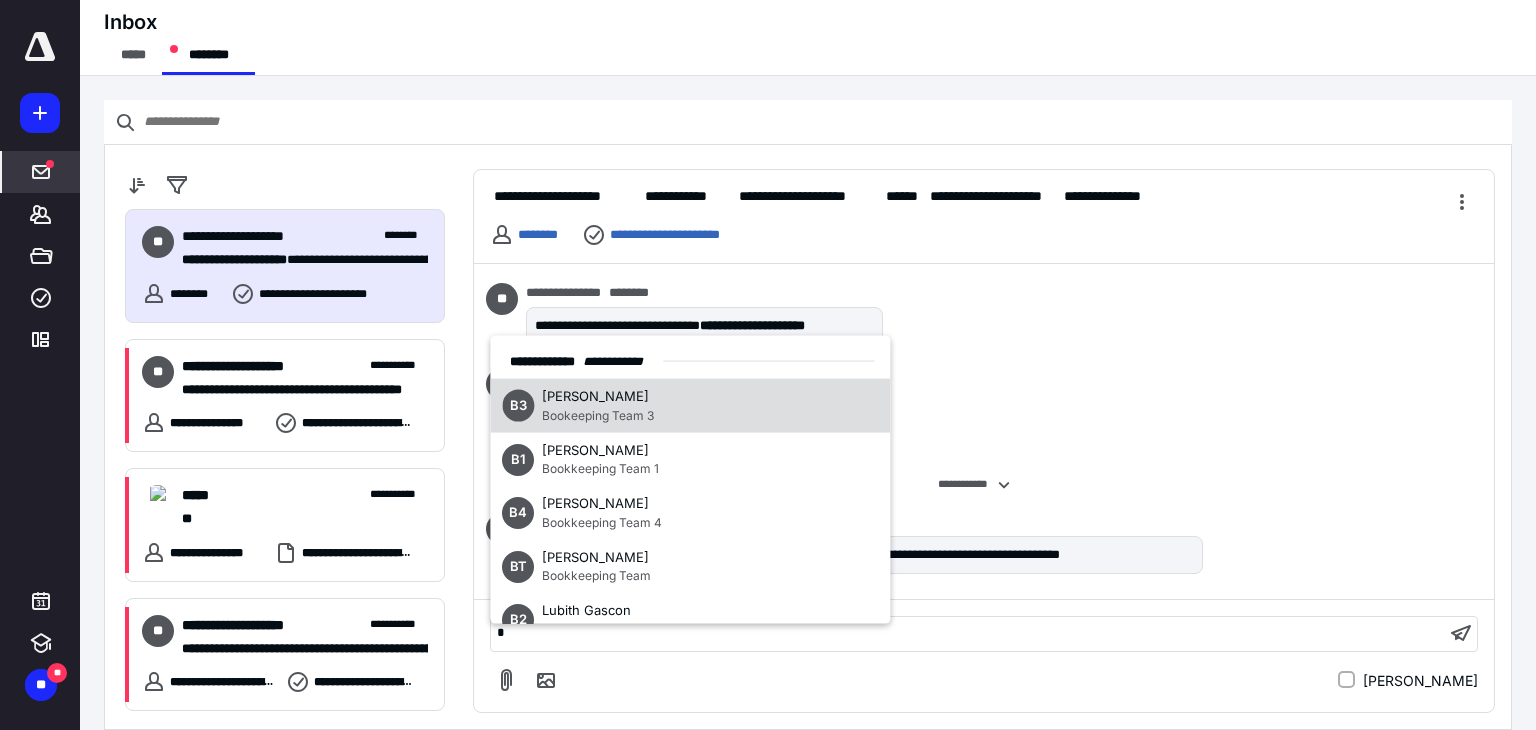 type 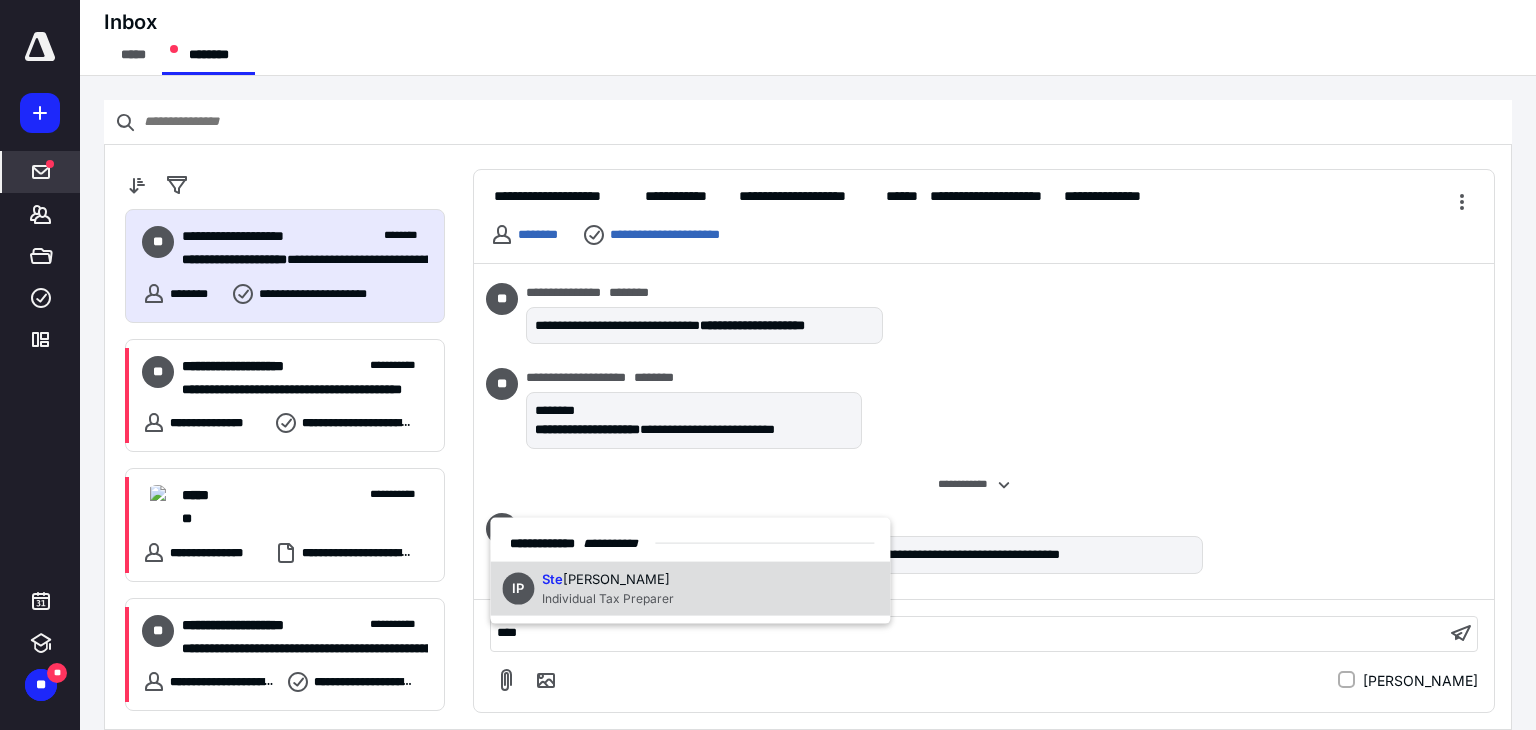 click on "Individual Tax Preparer" at bounding box center [608, 597] 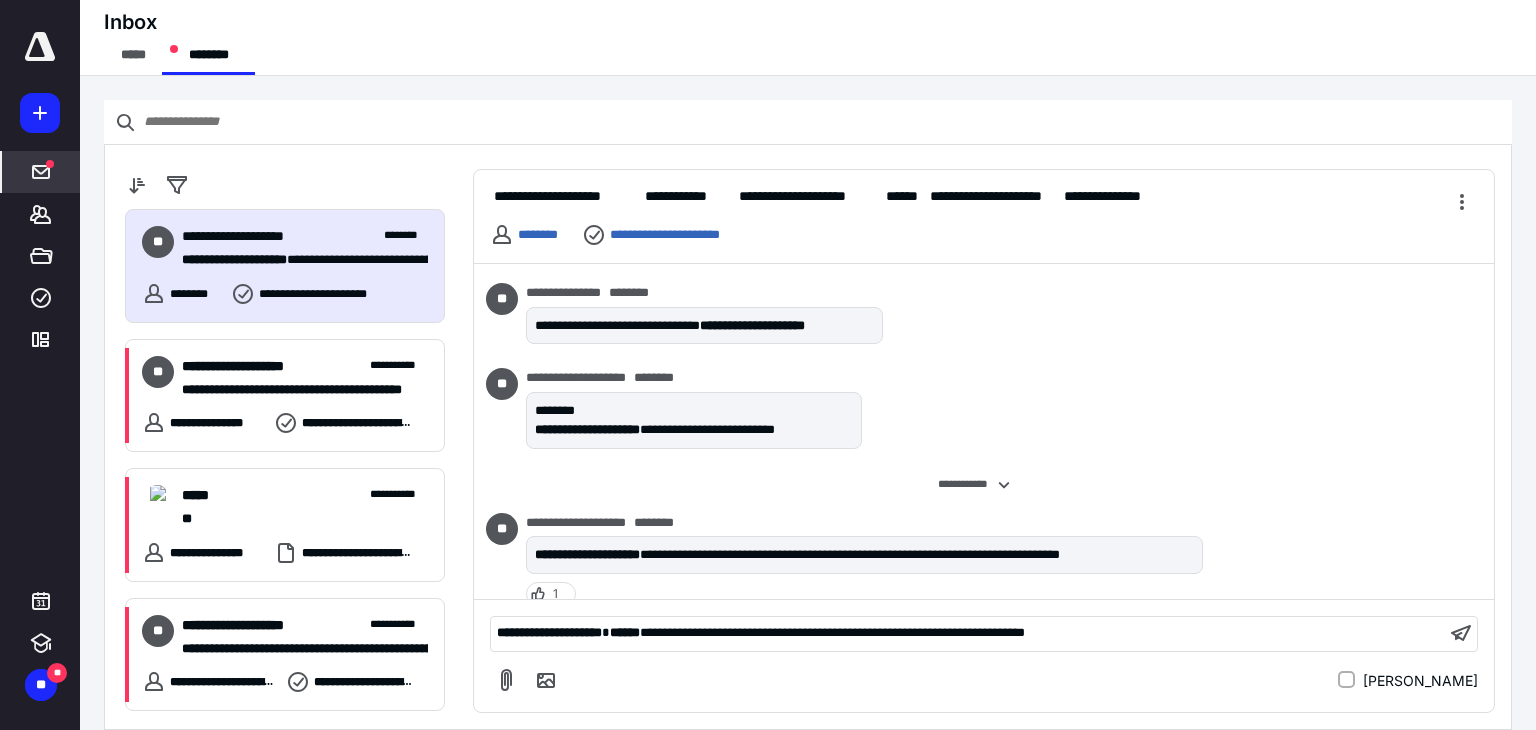 scroll, scrollTop: 4191, scrollLeft: 0, axis: vertical 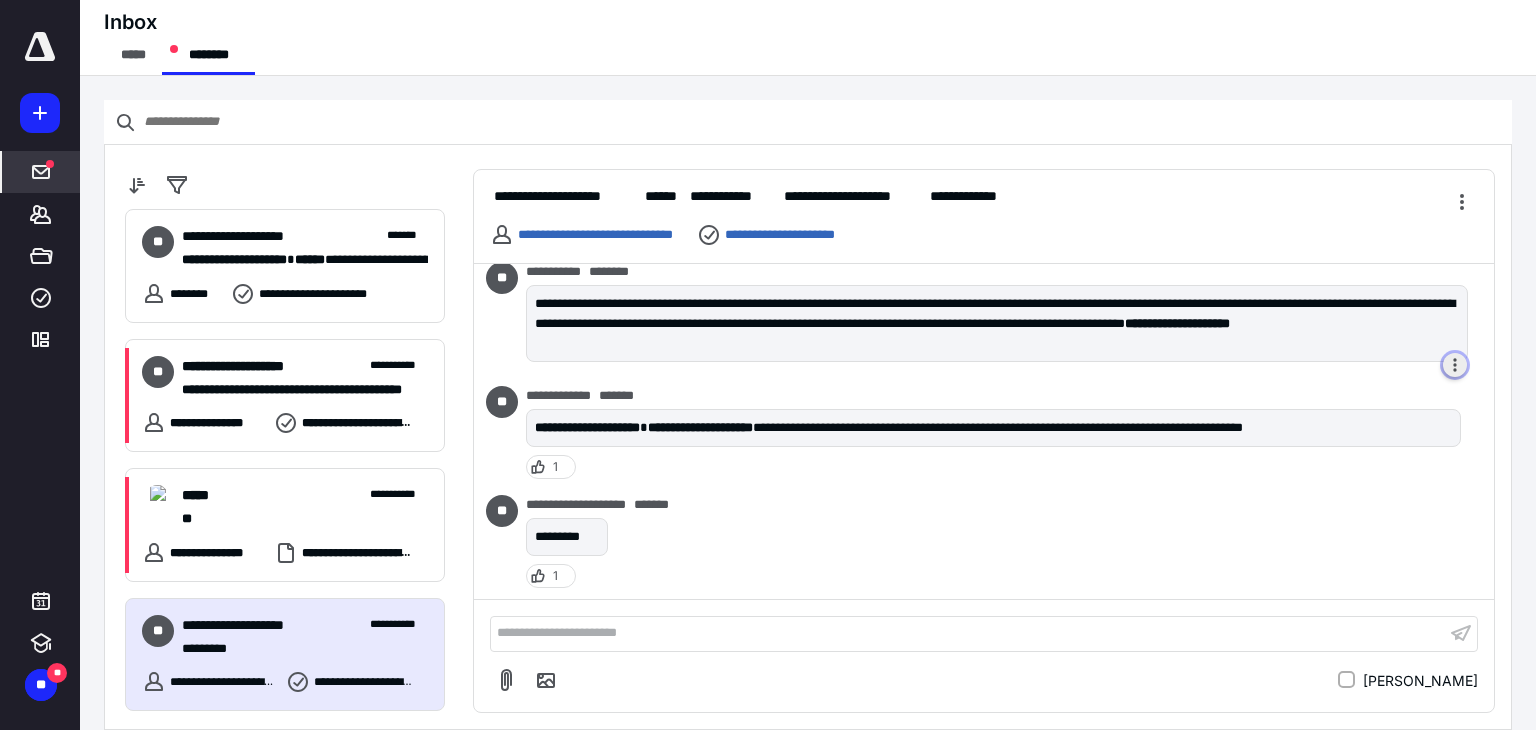 click at bounding box center [1455, 365] 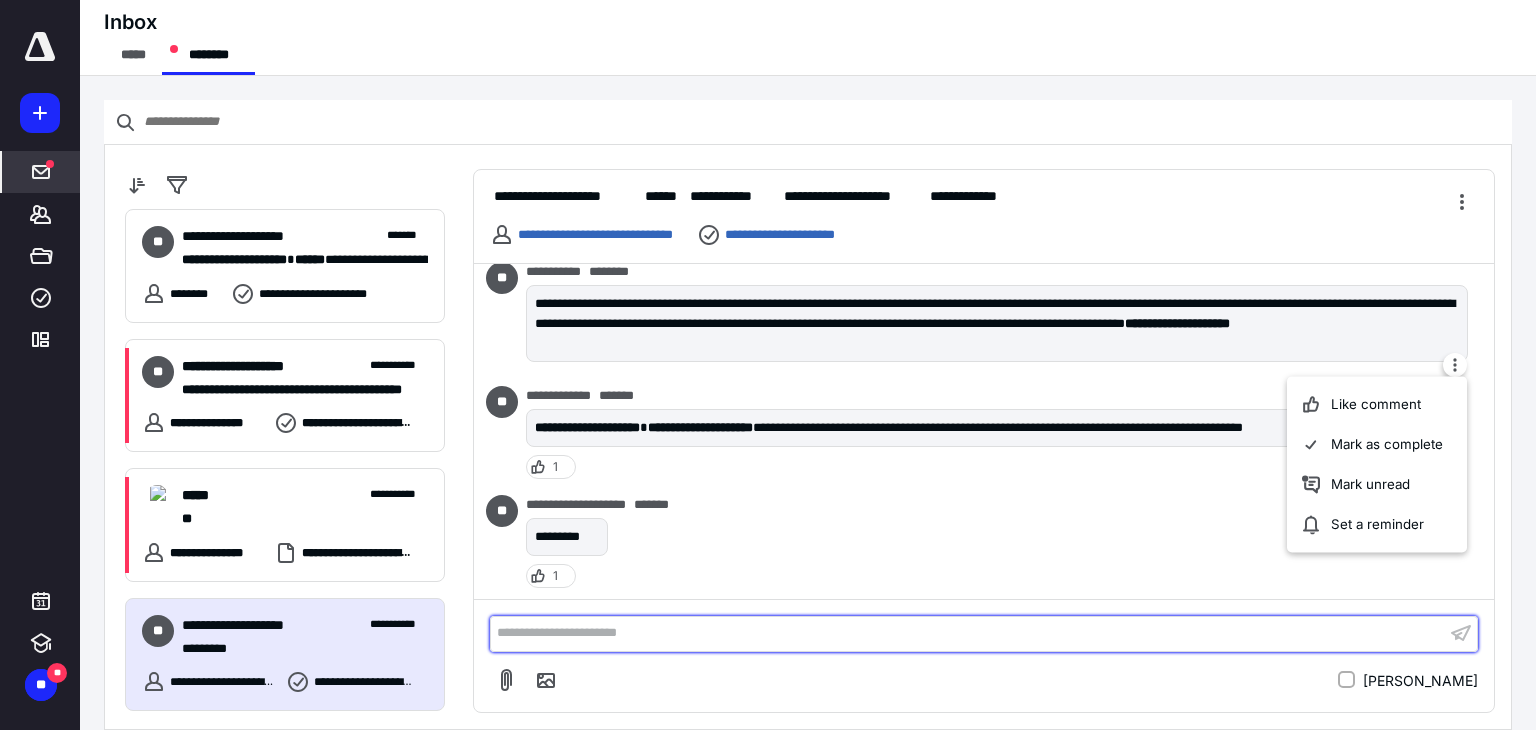 click on "**********" at bounding box center [968, 633] 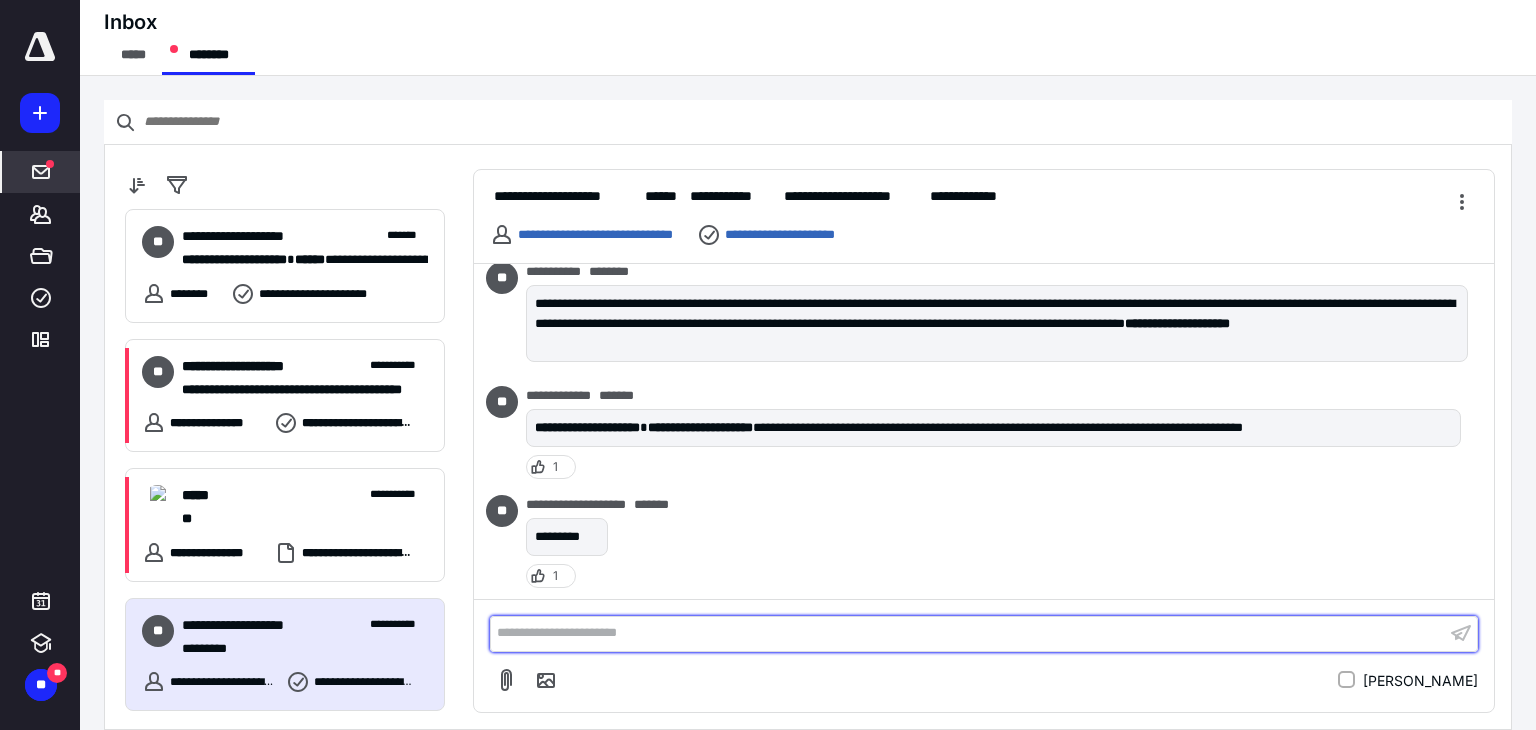type 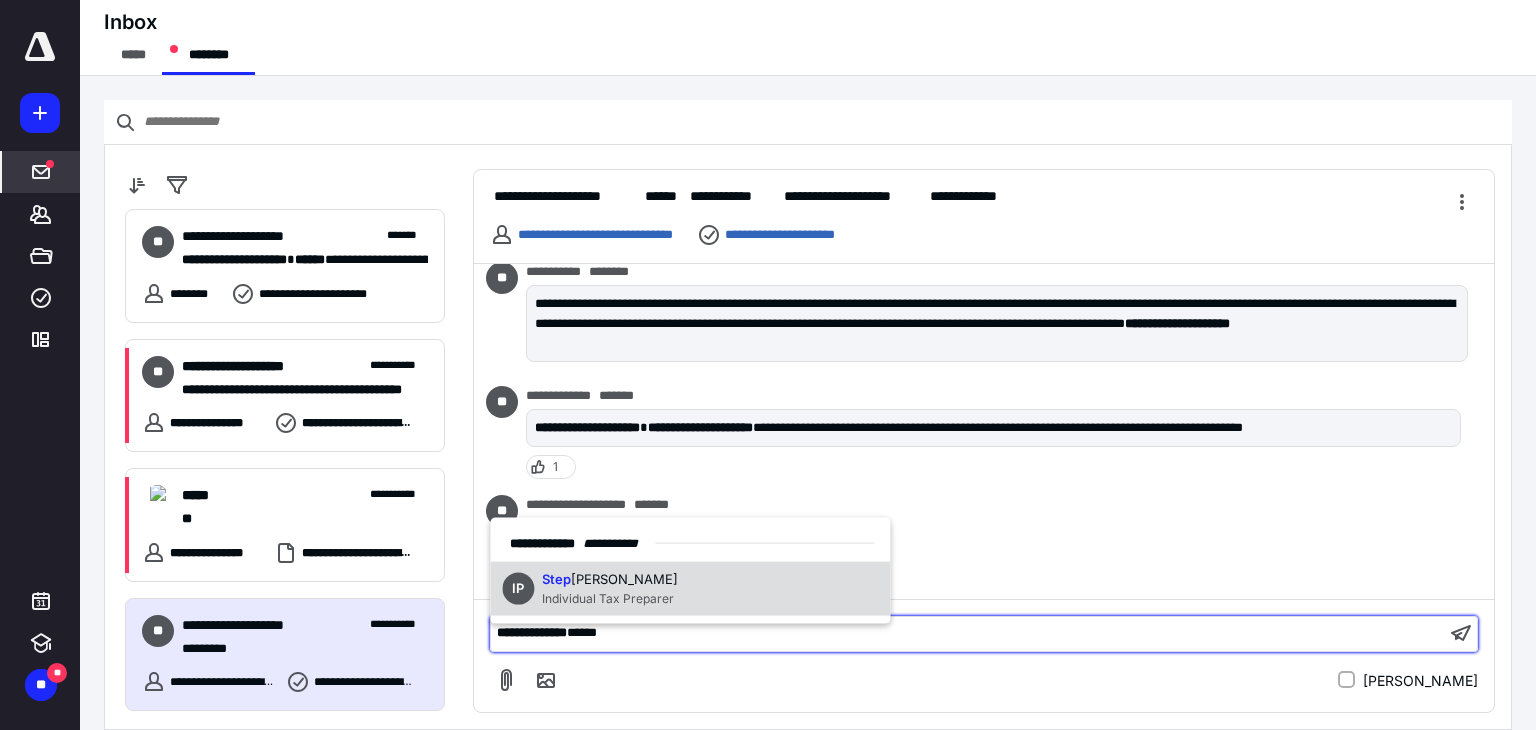 click on "Individual Tax Preparer" at bounding box center (608, 597) 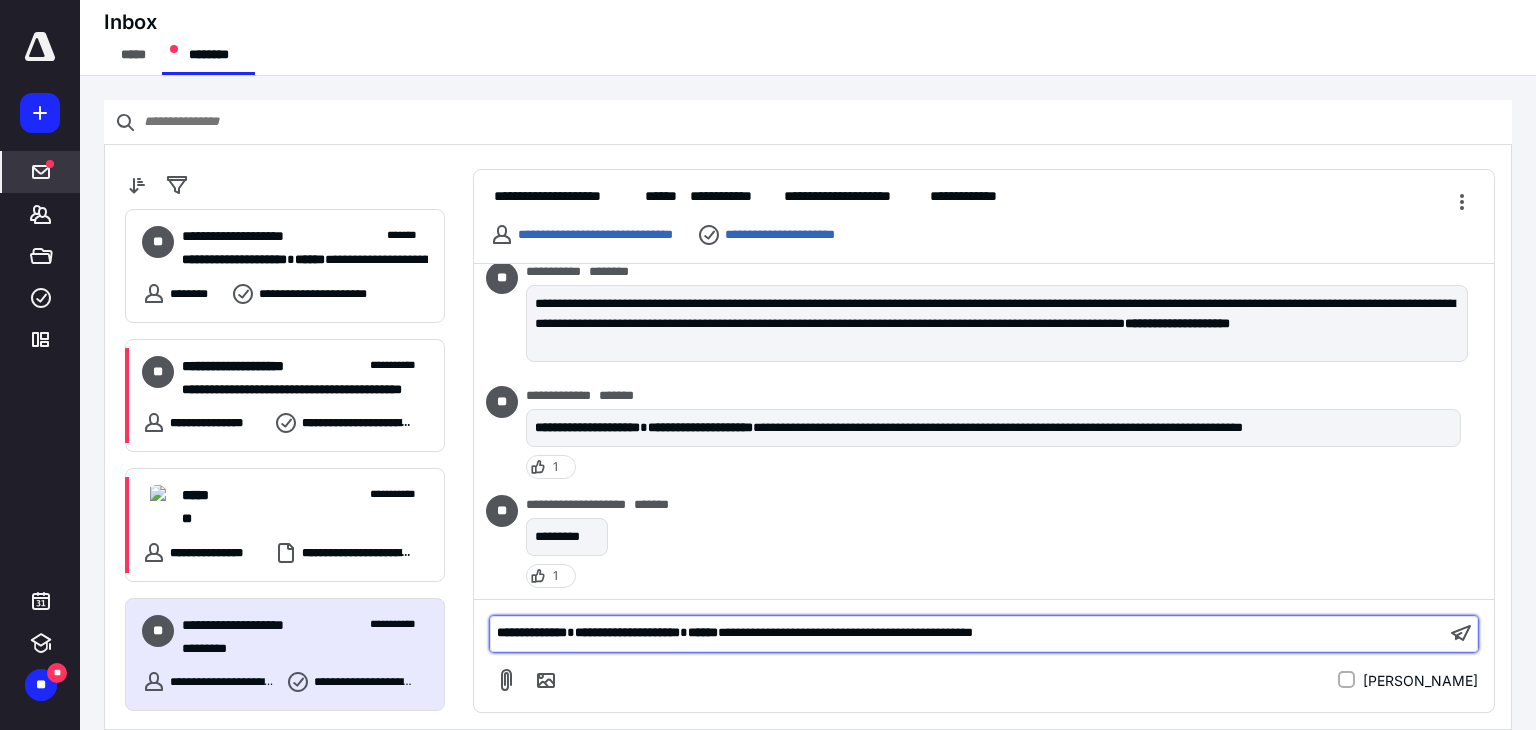 scroll, scrollTop: 3476, scrollLeft: 0, axis: vertical 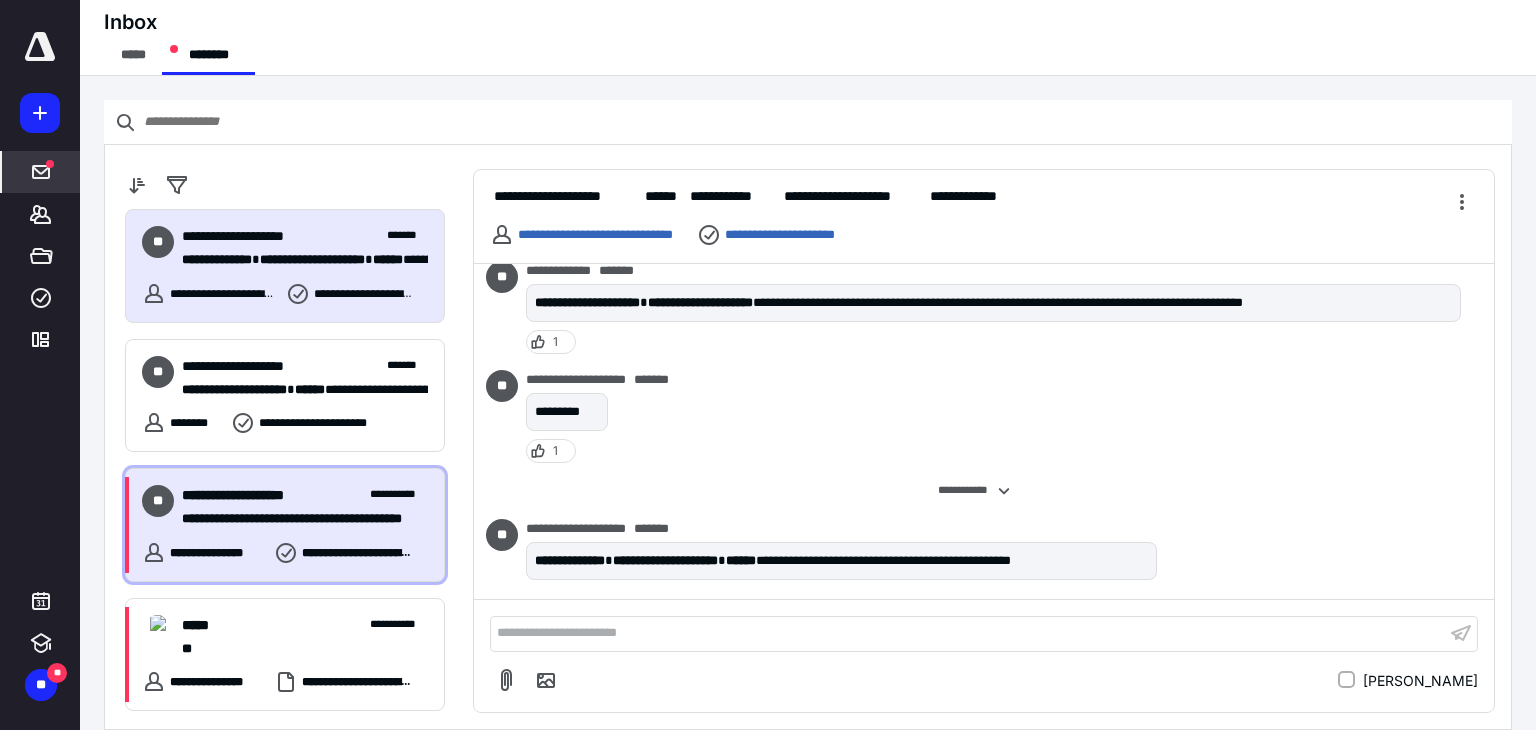 click on "**********" at bounding box center [204, 553] 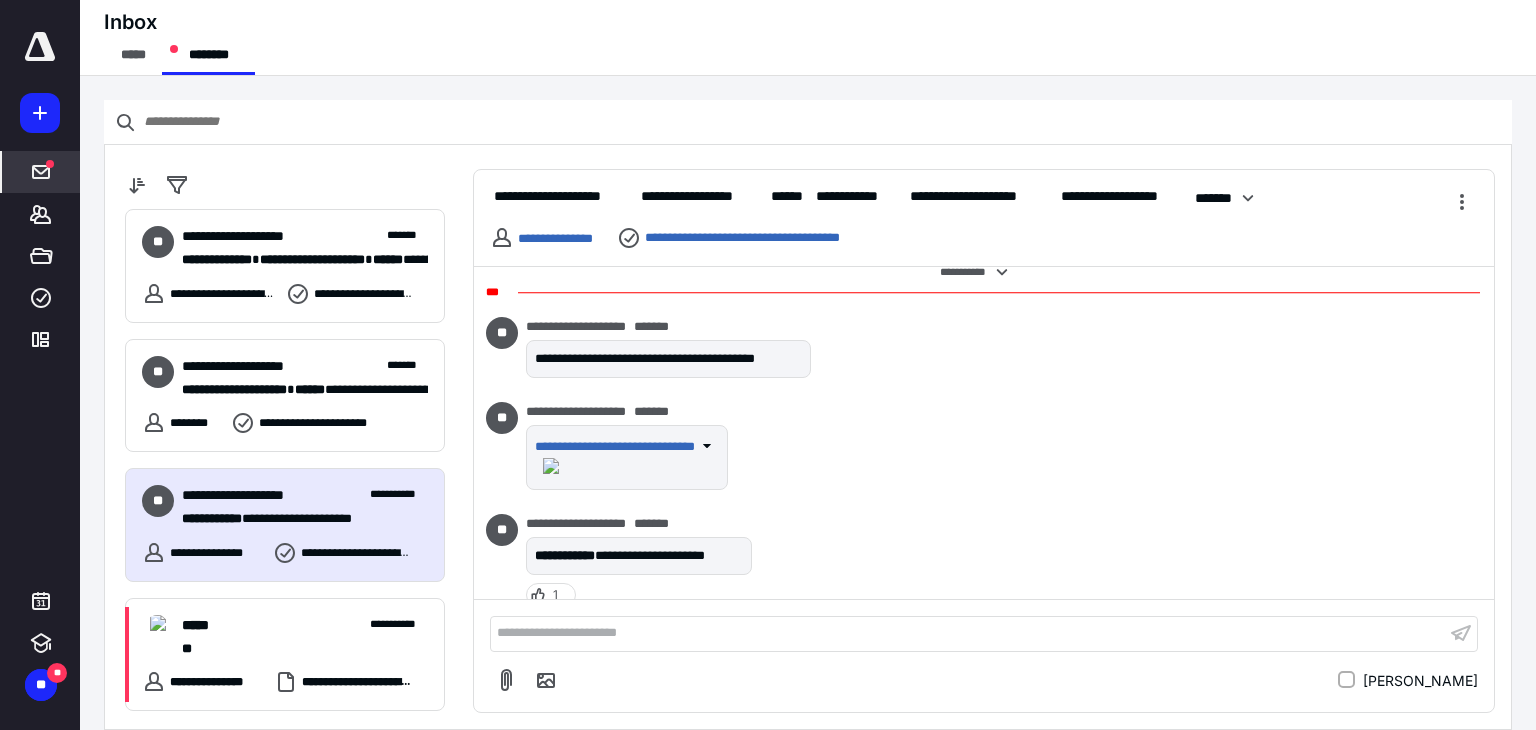 scroll, scrollTop: 3272, scrollLeft: 0, axis: vertical 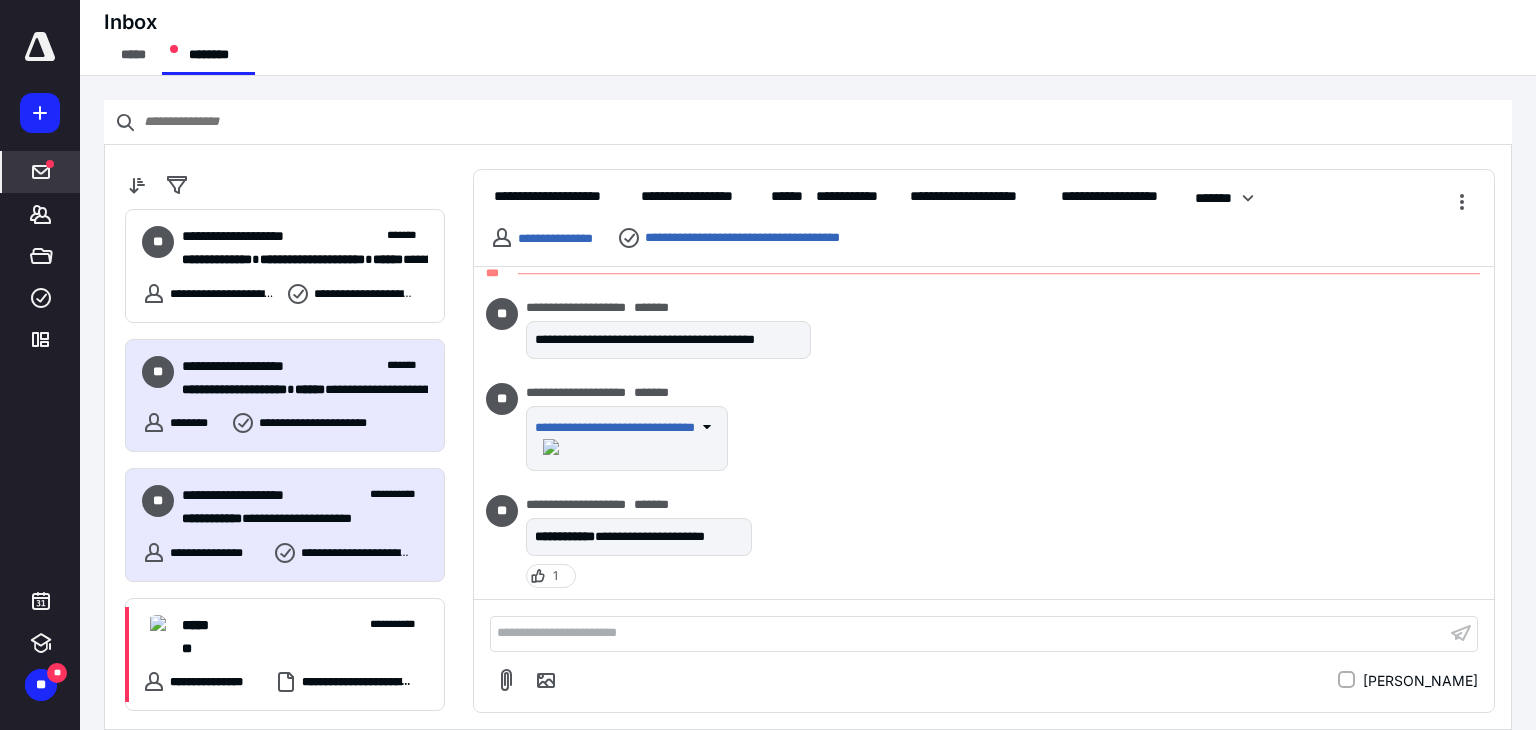 click on "**********" at bounding box center (253, 366) 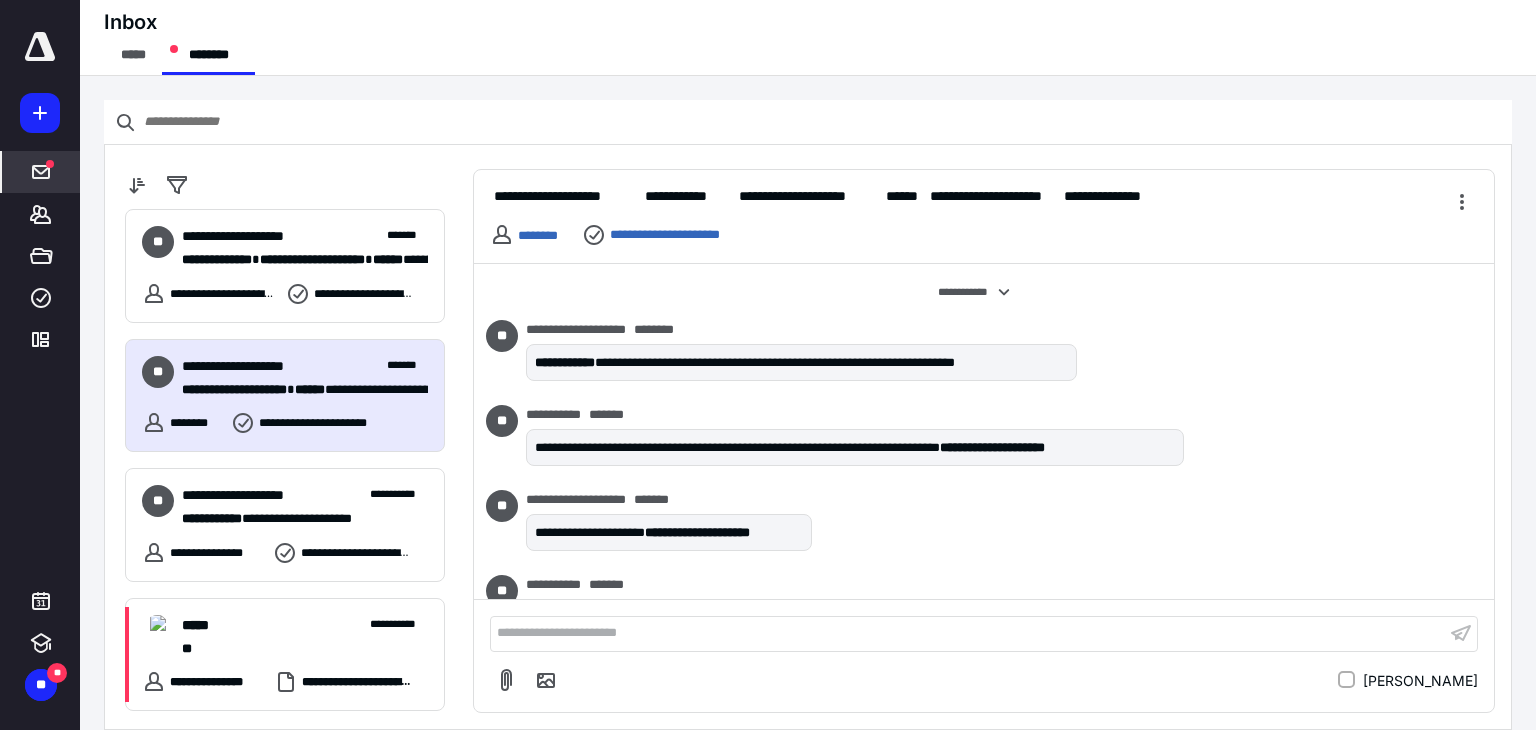 scroll, scrollTop: 4191, scrollLeft: 0, axis: vertical 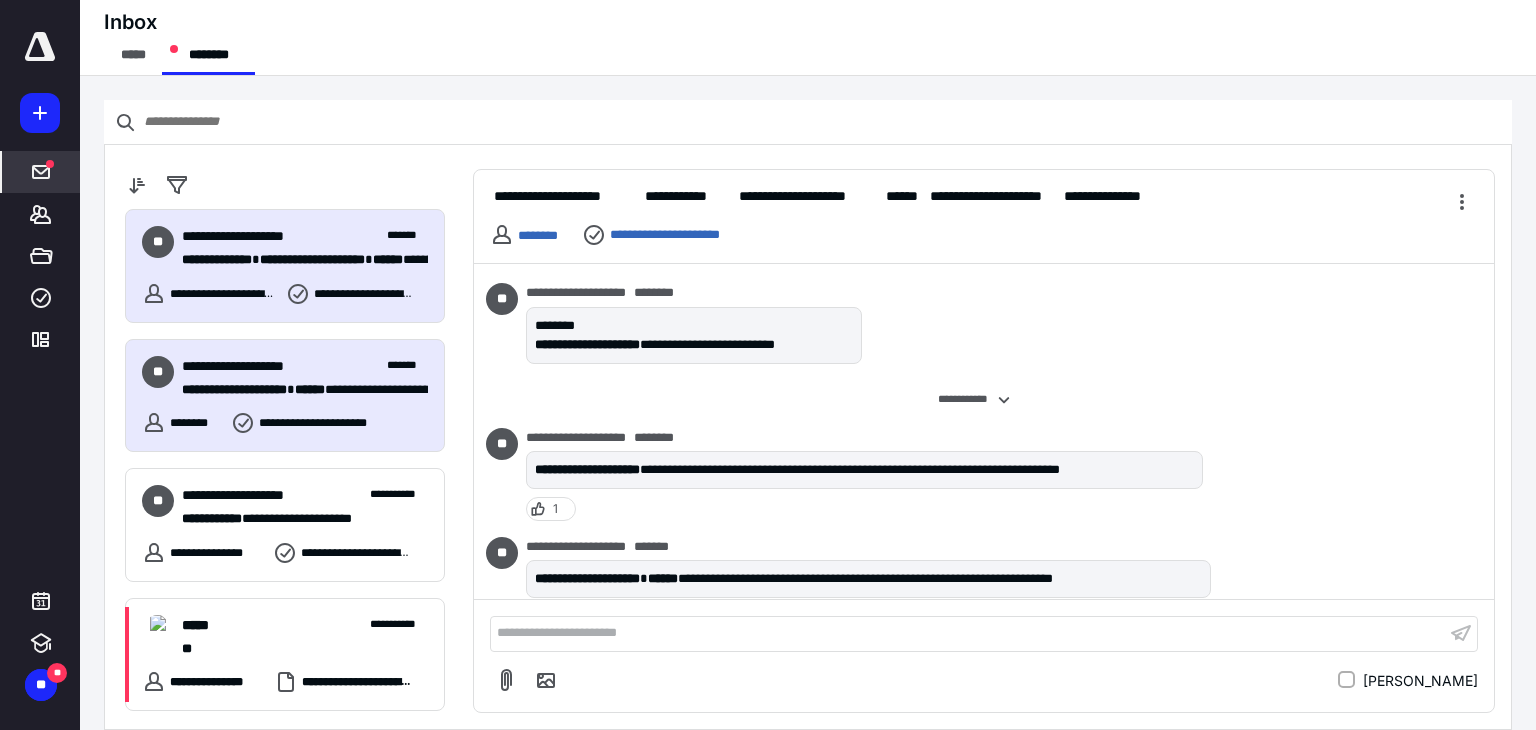 click on "**********" at bounding box center [285, 266] 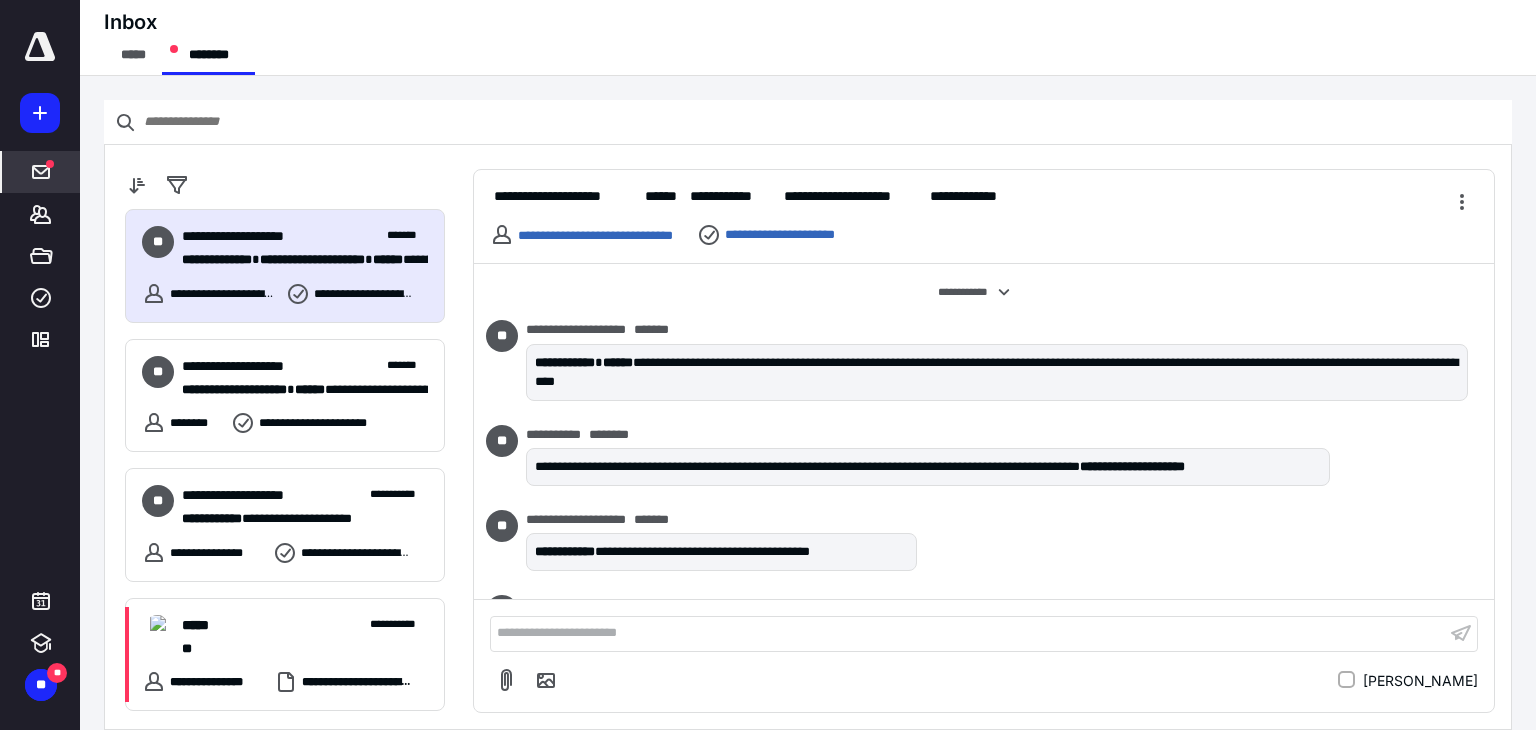 scroll, scrollTop: 3460, scrollLeft: 0, axis: vertical 